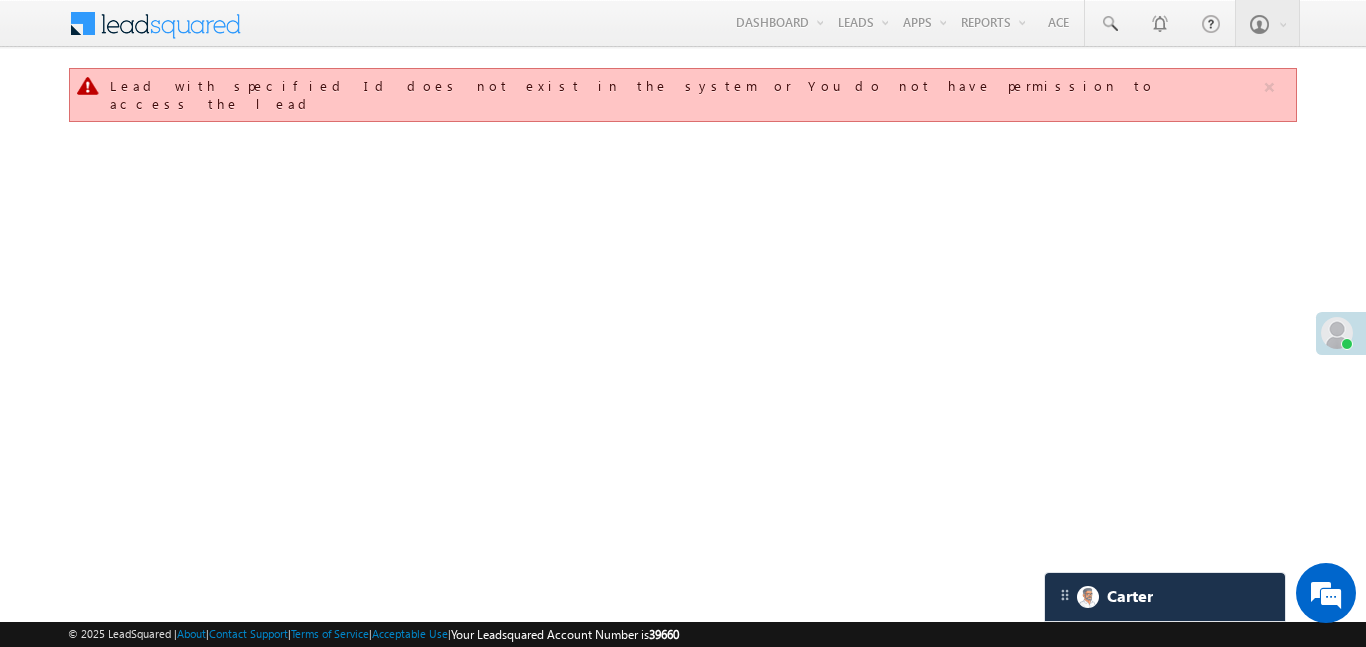 scroll, scrollTop: 0, scrollLeft: 0, axis: both 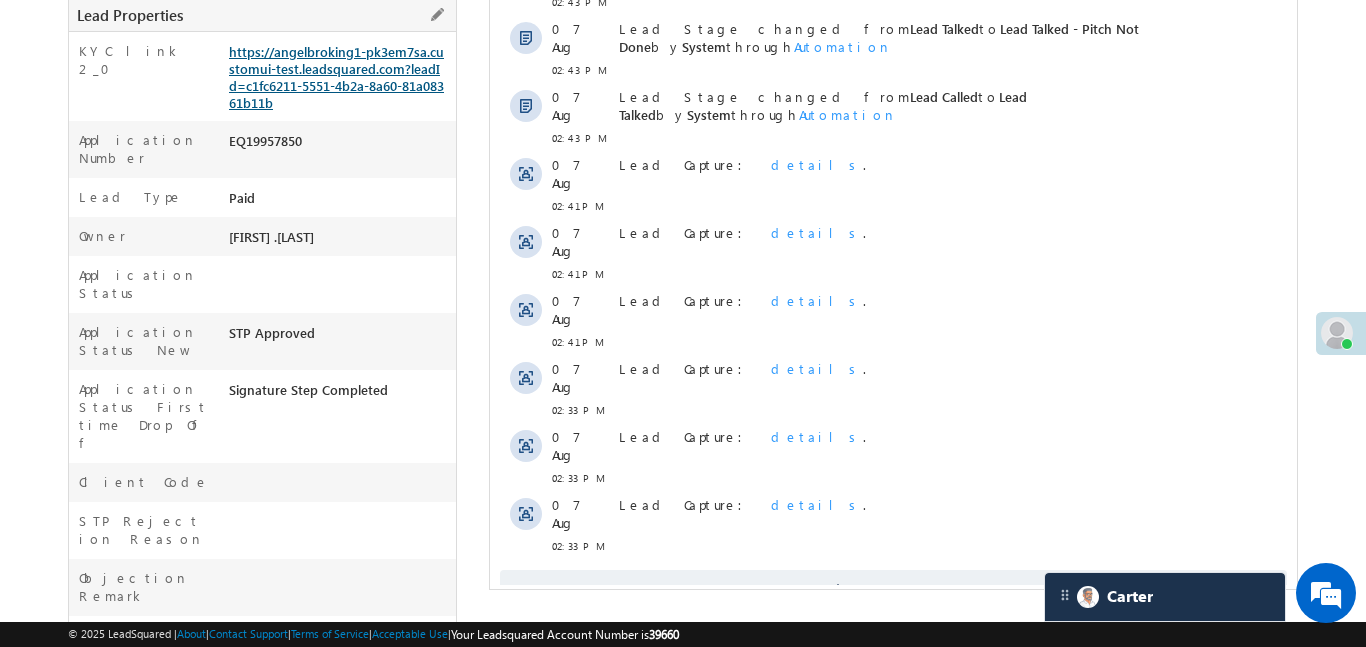 click on "https://angelbroking1-pk3em7sa.customui-test.leadsquared.com?leadId=c1fc6211-5551-4b2a-8a60-81a08361b11b" at bounding box center (336, 77) 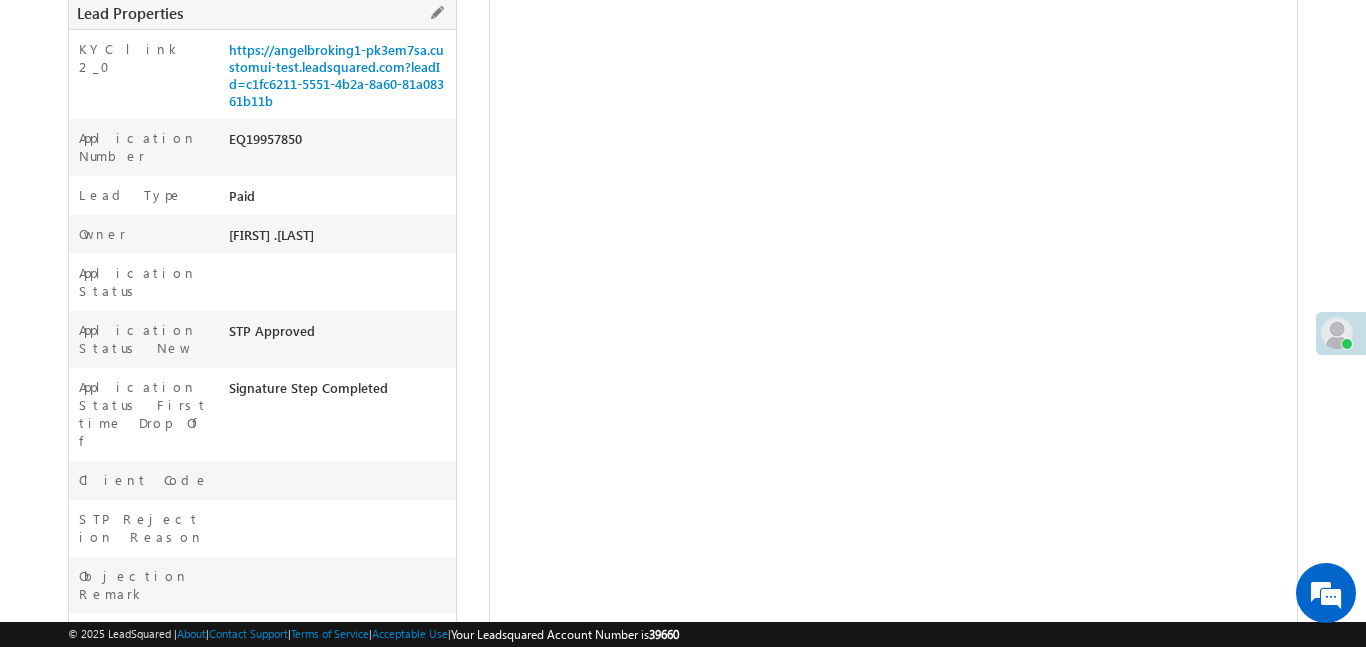 click on "EQ19957850" at bounding box center (340, 143) 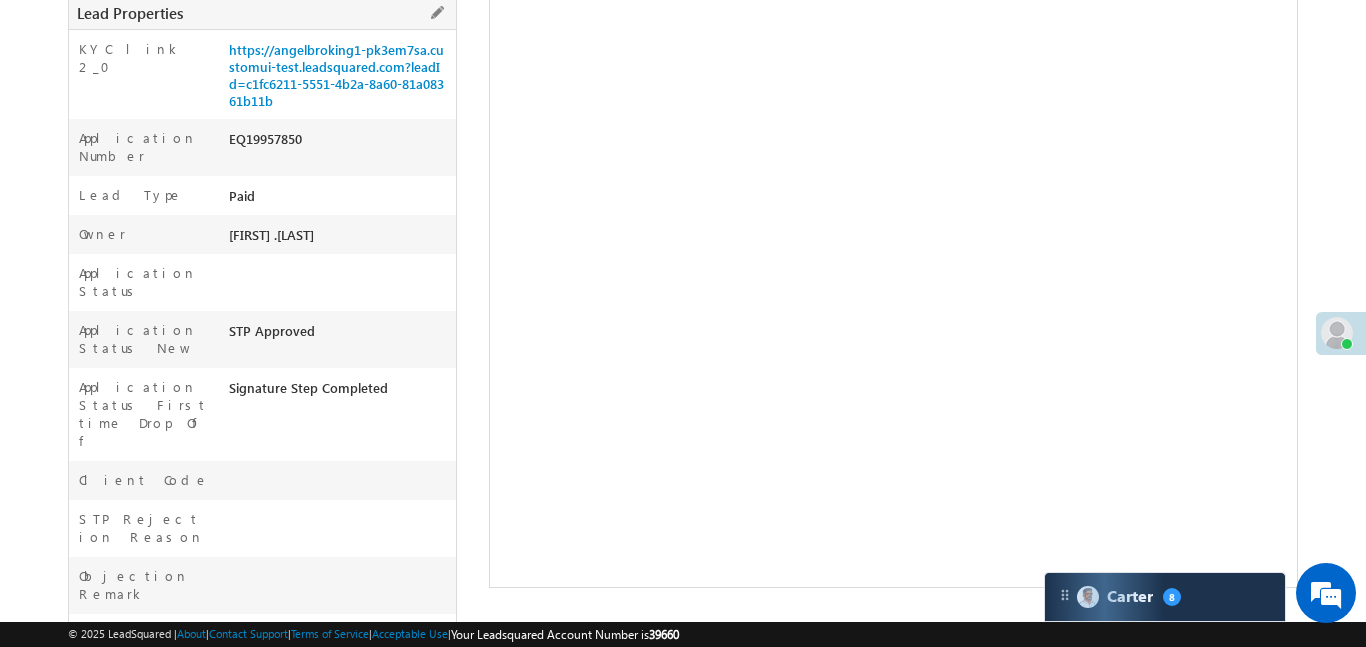 click on "EQ19957850" at bounding box center (340, 143) 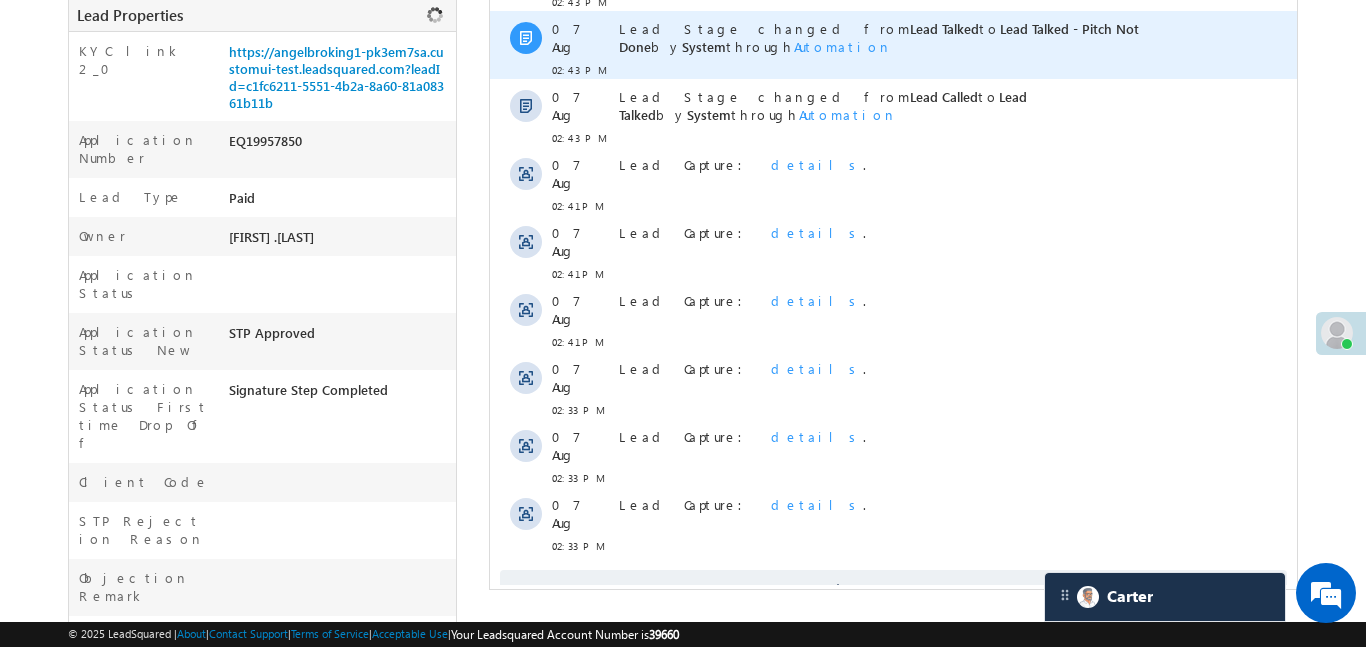 scroll, scrollTop: 0, scrollLeft: 0, axis: both 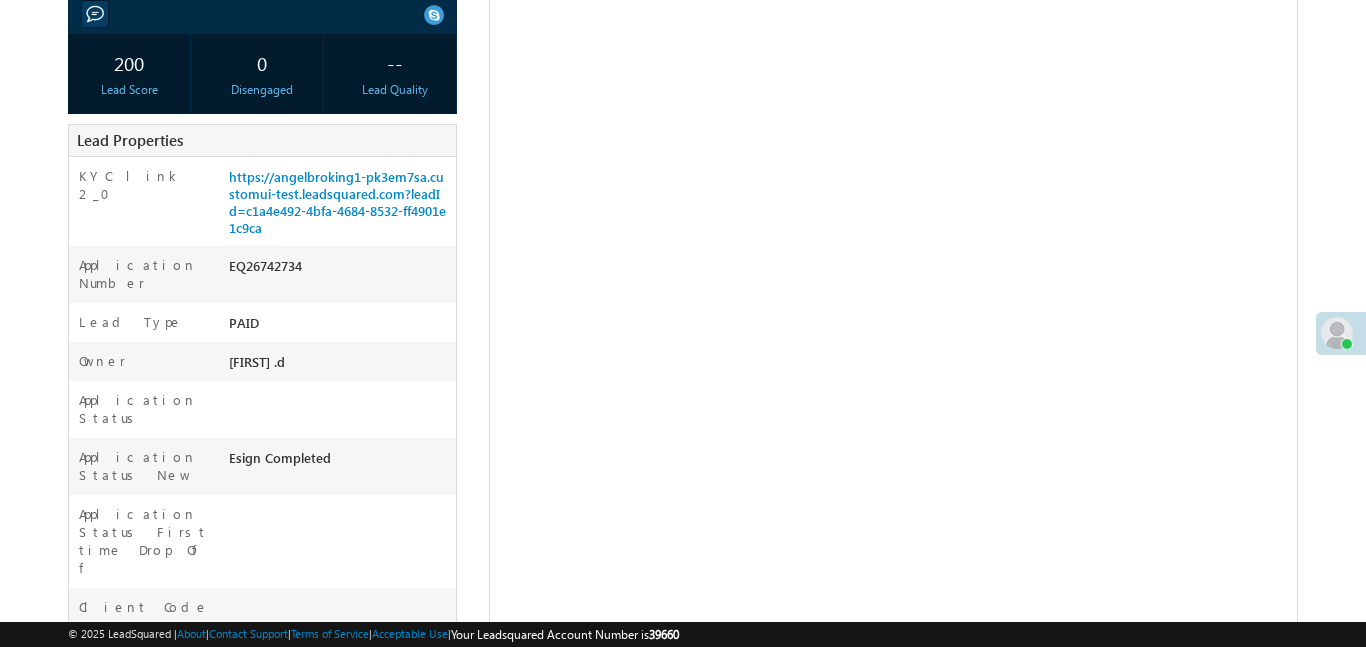 click on "EQ26742734" at bounding box center (340, 270) 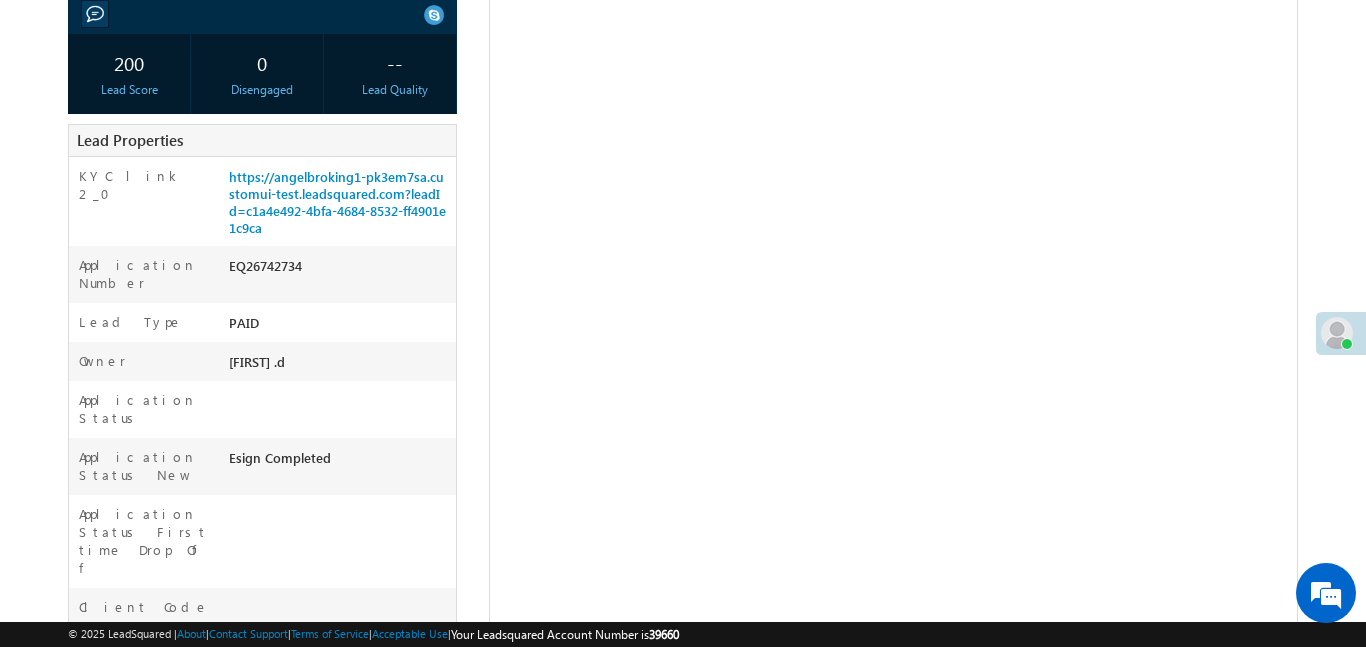 click on "EQ26742734" at bounding box center [340, 270] 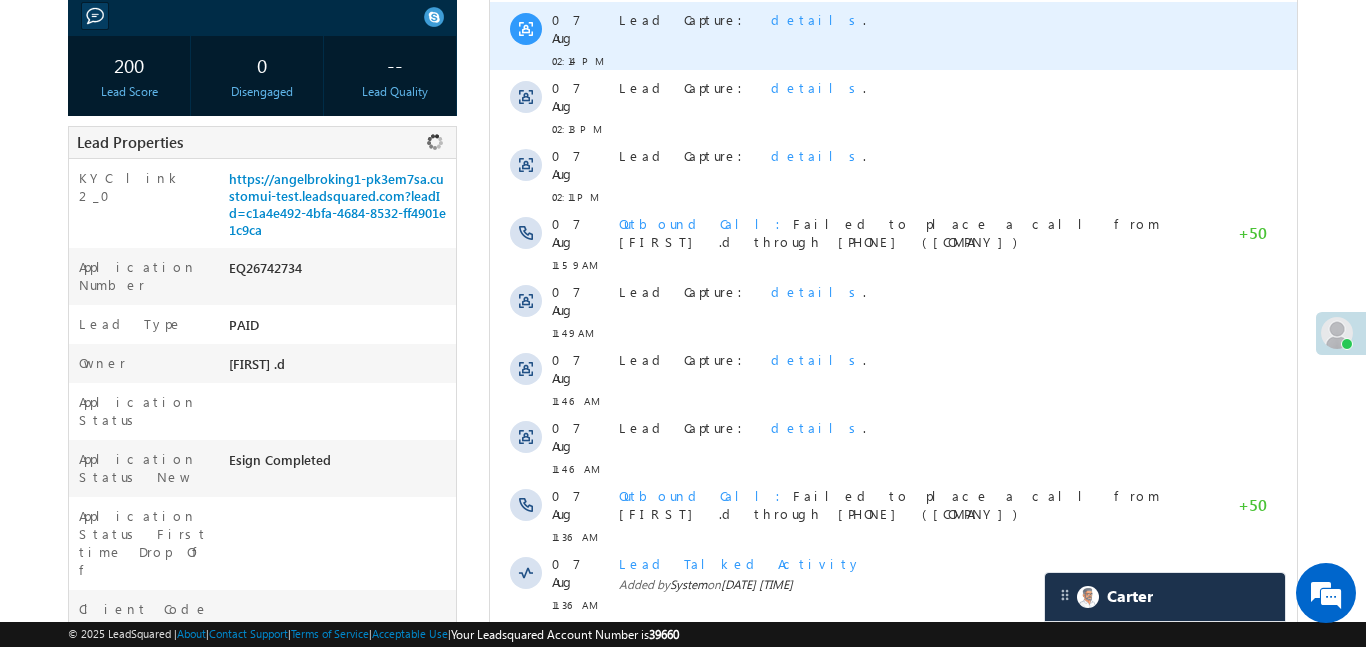 scroll, scrollTop: 0, scrollLeft: 0, axis: both 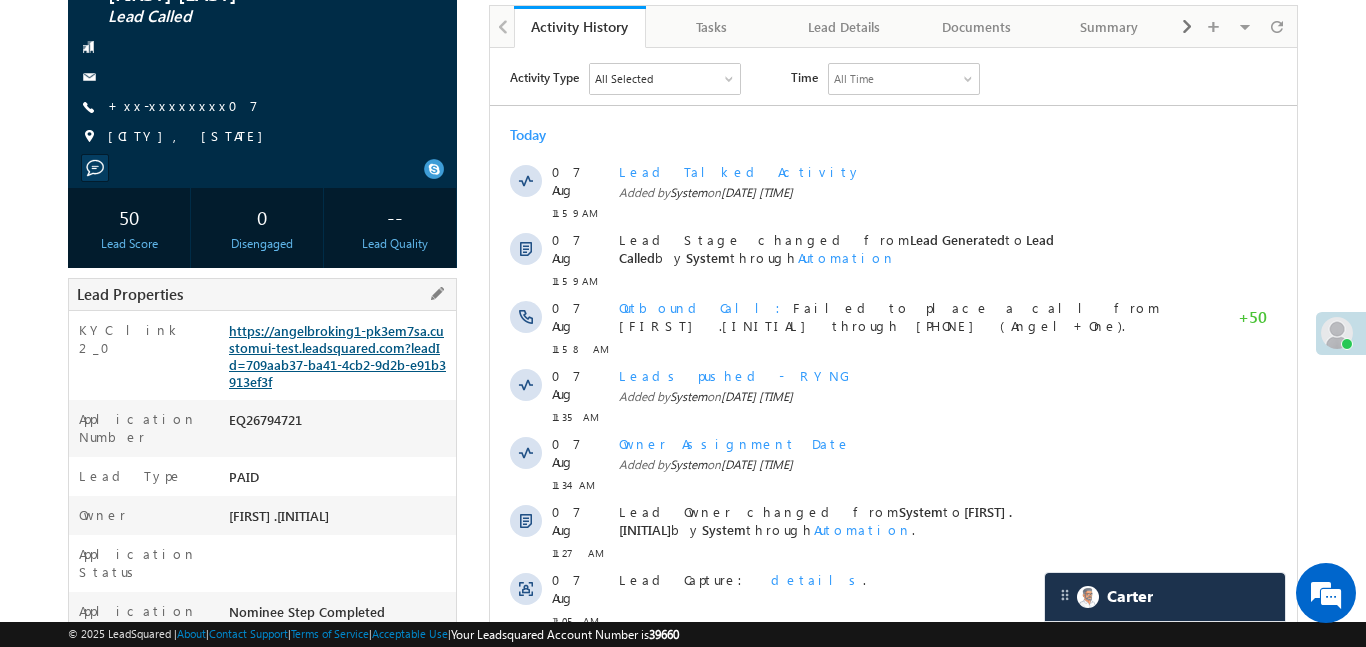 click on "https://angelbroking1-pk3em7sa.customui-test.leadsquared.com?leadId=709aab37-ba41-4cb2-9d2b-e91b3913ef3f" at bounding box center (337, 356) 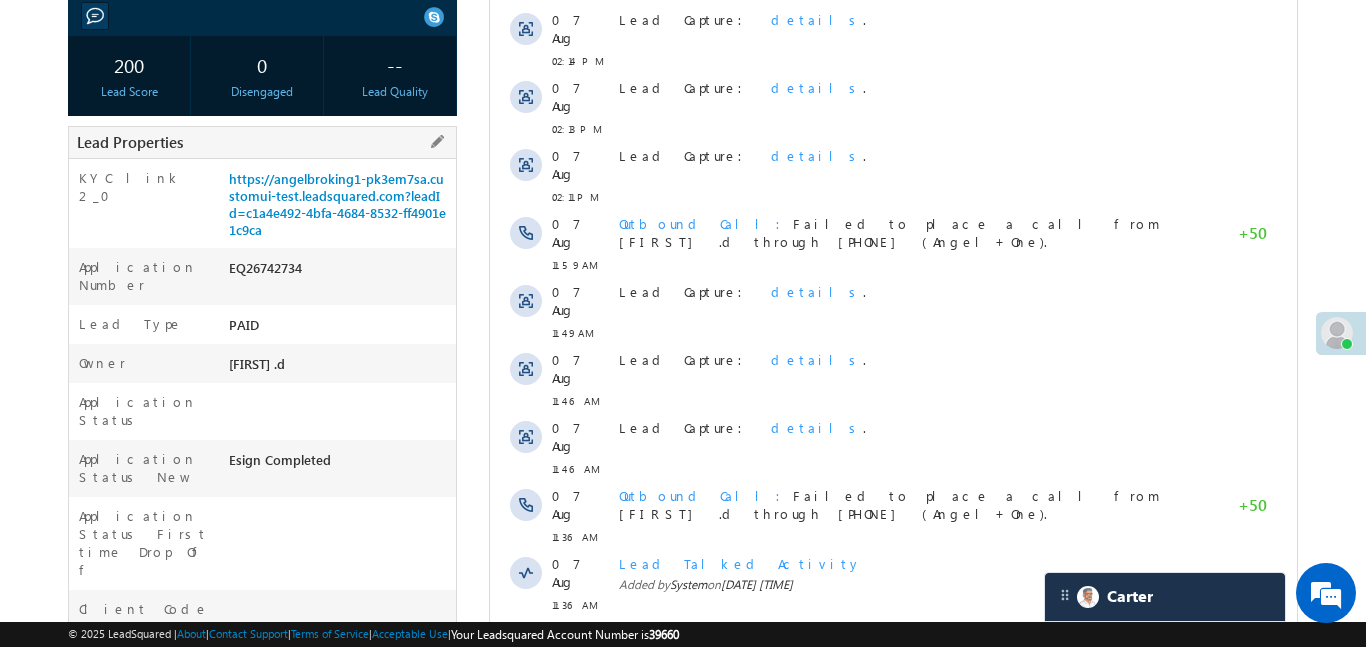 scroll, scrollTop: 0, scrollLeft: 0, axis: both 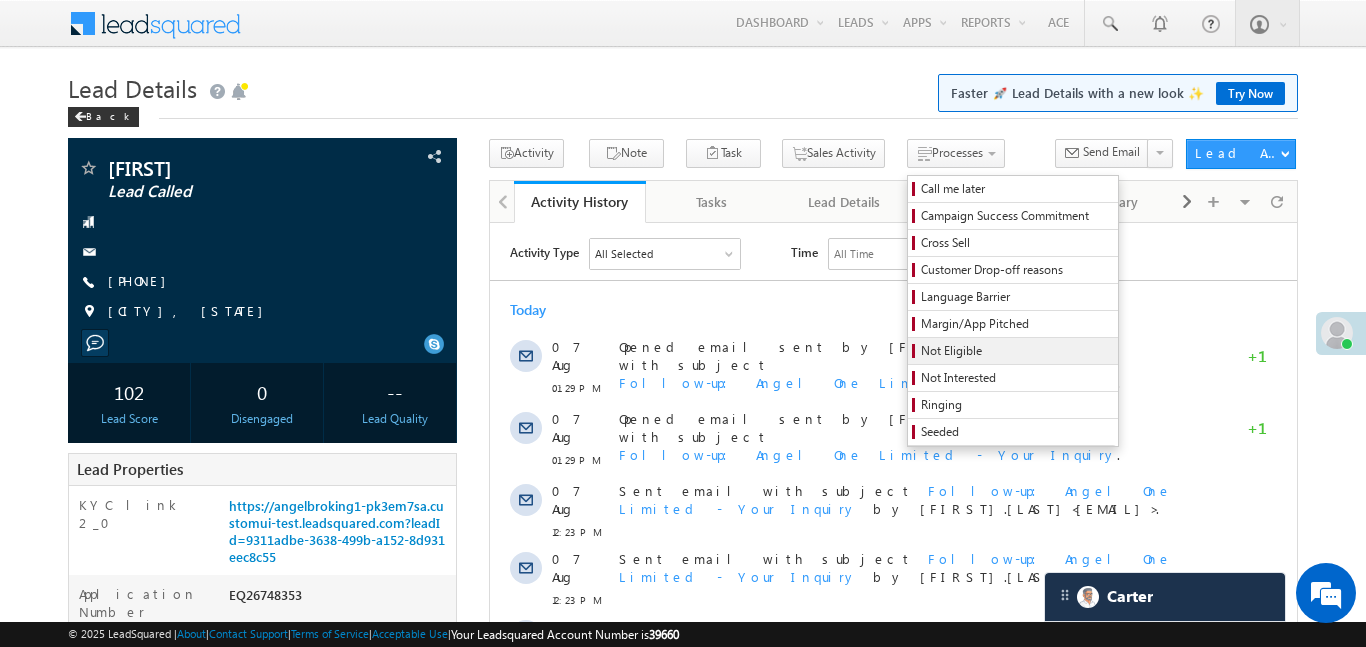 click on "Not Eligible" at bounding box center (1016, 351) 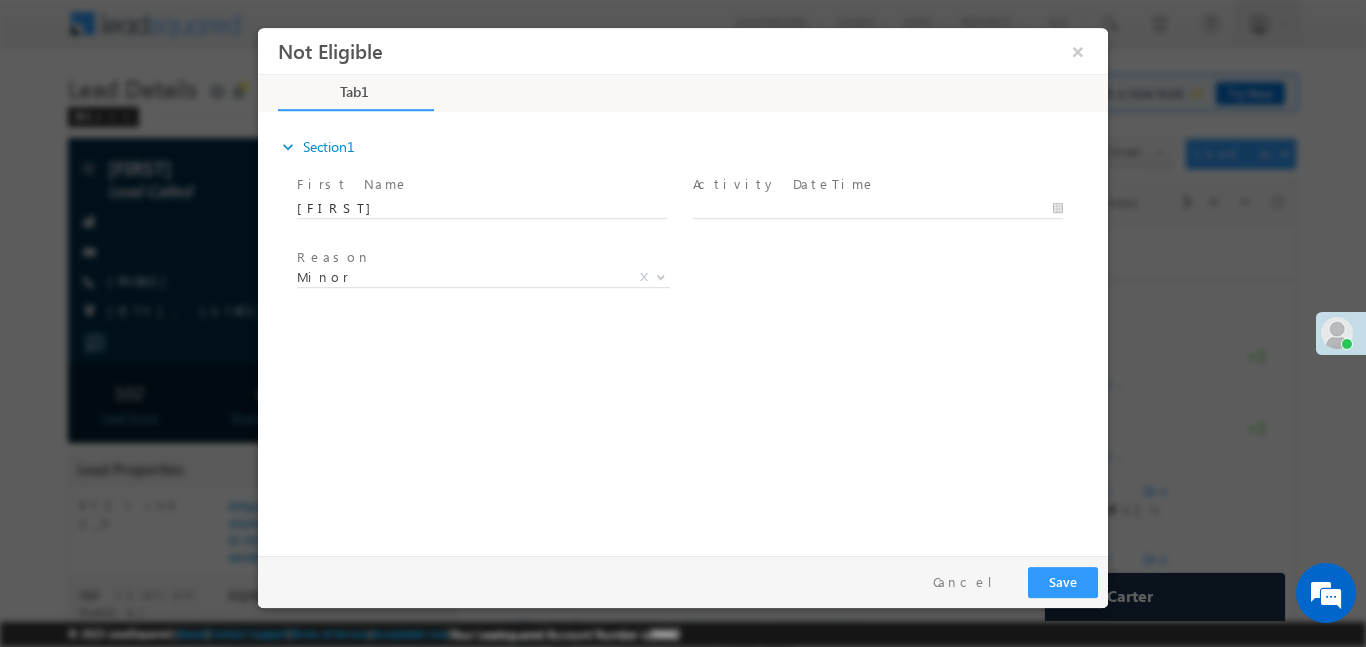 scroll, scrollTop: 0, scrollLeft: 0, axis: both 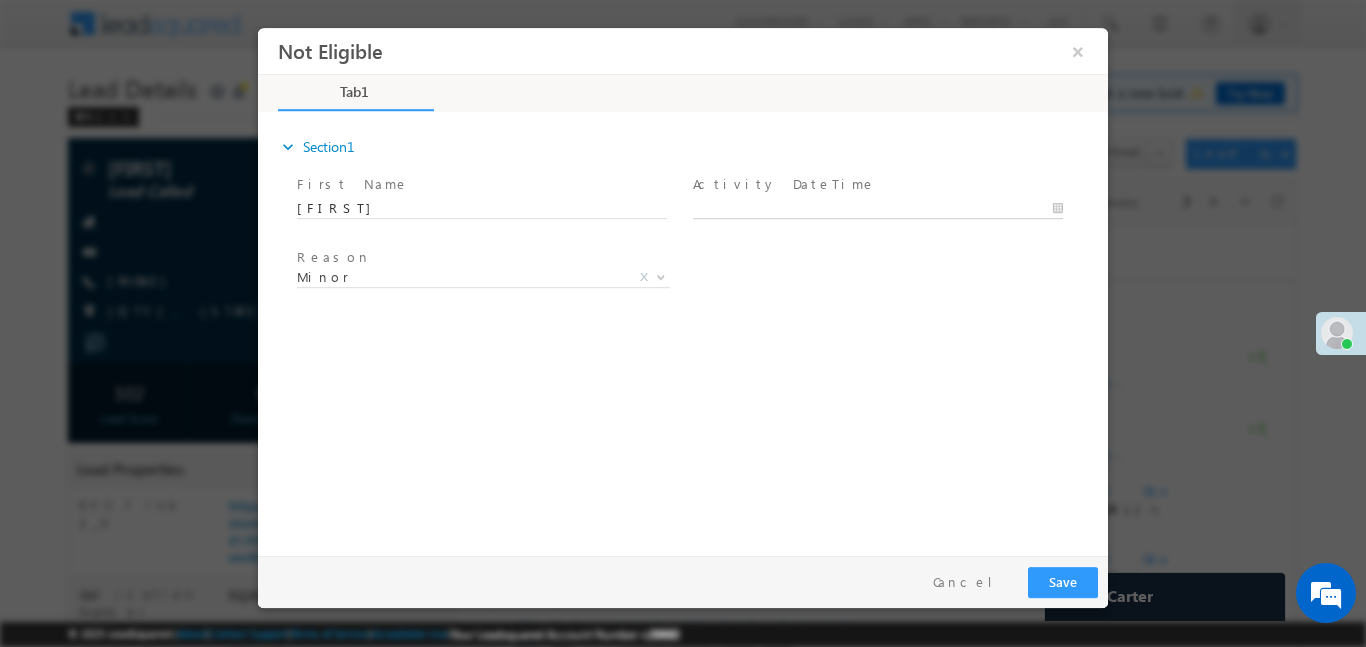 click on "Not Eligible
×" at bounding box center [683, 286] 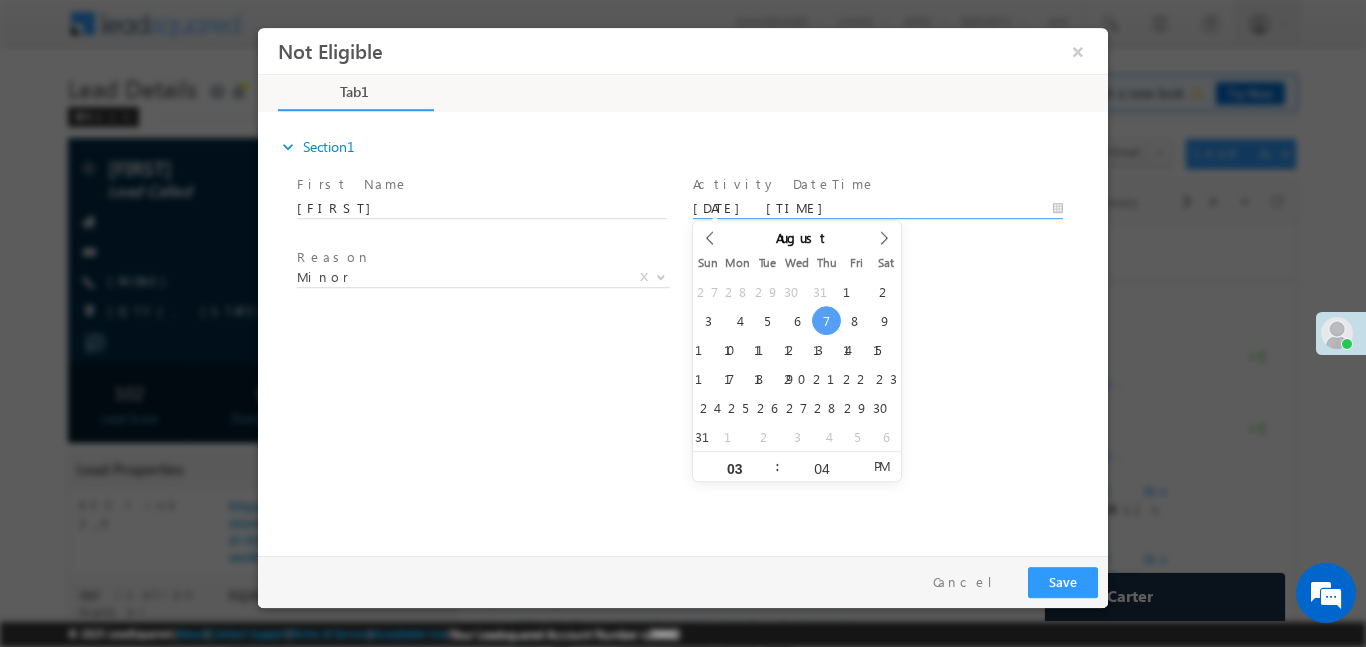 scroll, scrollTop: 0, scrollLeft: 0, axis: both 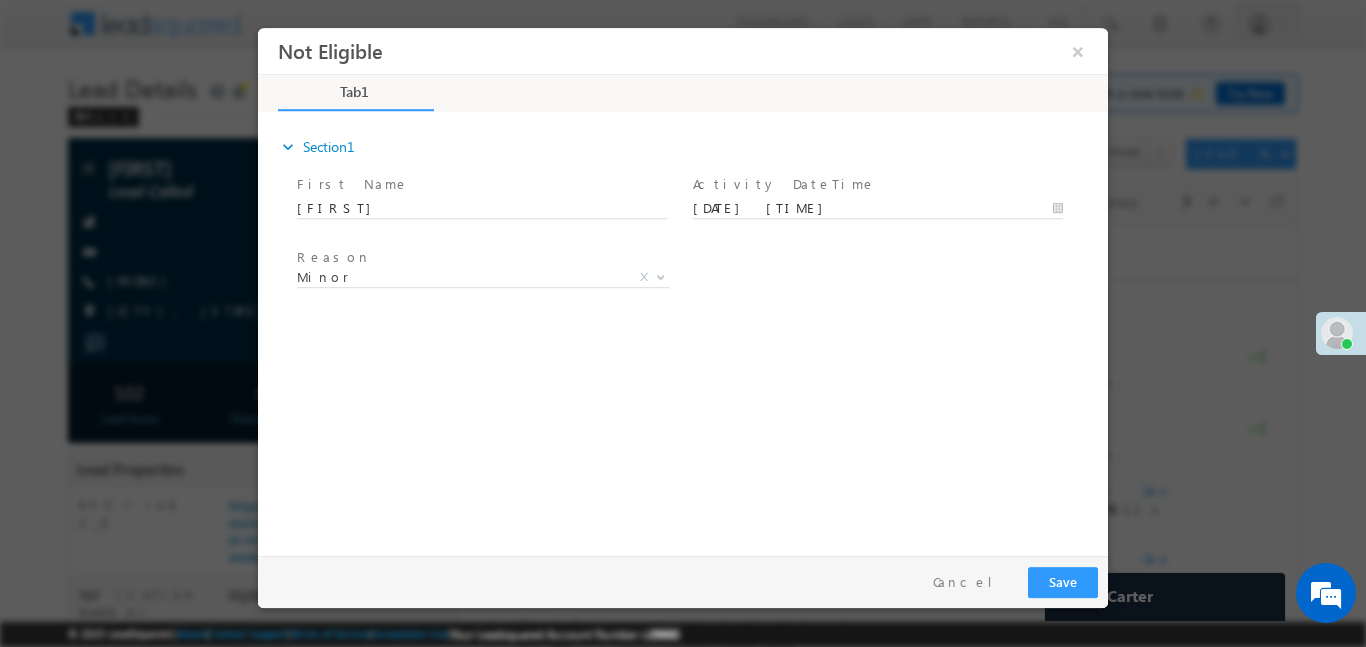click on "Minor" at bounding box center (459, 276) 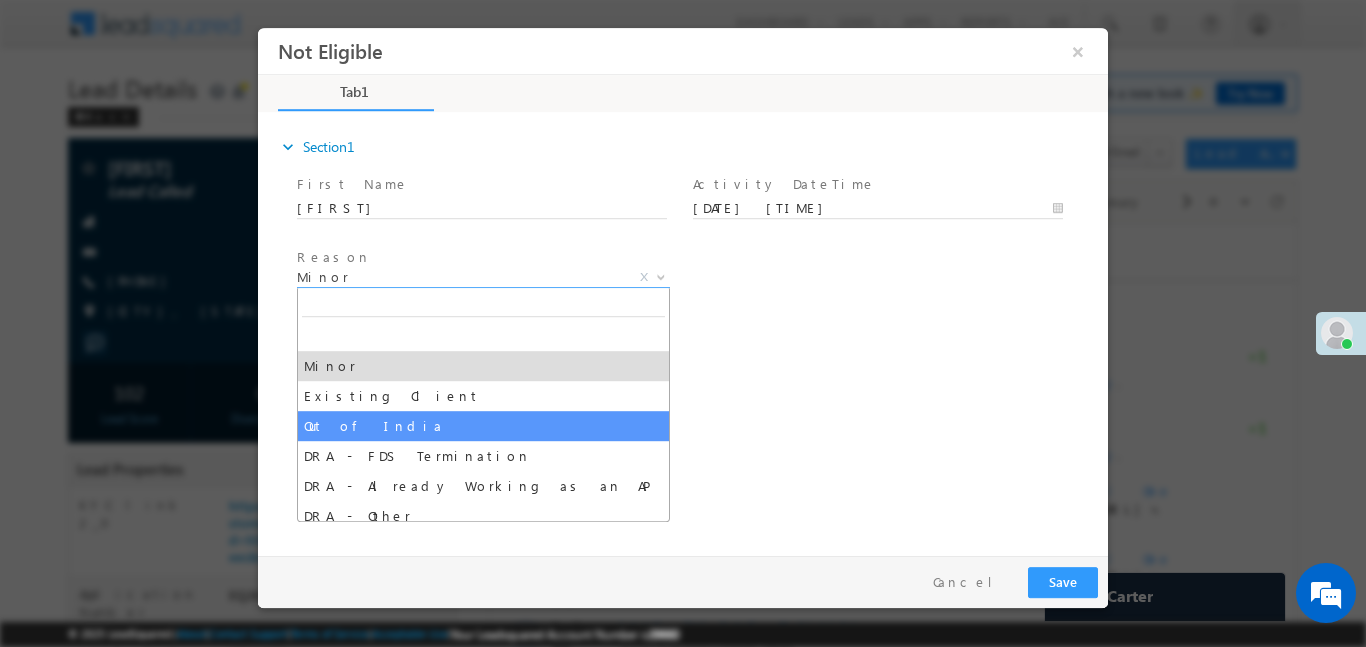 select on "Out of India" 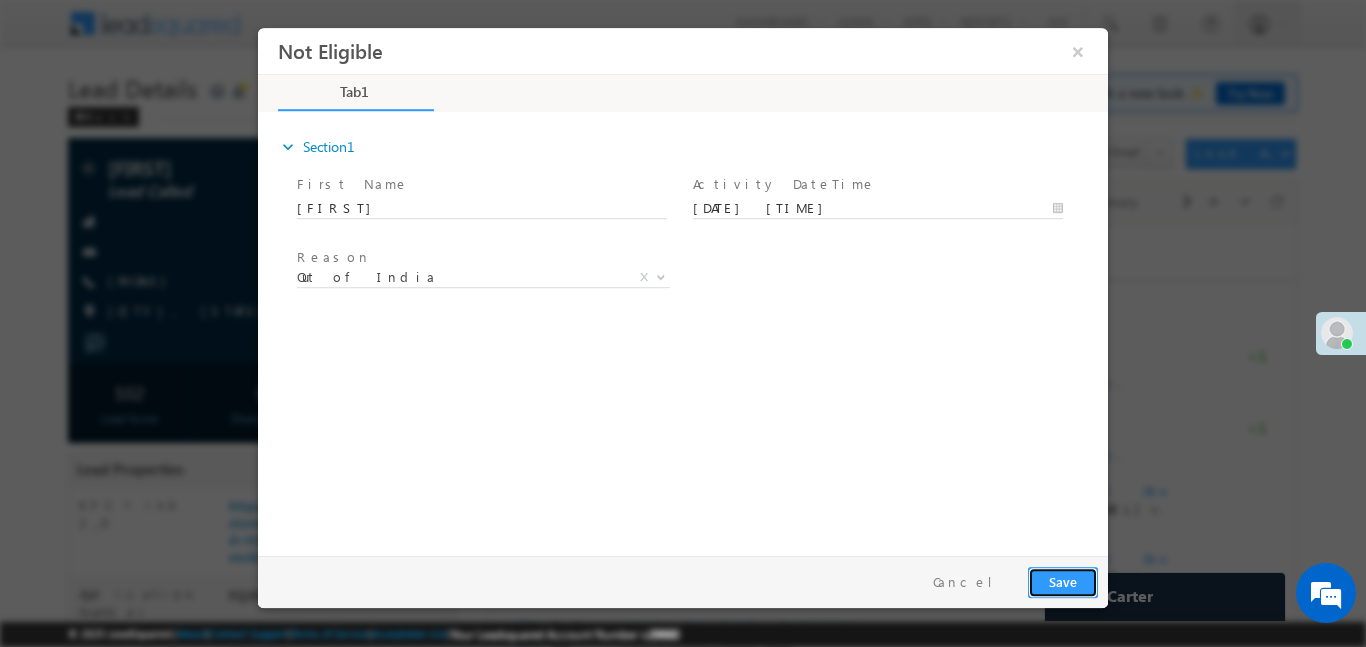 click on "Save" at bounding box center (1063, 581) 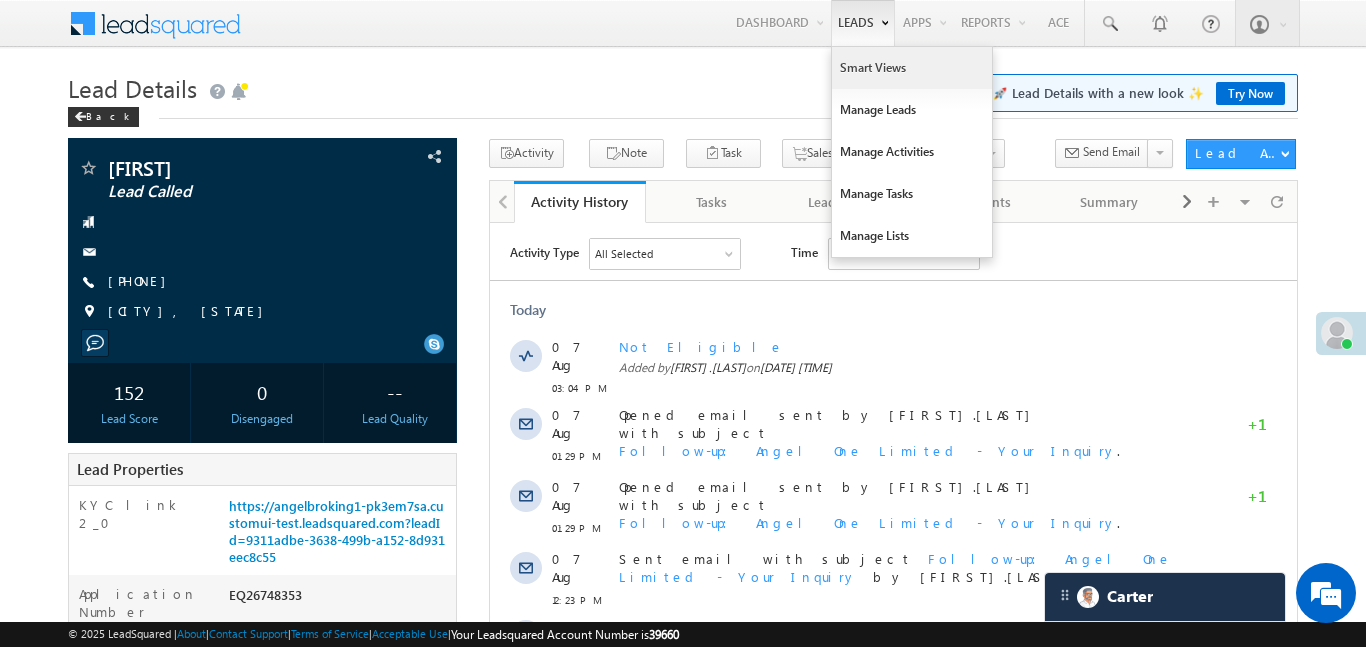 click on "Smart Views" at bounding box center (912, 68) 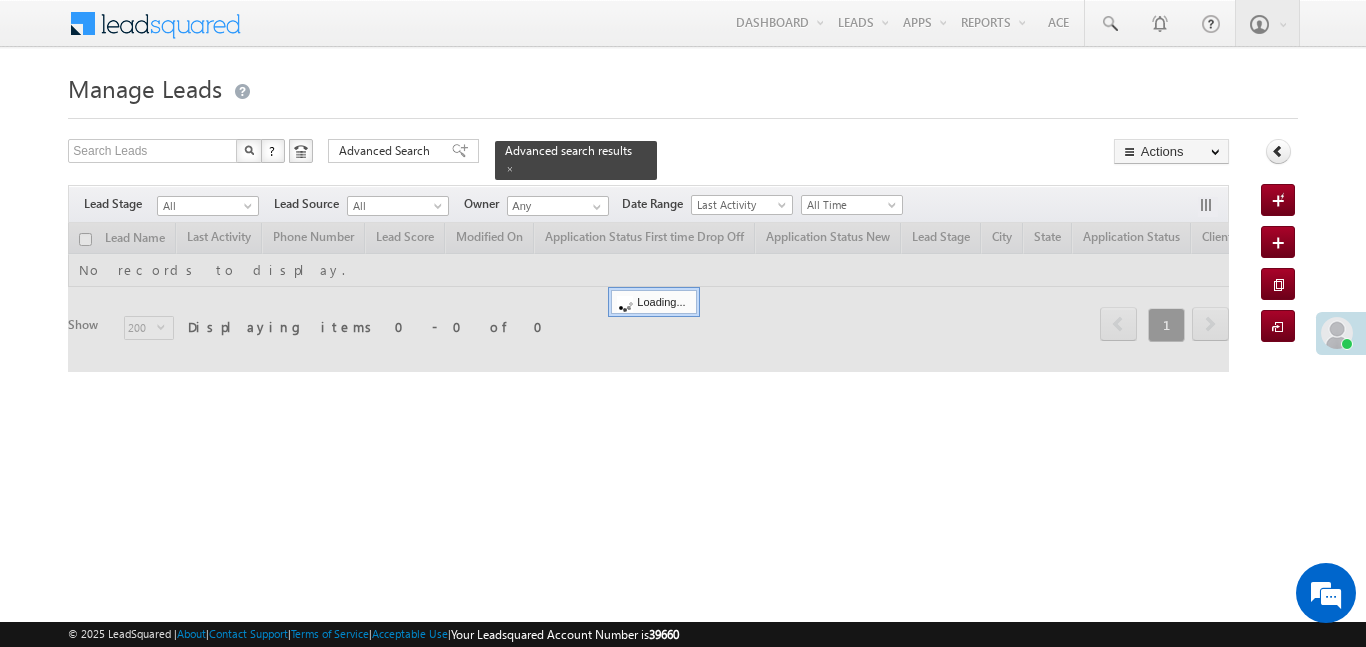 scroll, scrollTop: 0, scrollLeft: 0, axis: both 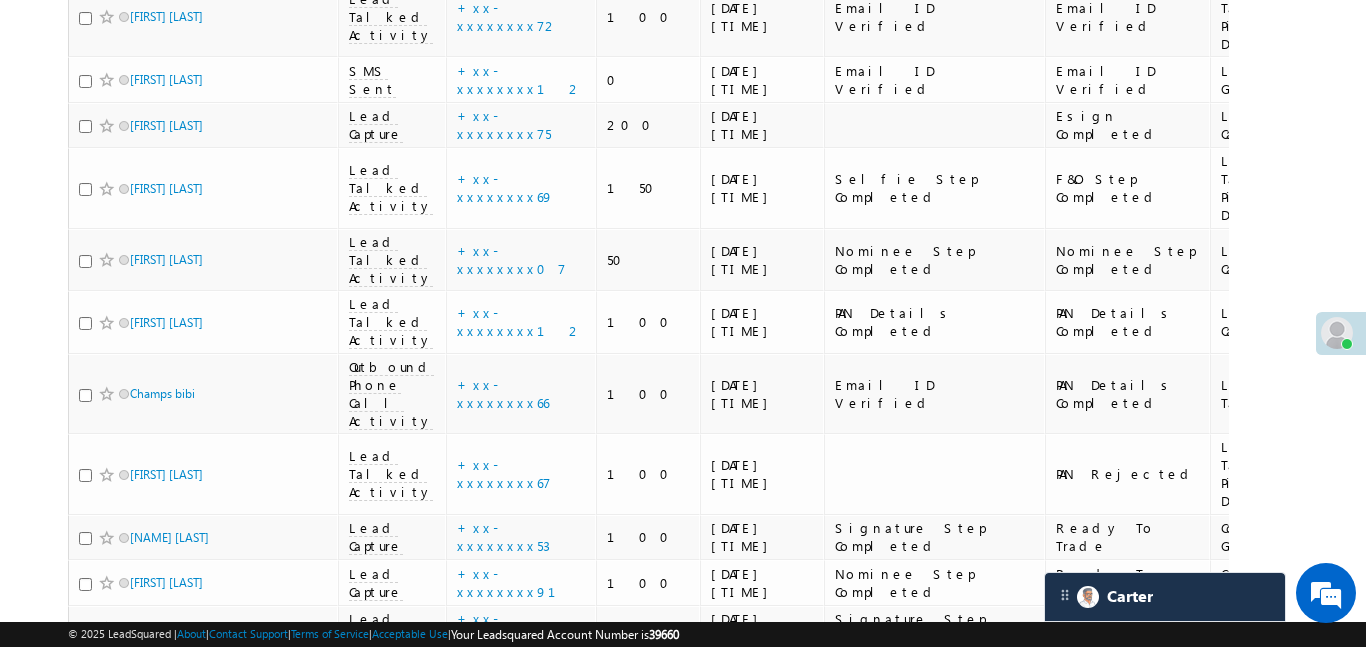 click on "+xx-xxxxxxxx92" at bounding box center [509, 727] 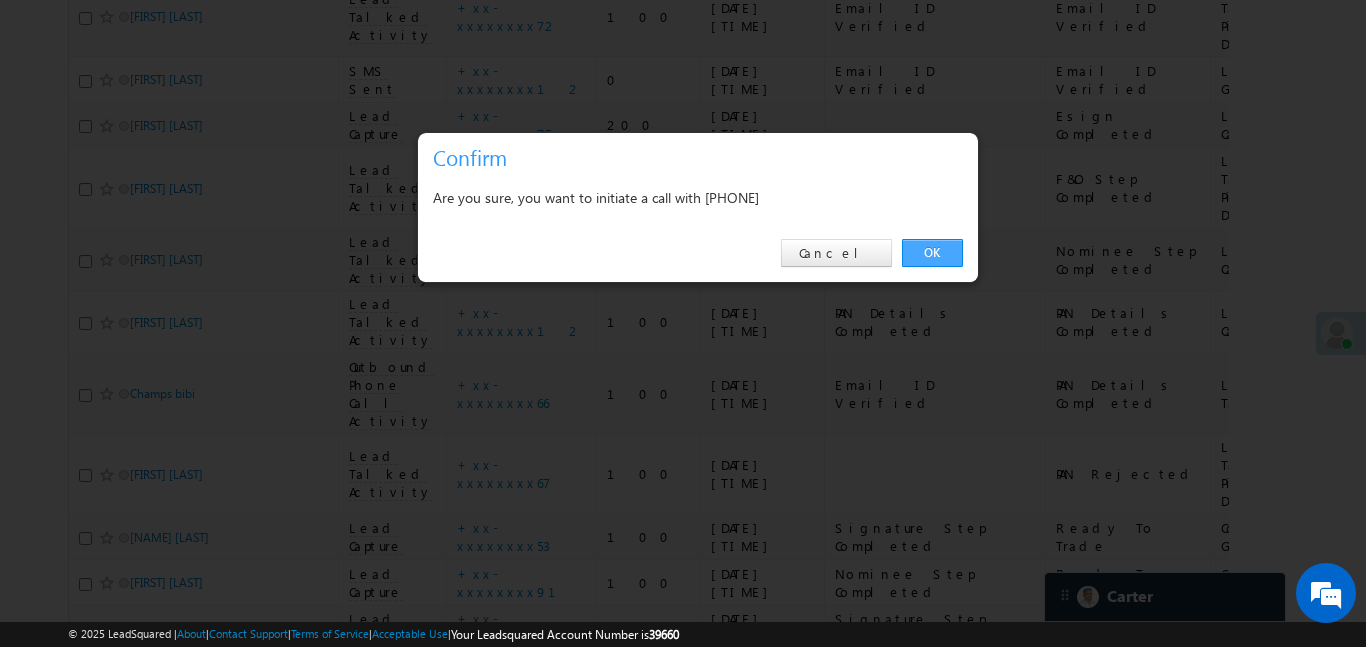 click on "OK" at bounding box center [932, 253] 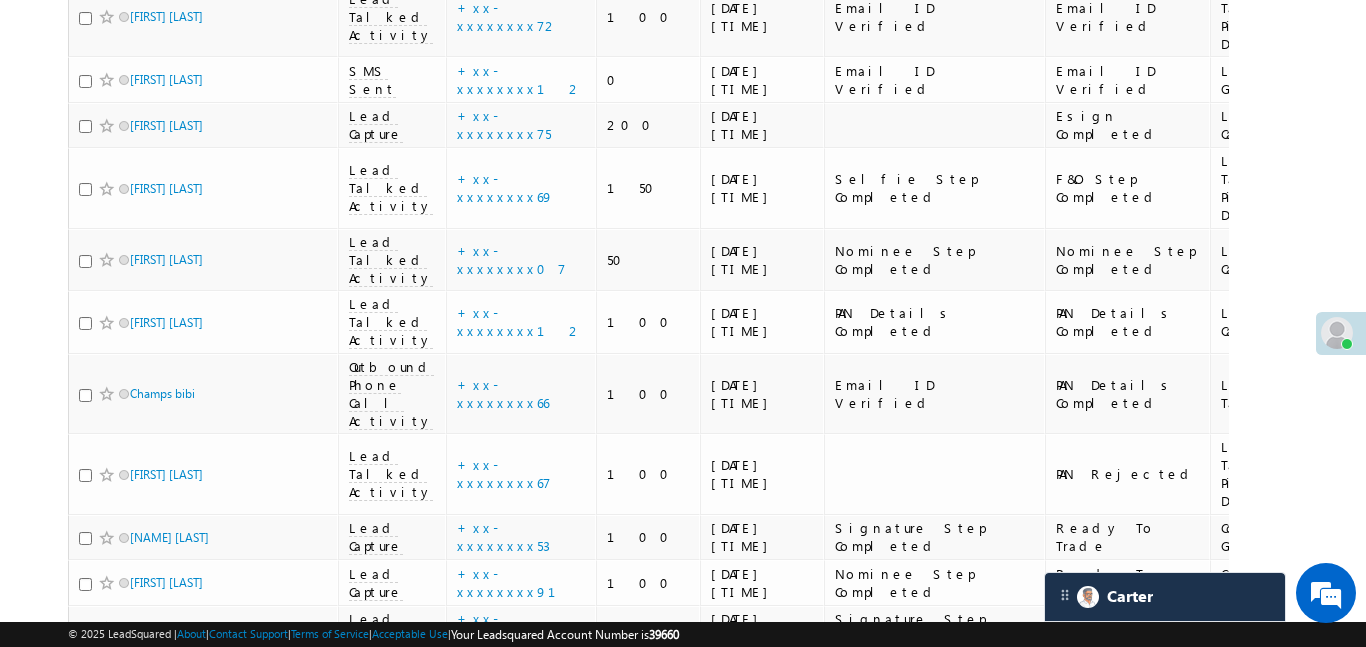 scroll, scrollTop: 0, scrollLeft: 0, axis: both 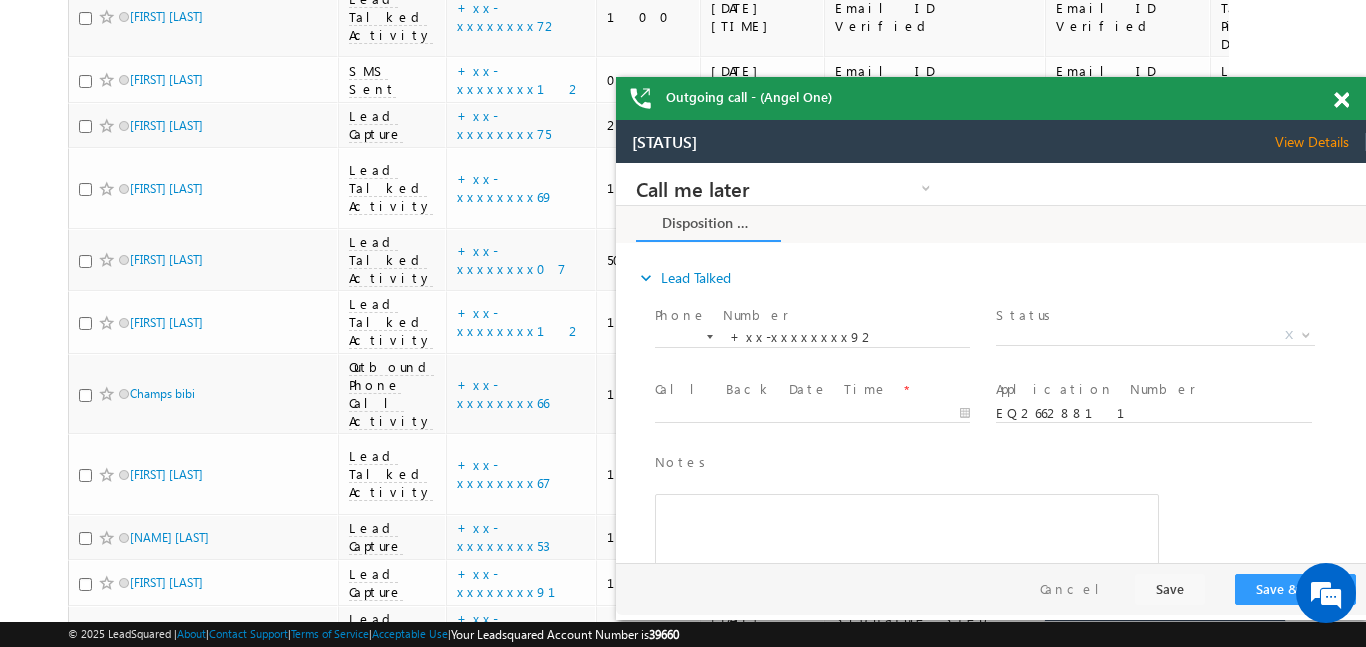 click at bounding box center (1341, 100) 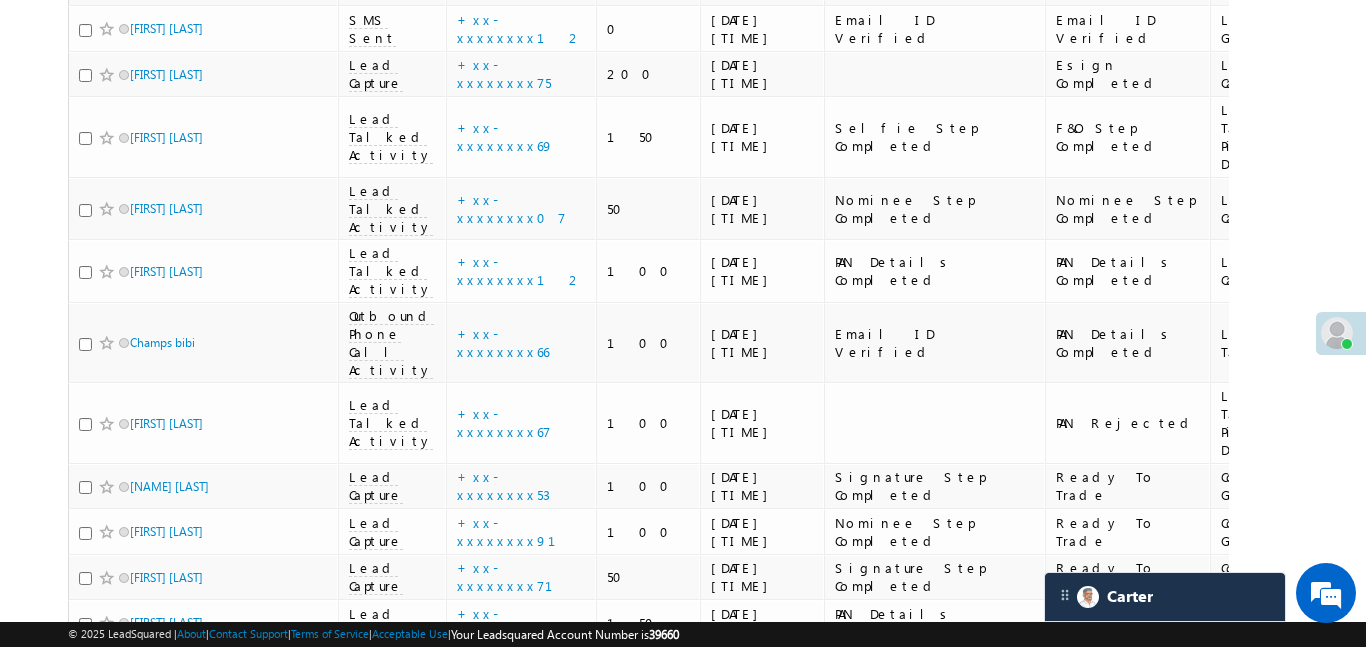 scroll, scrollTop: 3059, scrollLeft: 0, axis: vertical 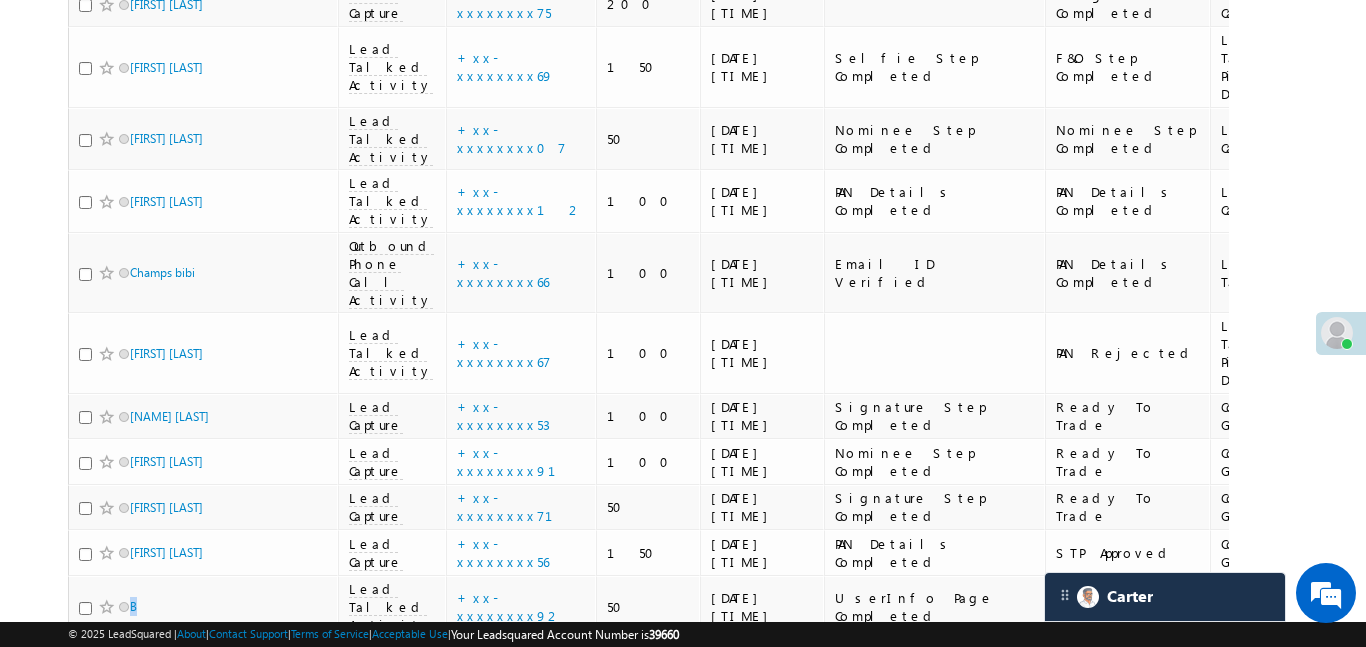 click on "+xx-xxxxxxxx45" at bounding box center [521, 677] 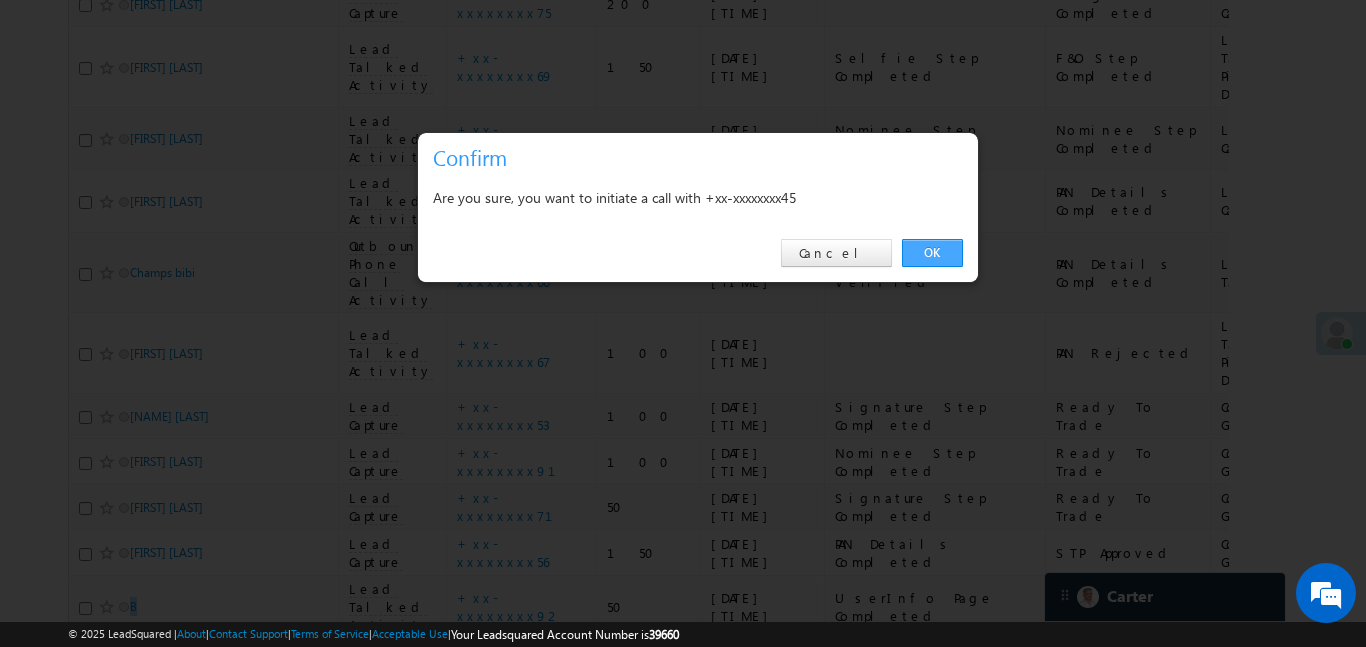 click on "OK" at bounding box center [932, 253] 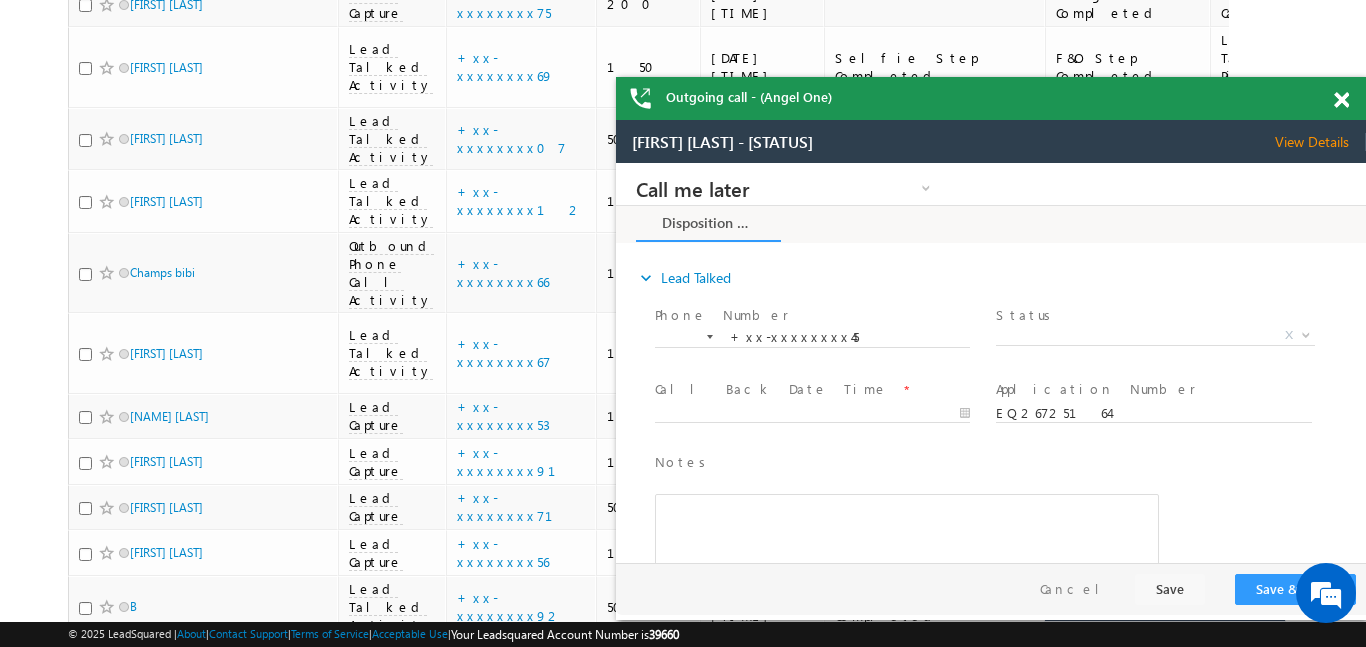scroll, scrollTop: 0, scrollLeft: 0, axis: both 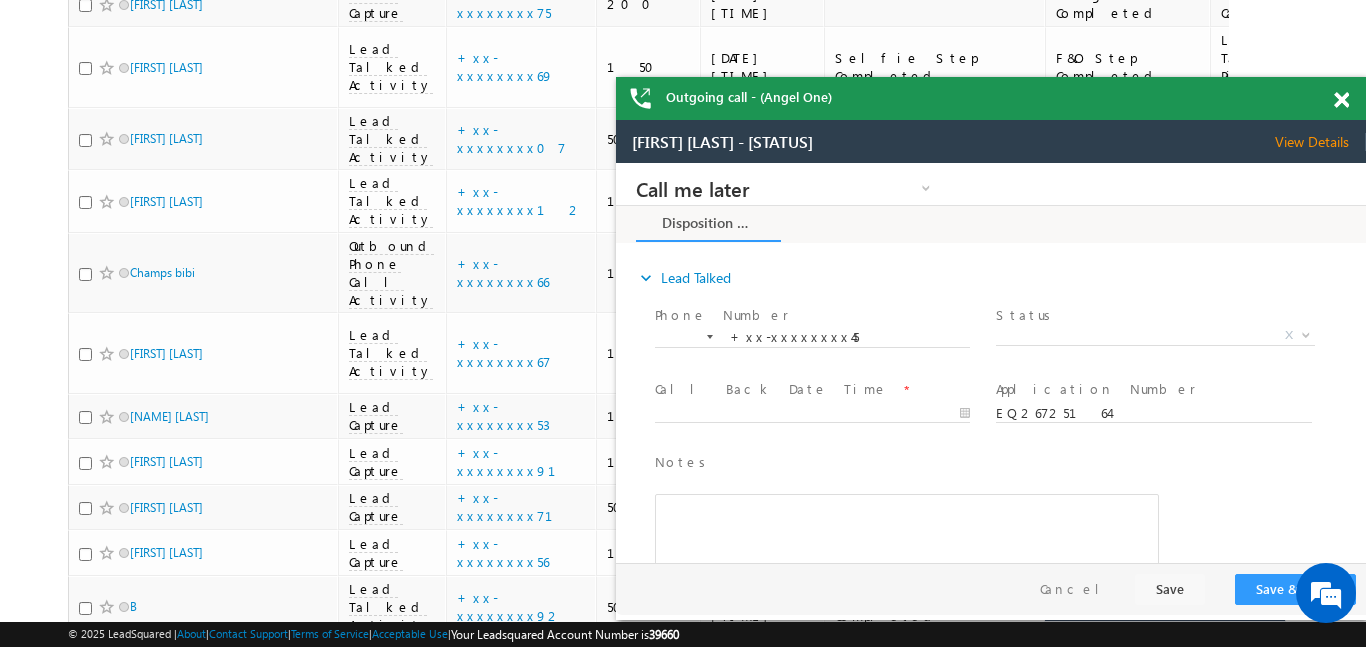 drag, startPoint x: 1338, startPoint y: 101, endPoint x: 93, endPoint y: 84, distance: 1245.1161 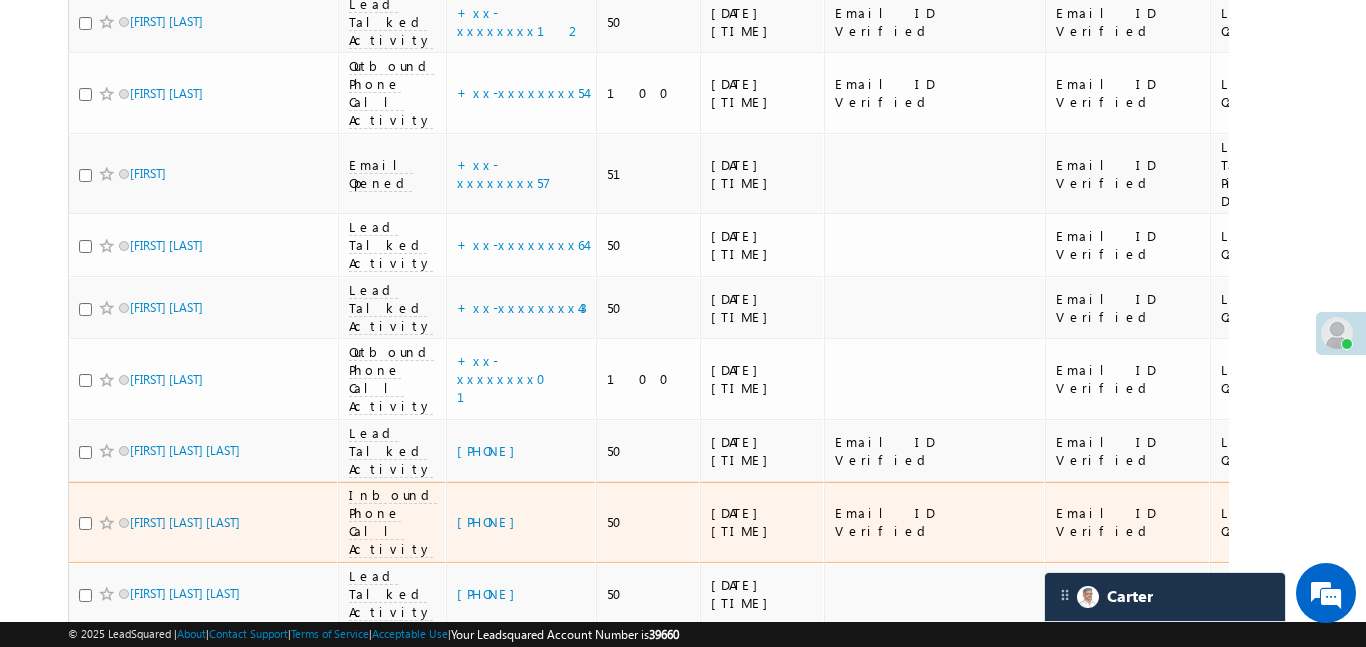 scroll, scrollTop: 1959, scrollLeft: 0, axis: vertical 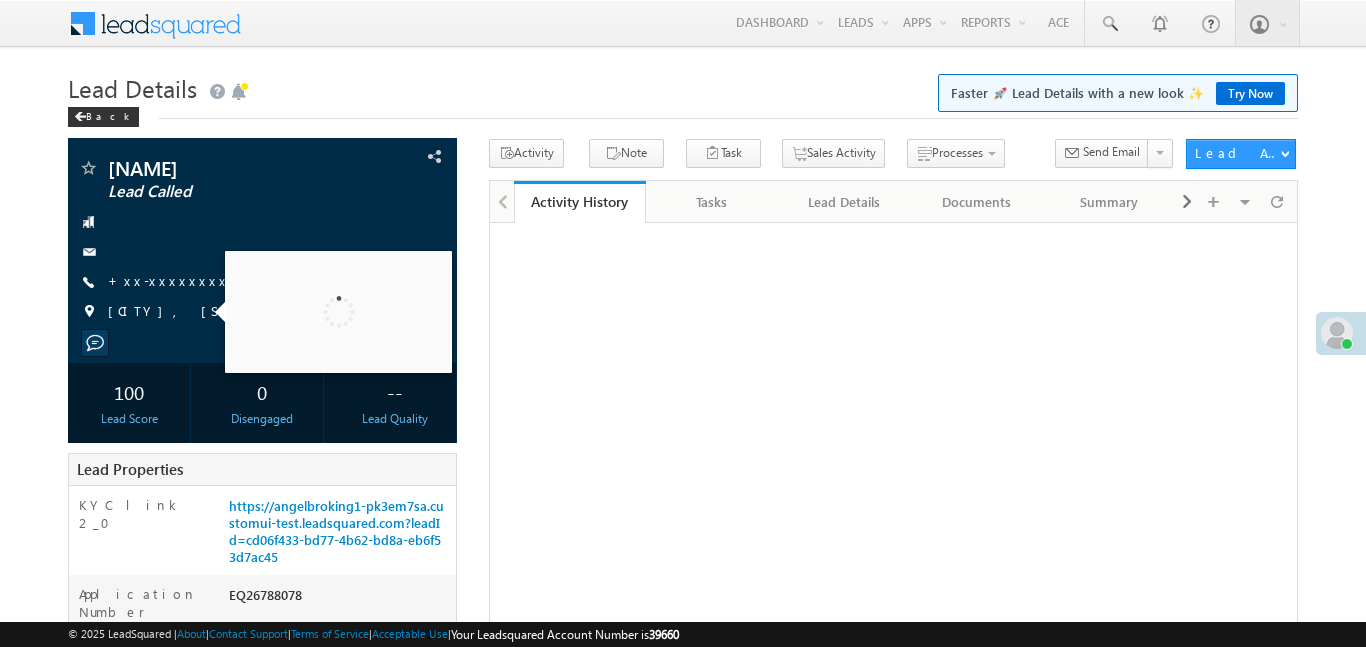 click on "+xx-xxxxxxxx12" at bounding box center (191, 282) 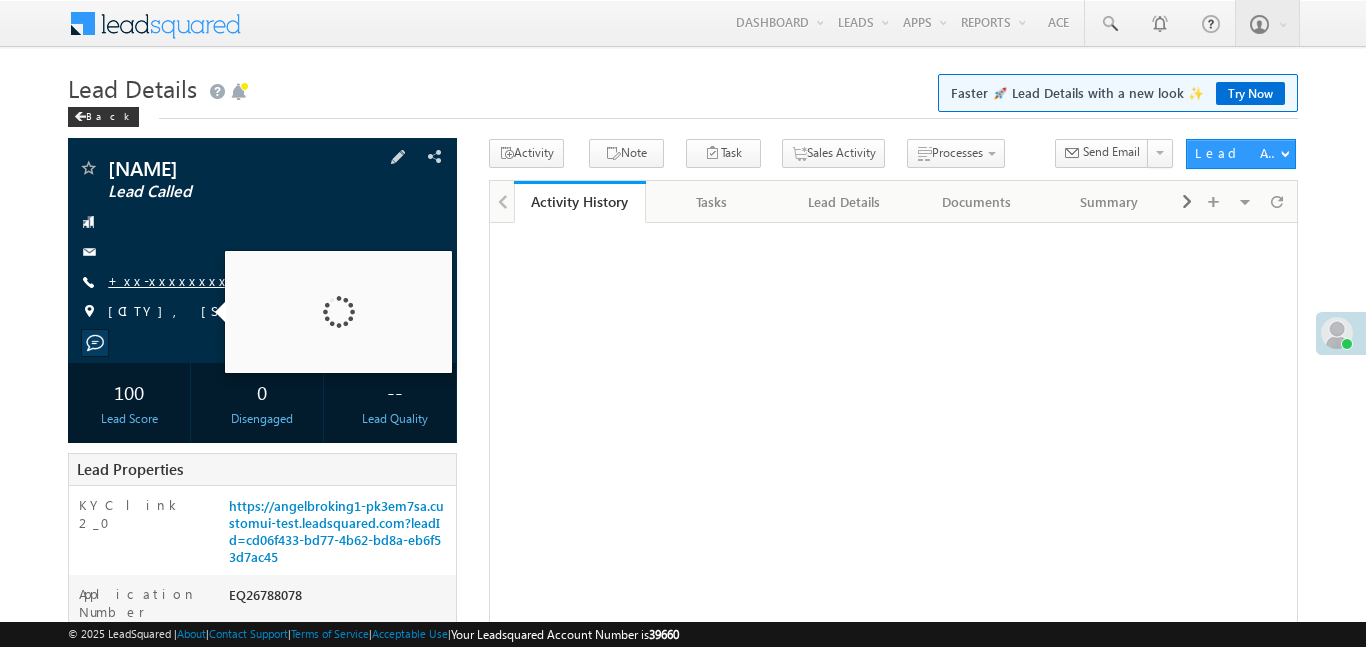 scroll, scrollTop: 0, scrollLeft: 0, axis: both 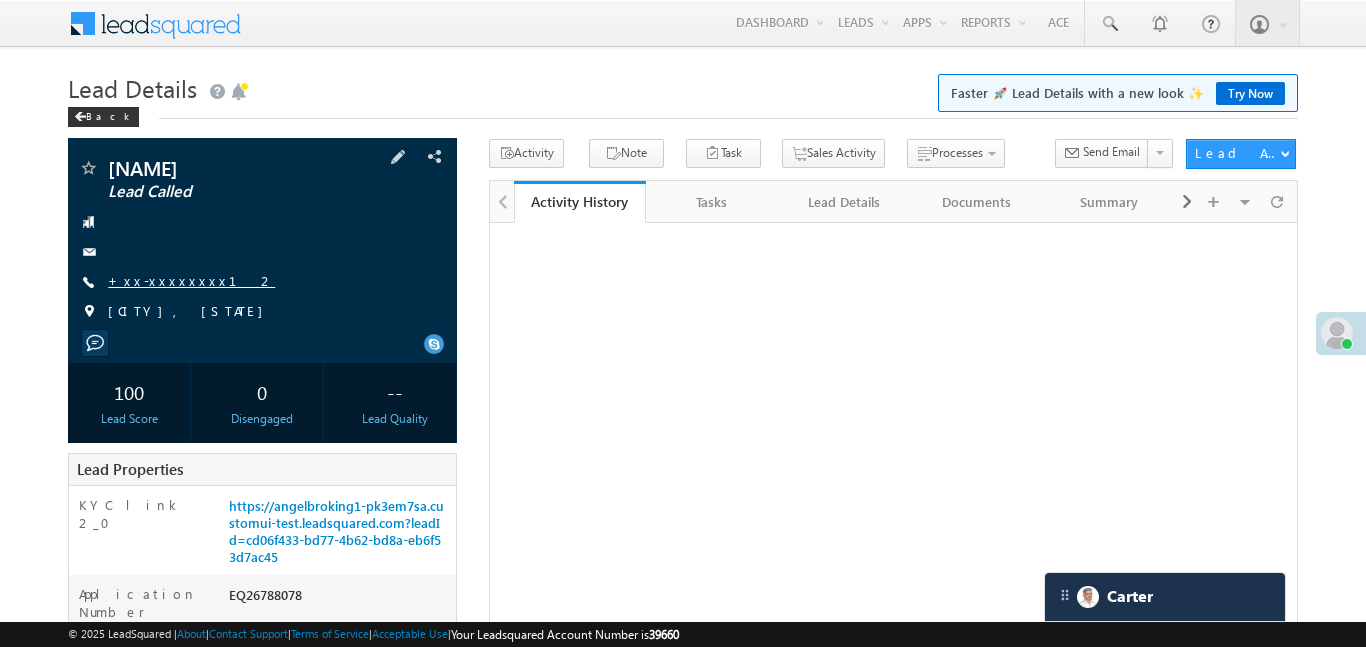 click on "+xx-xxxxxxxx12" at bounding box center [191, 280] 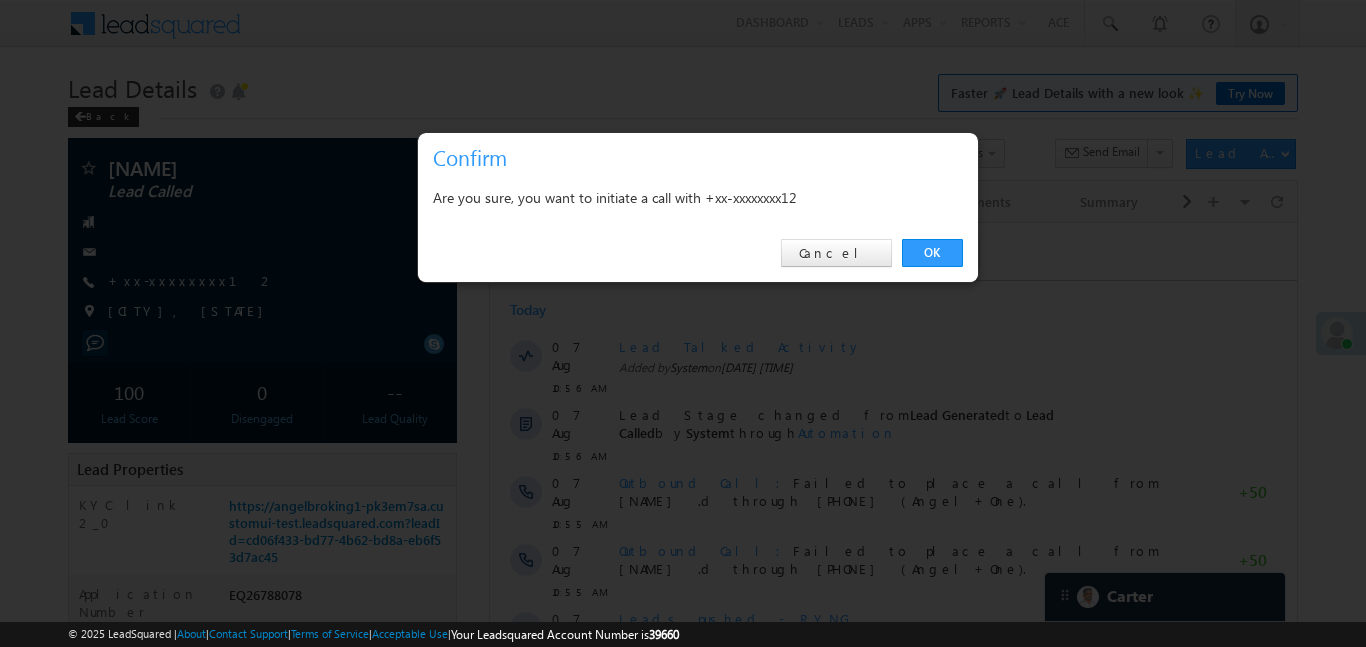 scroll, scrollTop: 0, scrollLeft: 0, axis: both 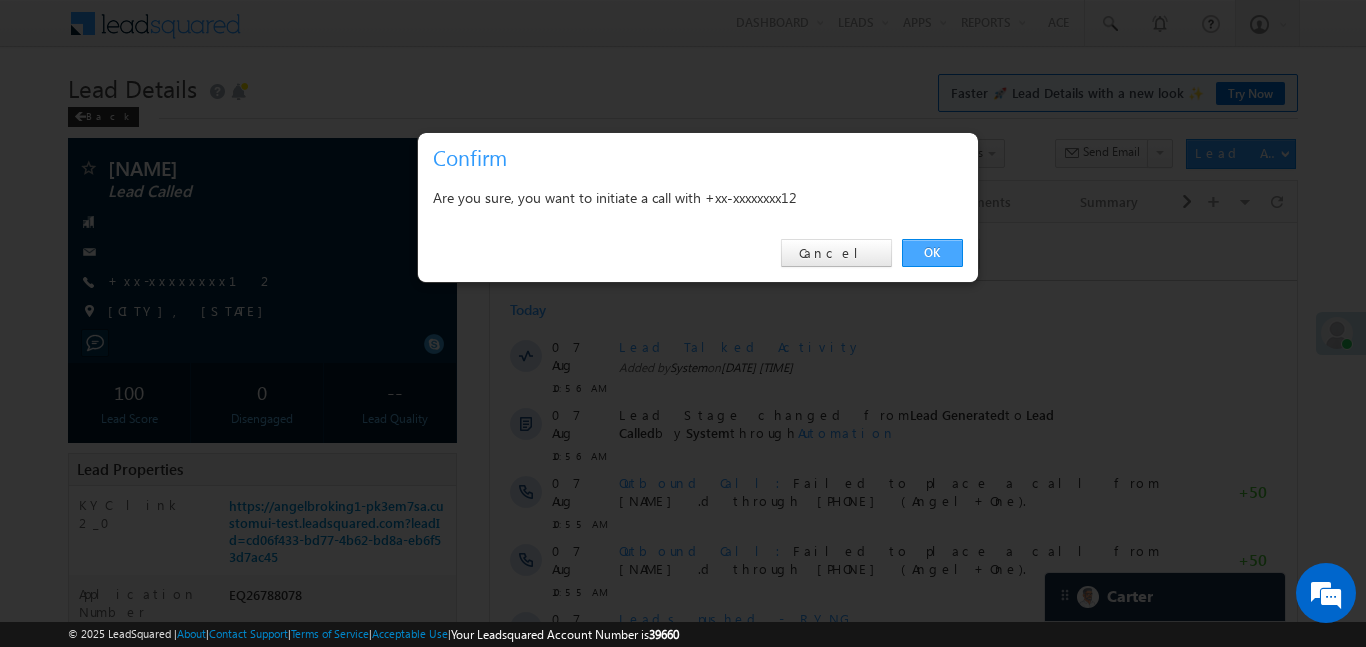click on "OK" at bounding box center (932, 253) 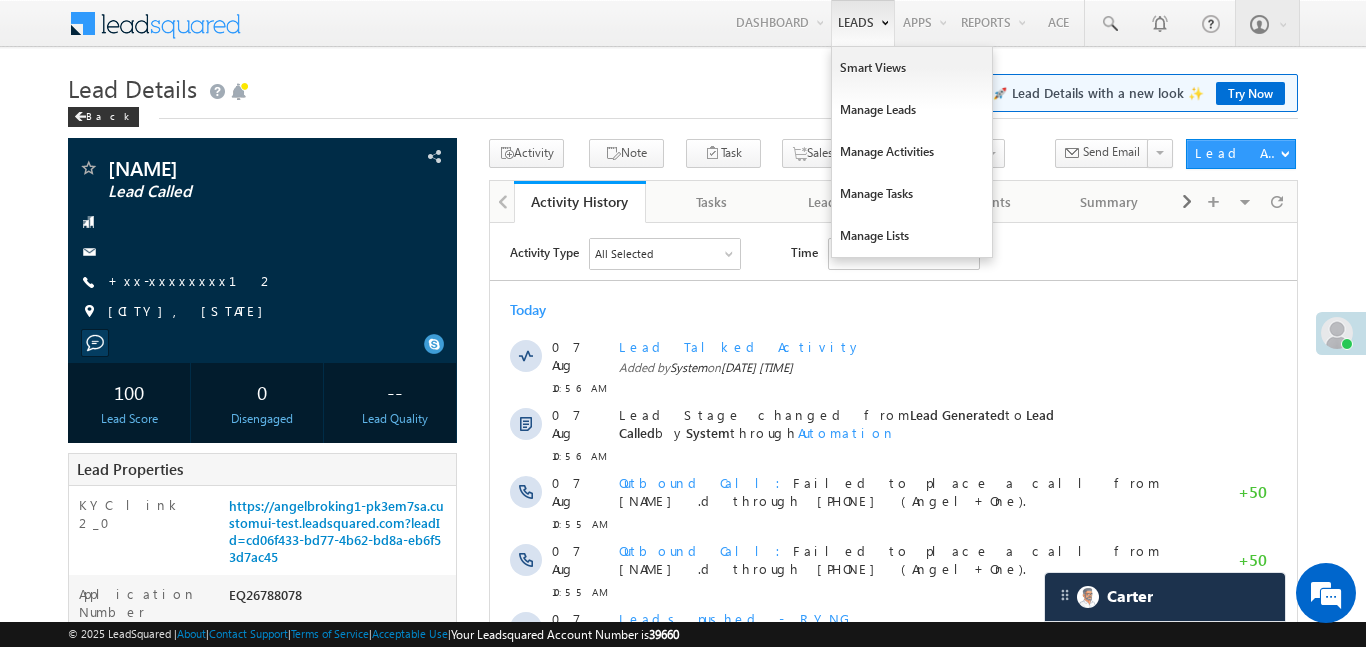 scroll, scrollTop: 8943, scrollLeft: 0, axis: vertical 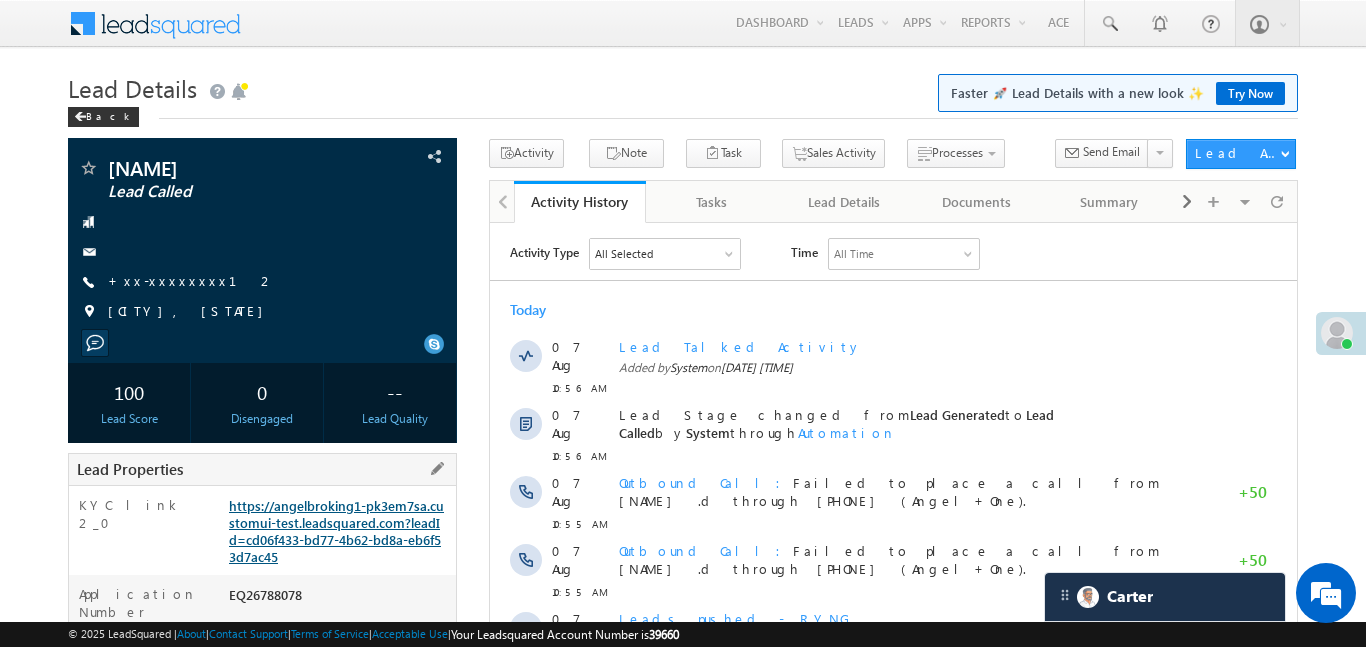 click on "https://angelbroking1-pk3em7sa.customui-test.leadsquared.com?leadId=cd06f433-bd77-4b62-bd8a-eb6f53d7ac45" at bounding box center (336, 531) 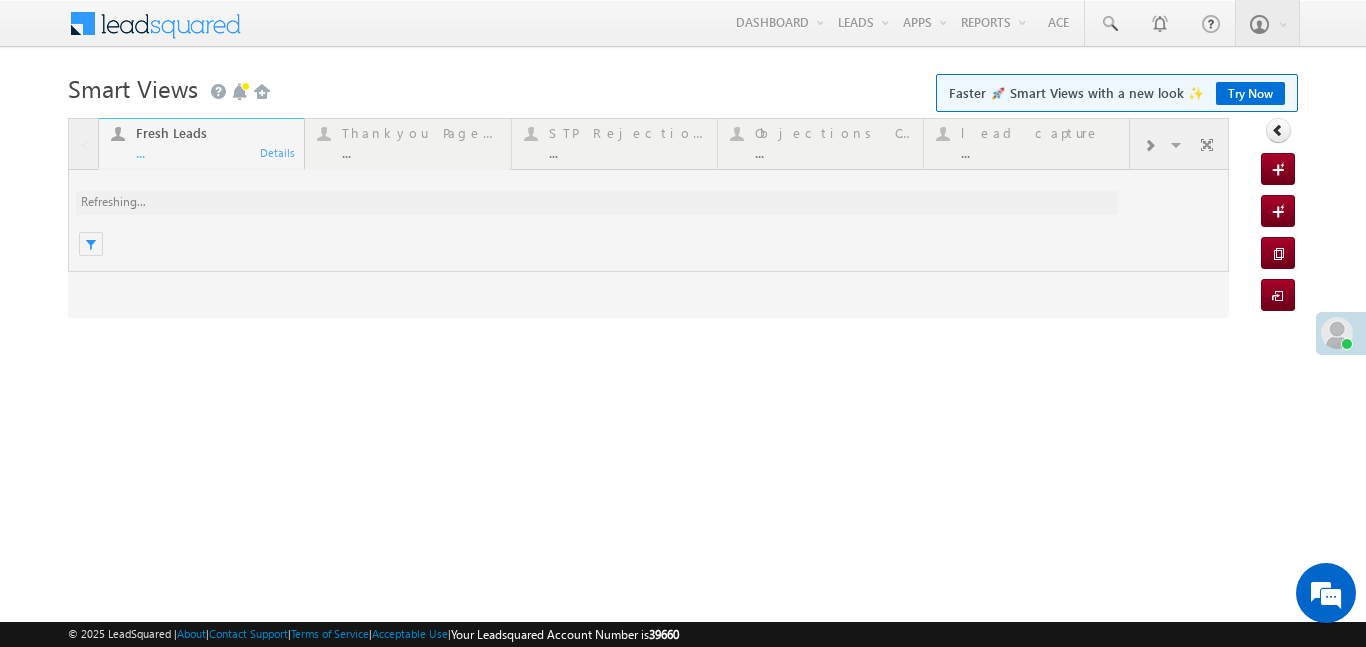 scroll, scrollTop: 0, scrollLeft: 0, axis: both 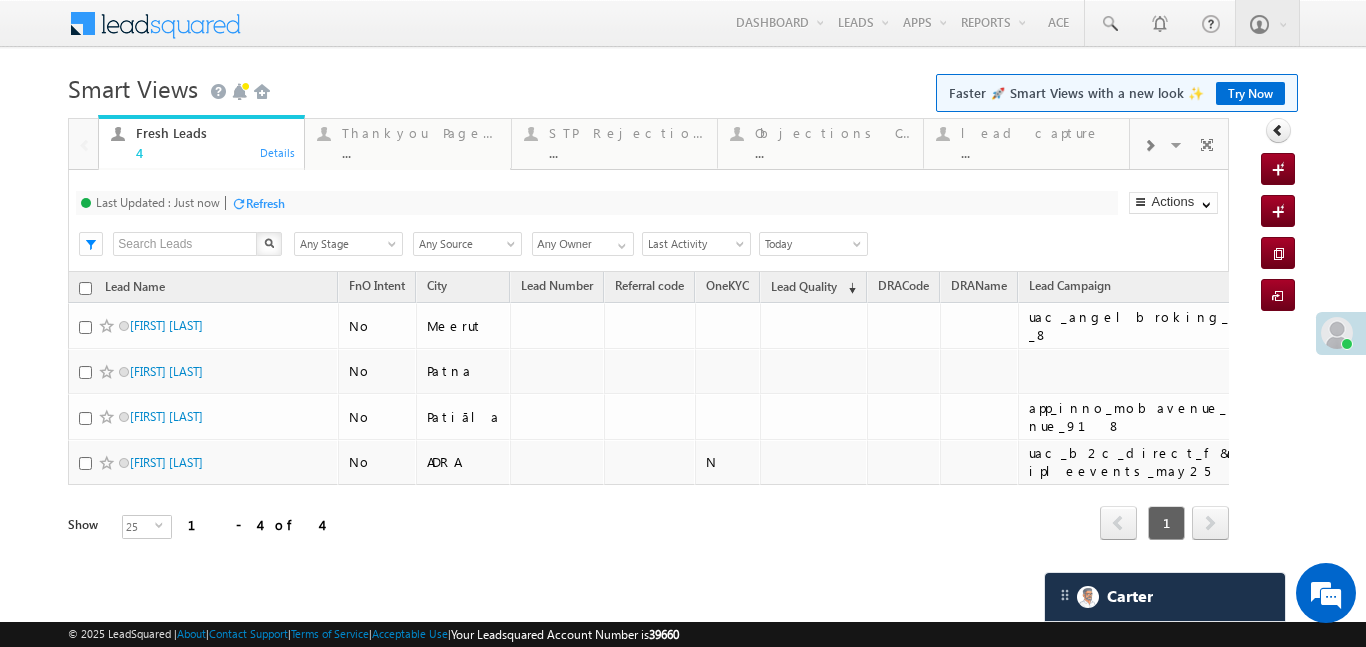 click at bounding box center (1149, 146) 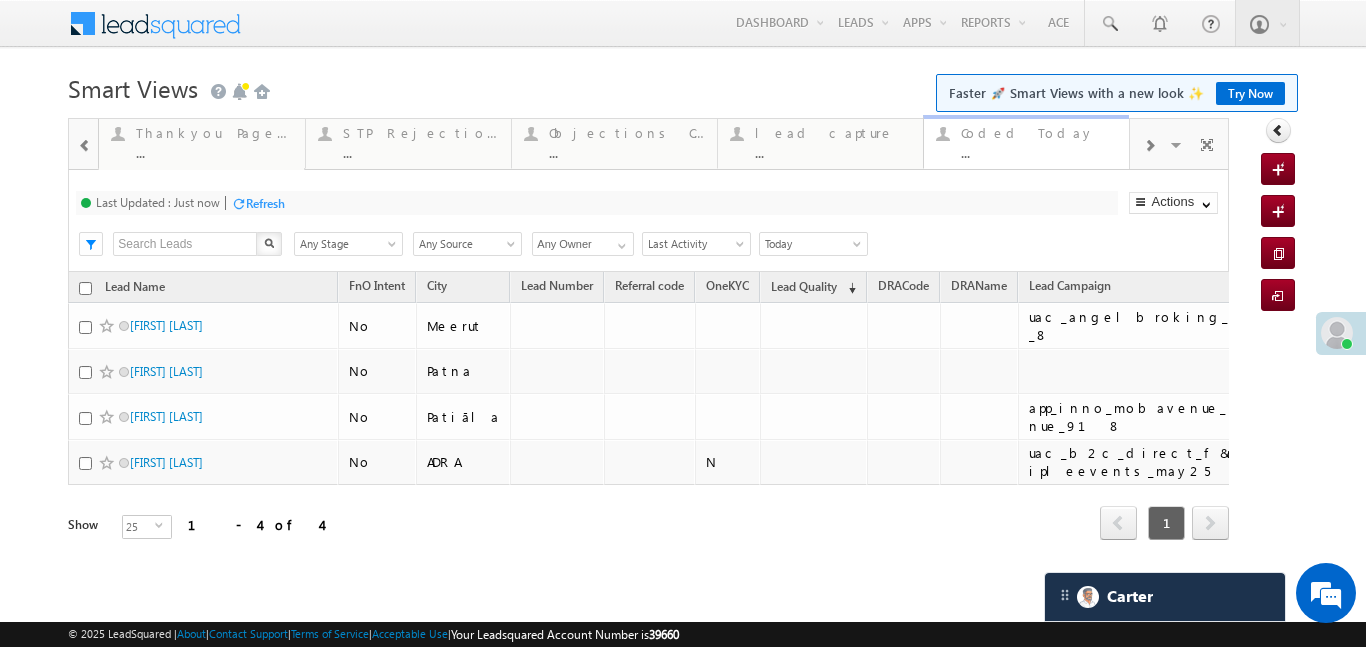 click on "Coded Today ..." at bounding box center [1039, 140] 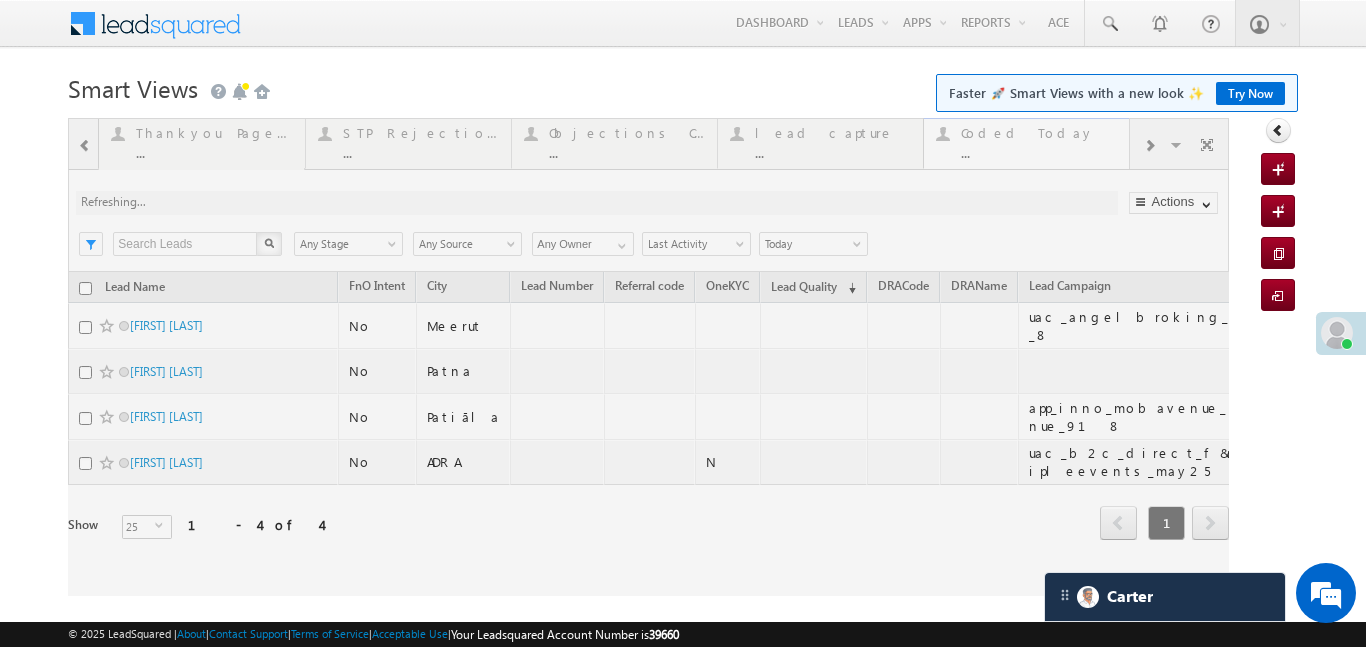 click at bounding box center (648, 357) 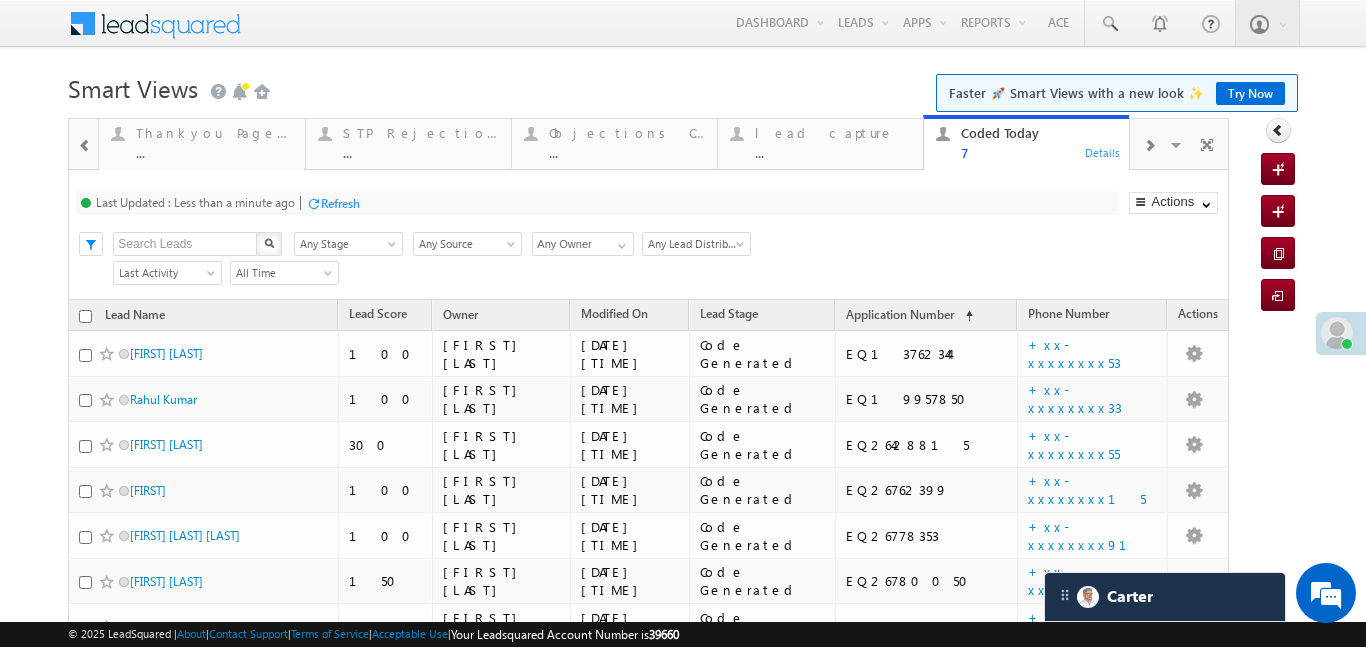 scroll, scrollTop: 0, scrollLeft: 0, axis: both 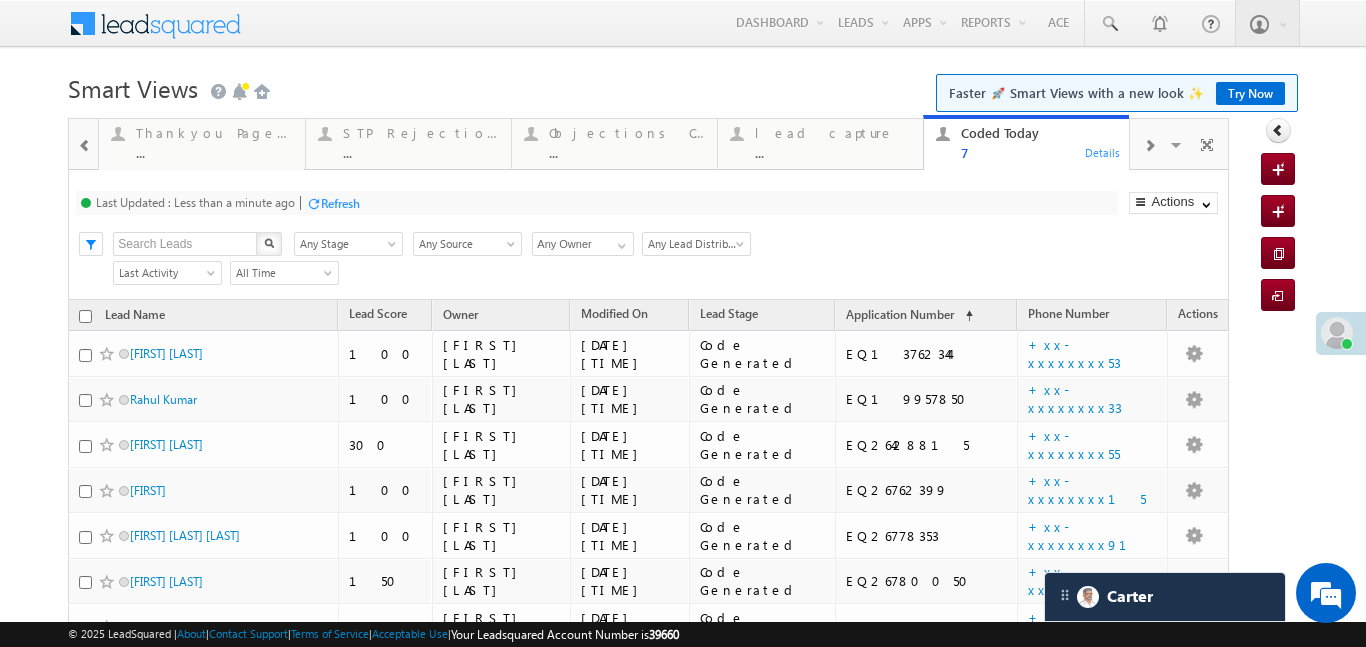 click at bounding box center [85, 146] 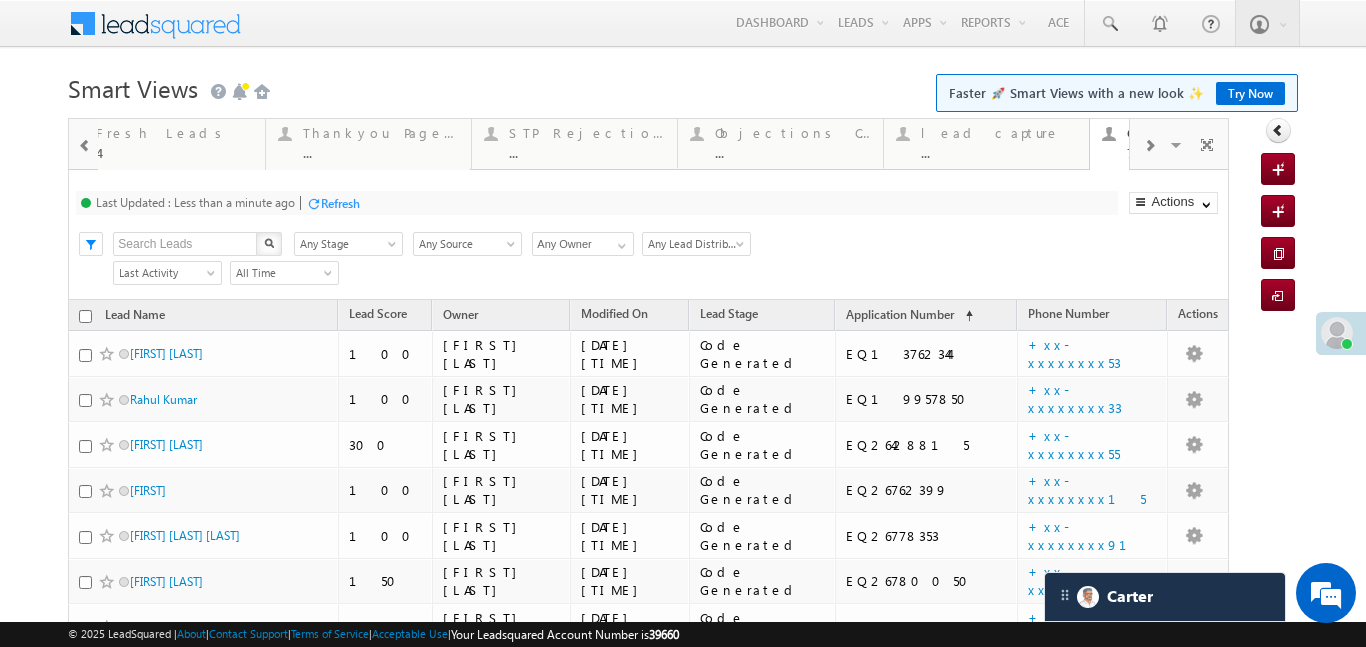 click at bounding box center (83, 143) 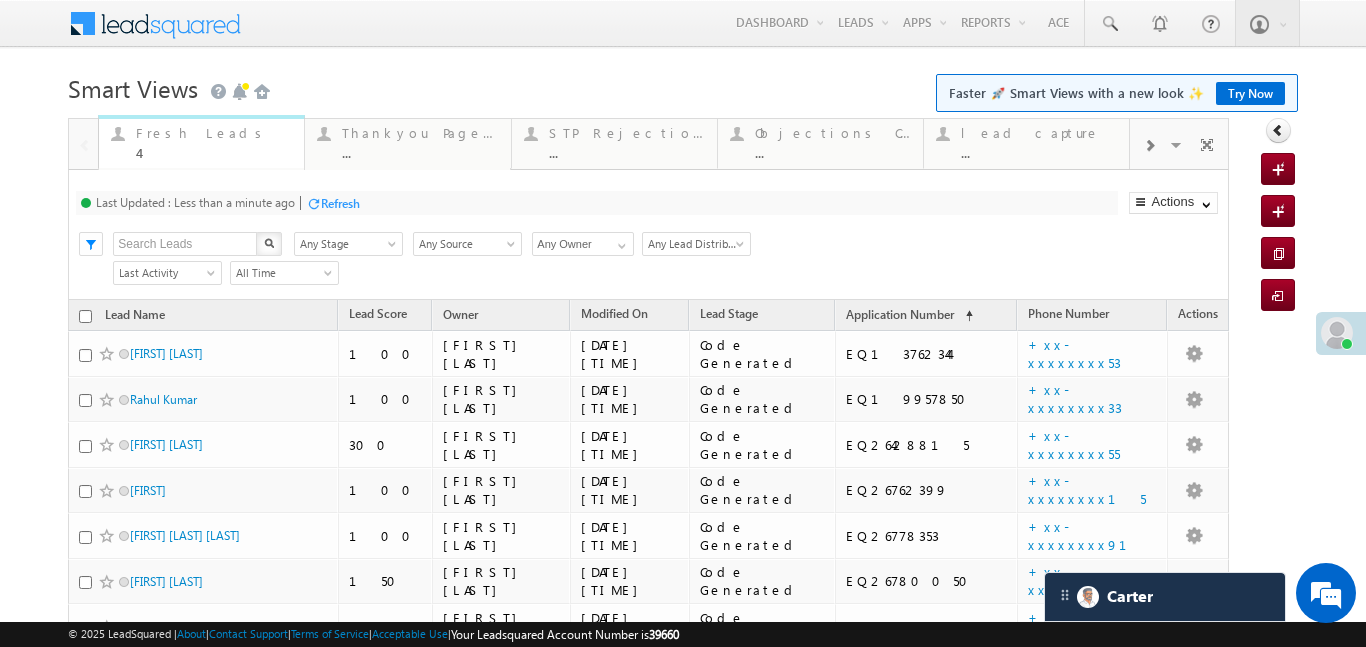 click on "Fresh Leads" at bounding box center (214, 133) 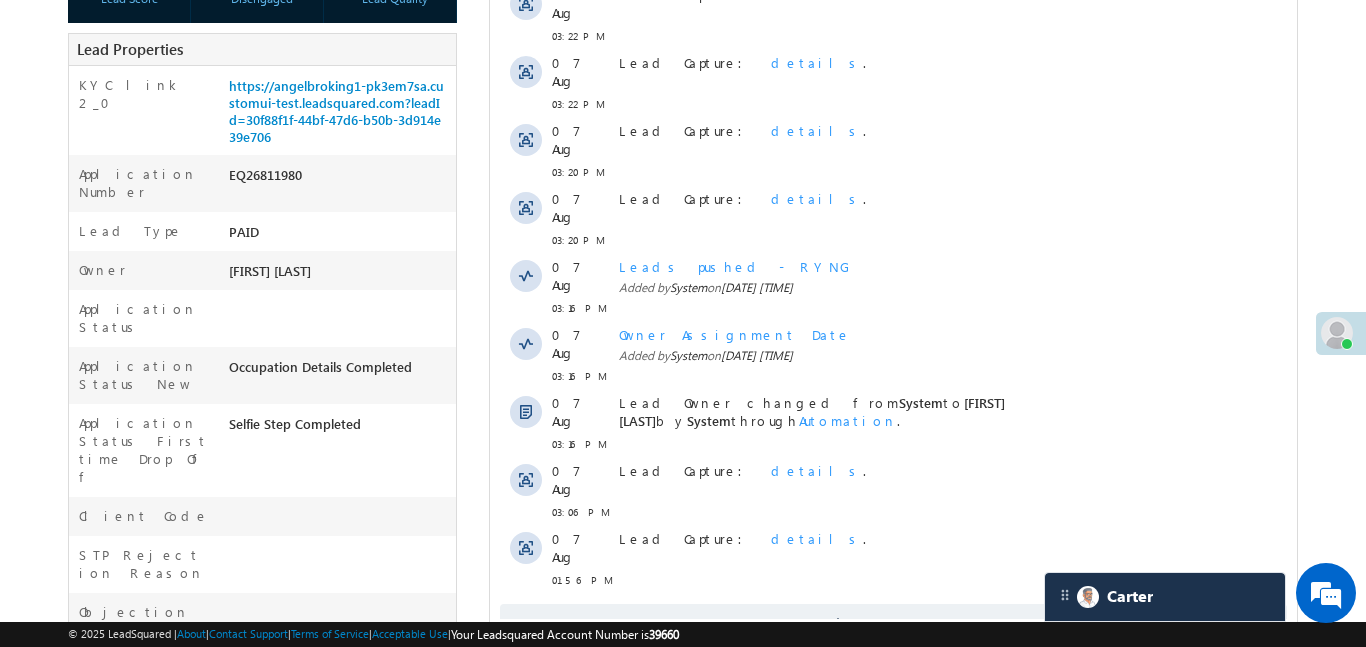 scroll, scrollTop: 493, scrollLeft: 0, axis: vertical 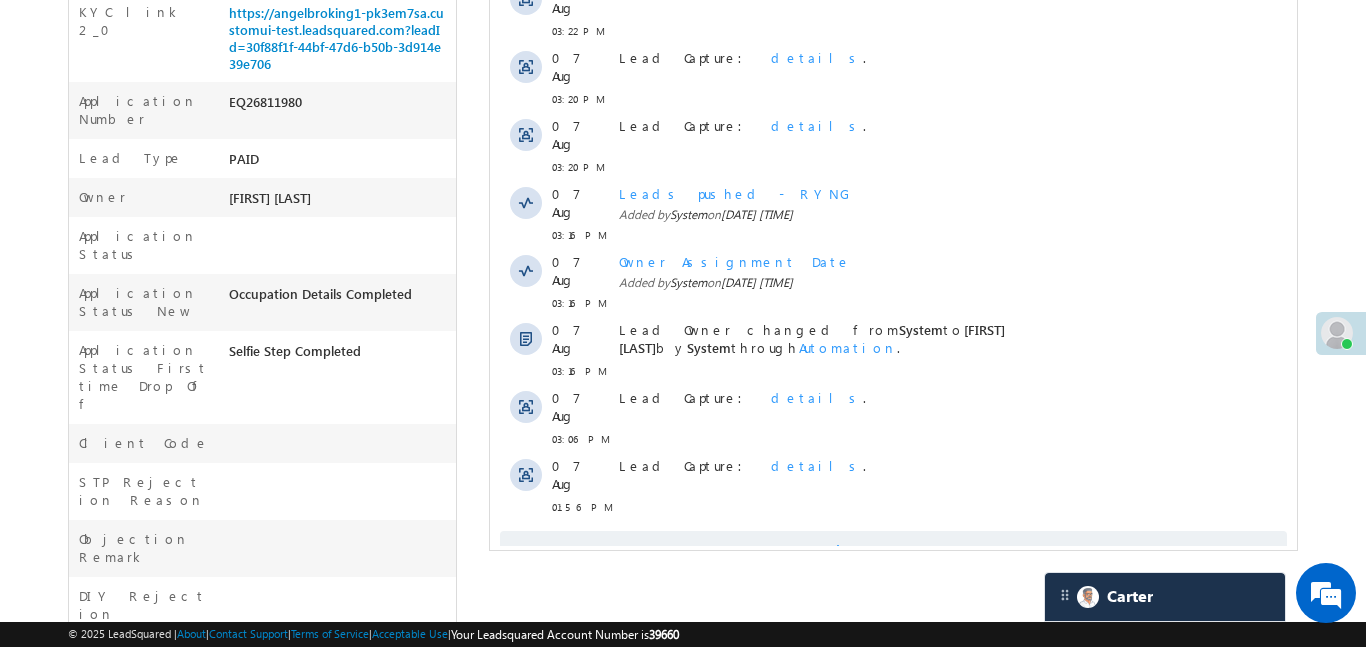 click on "Show More" at bounding box center [892, 551] 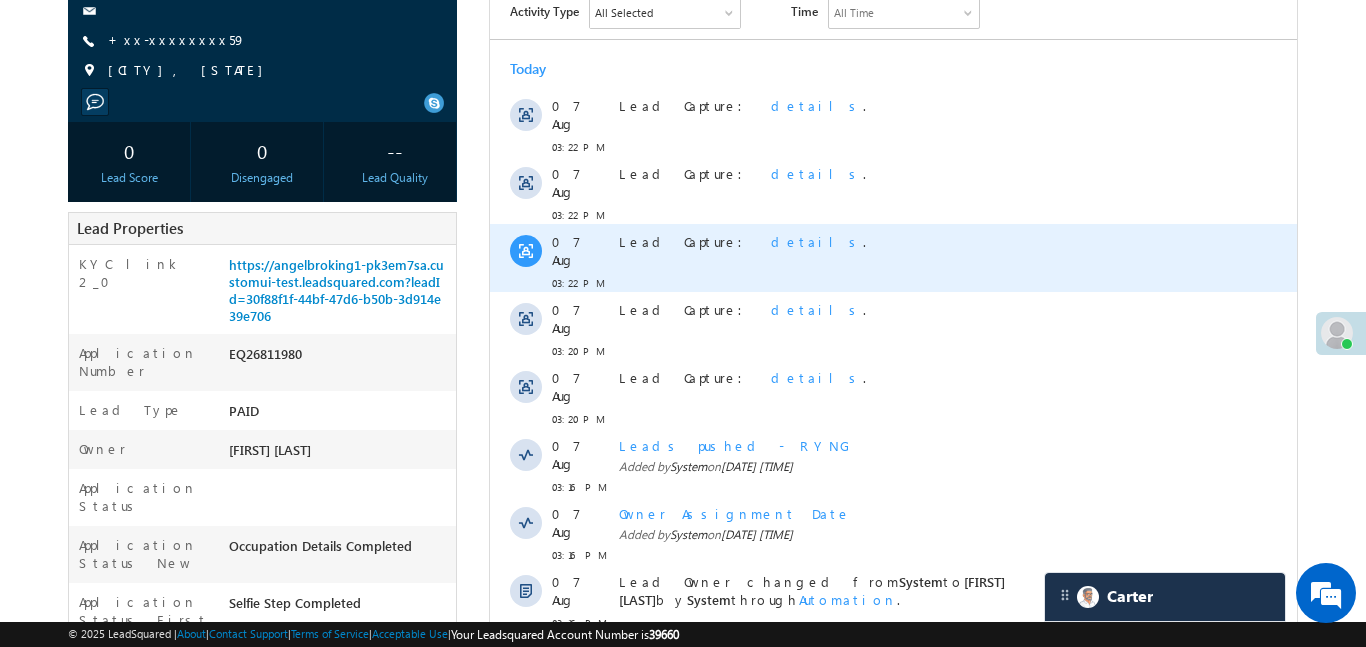 scroll, scrollTop: 128, scrollLeft: 0, axis: vertical 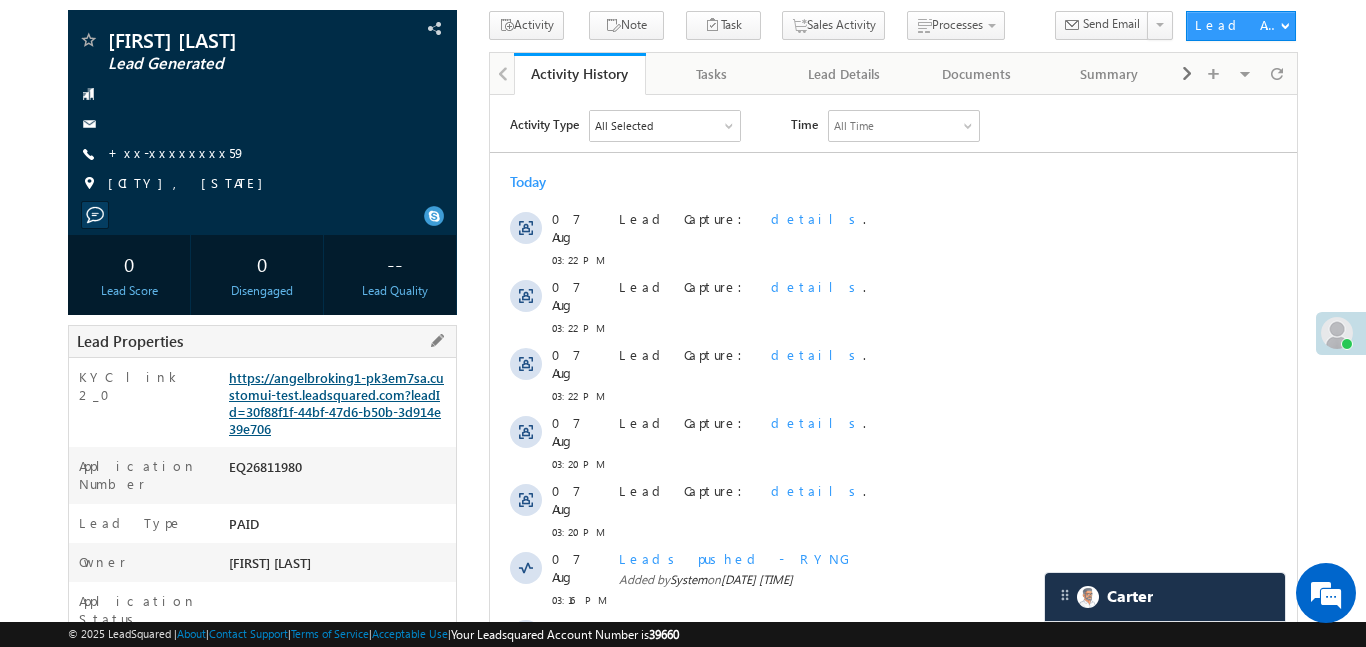 click on "https://angelbroking1-pk3em7sa.customui-test.leadsquared.com?leadId=30f88f1f-44bf-47d6-b50b-3d914e39e706" at bounding box center [336, 403] 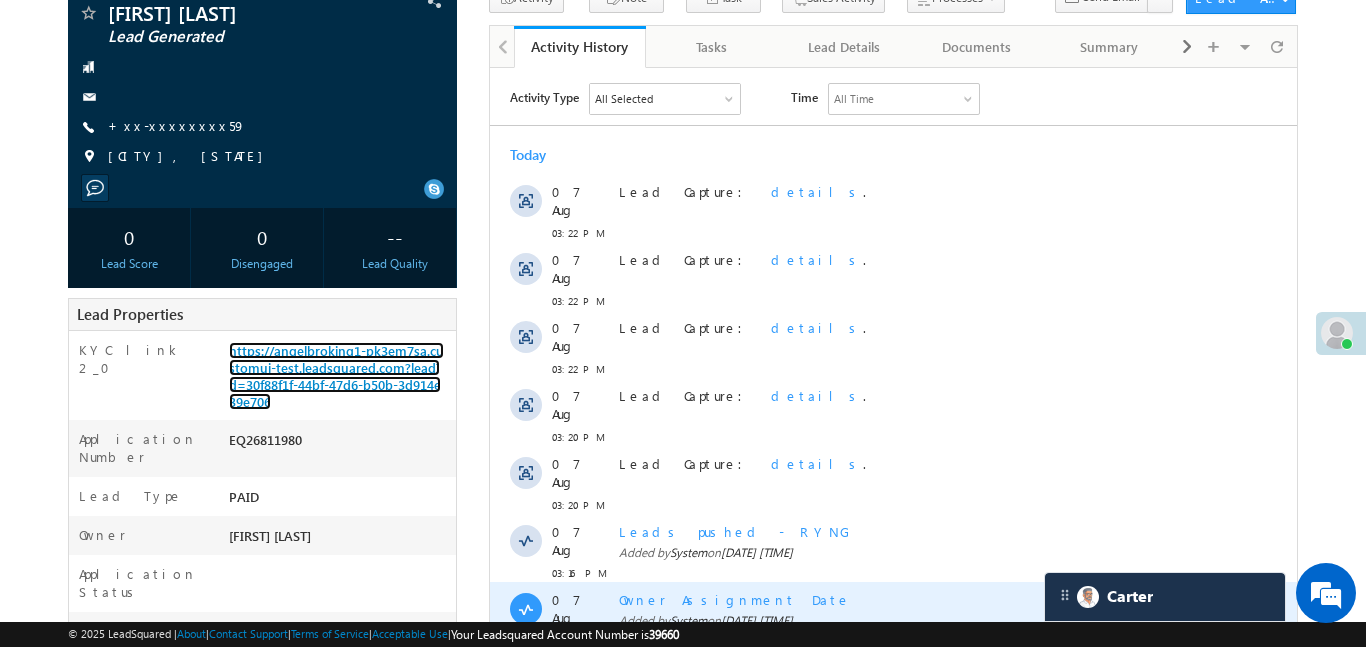 scroll, scrollTop: 169, scrollLeft: 0, axis: vertical 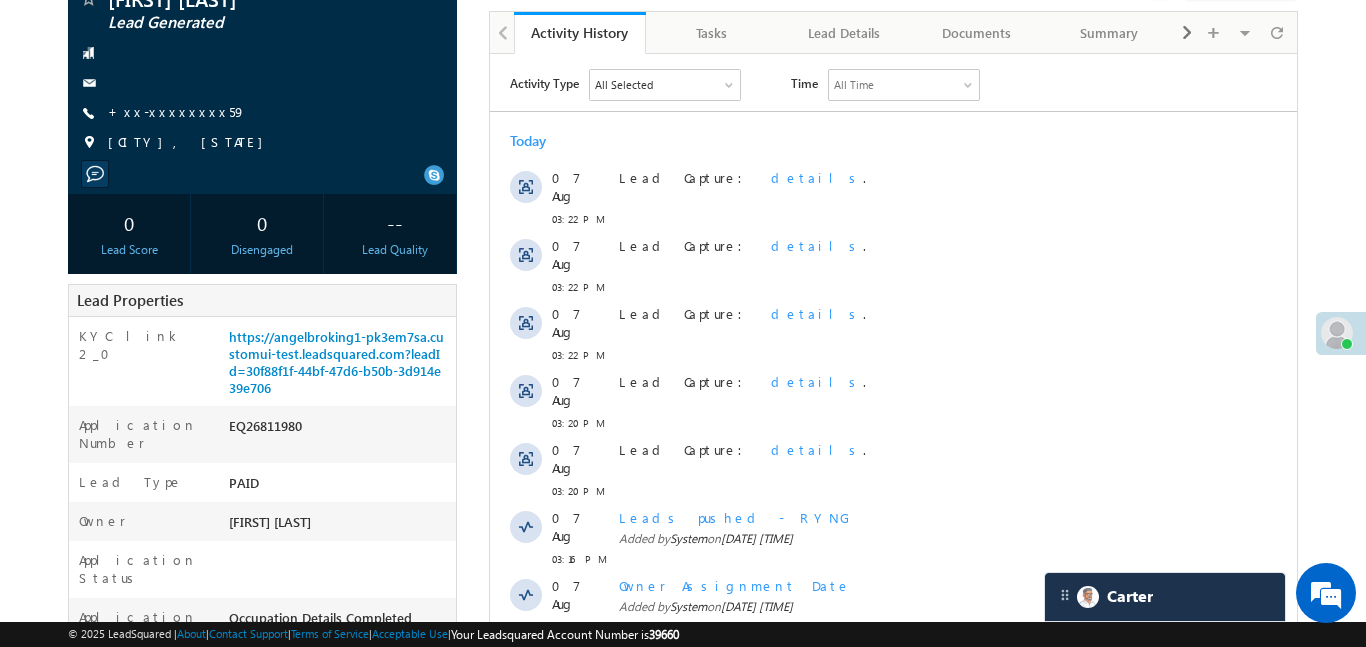 drag, startPoint x: 850, startPoint y: 586, endPoint x: 842, endPoint y: 594, distance: 11.313708 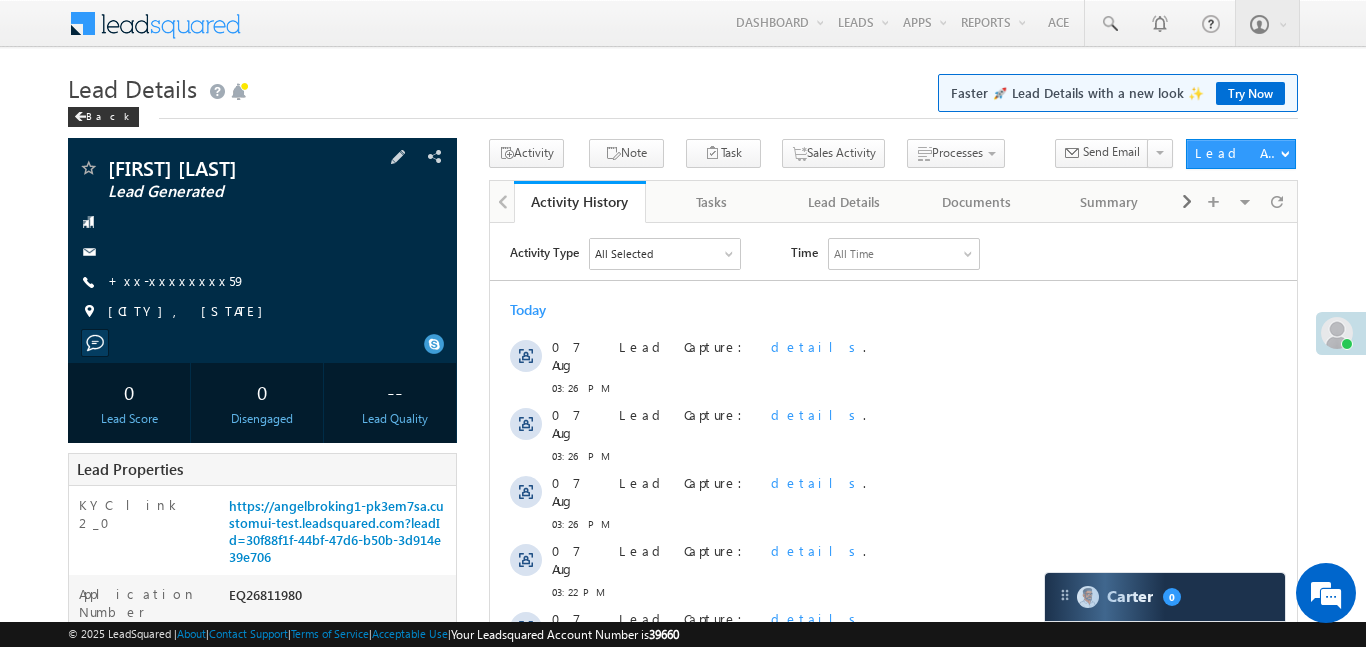 scroll, scrollTop: 0, scrollLeft: 0, axis: both 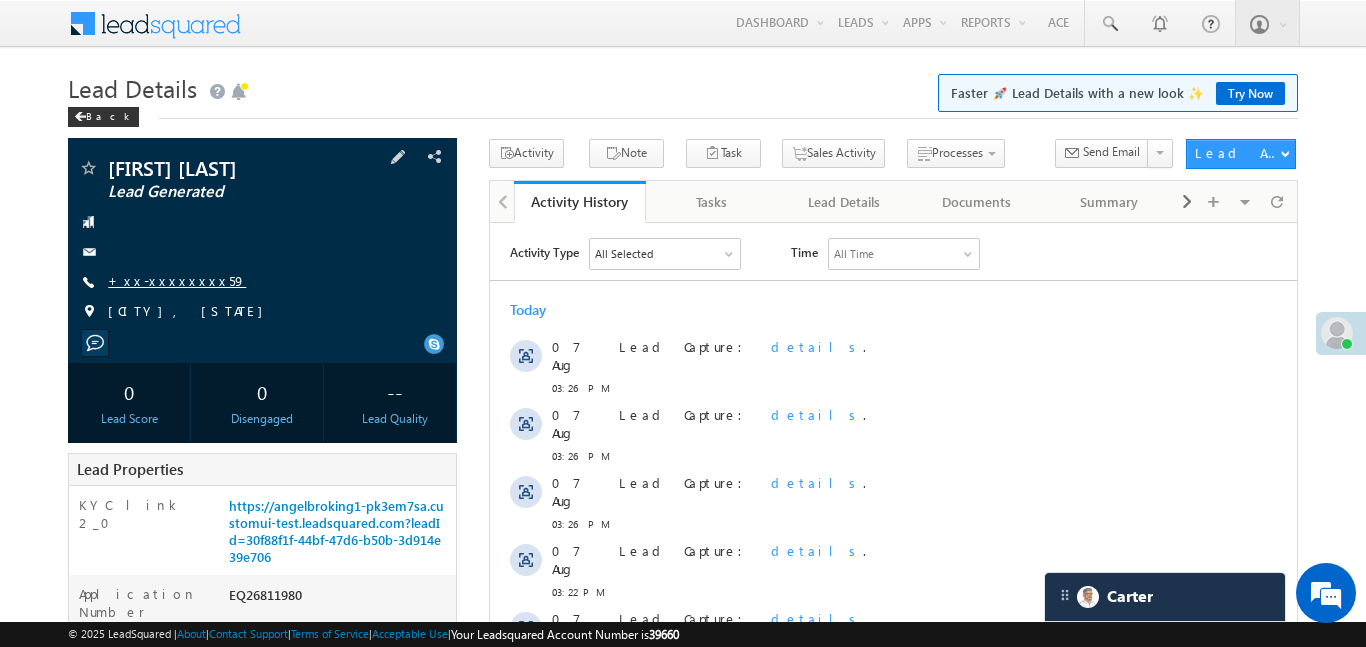 click on "+xx-xxxxxxxx59" at bounding box center [177, 280] 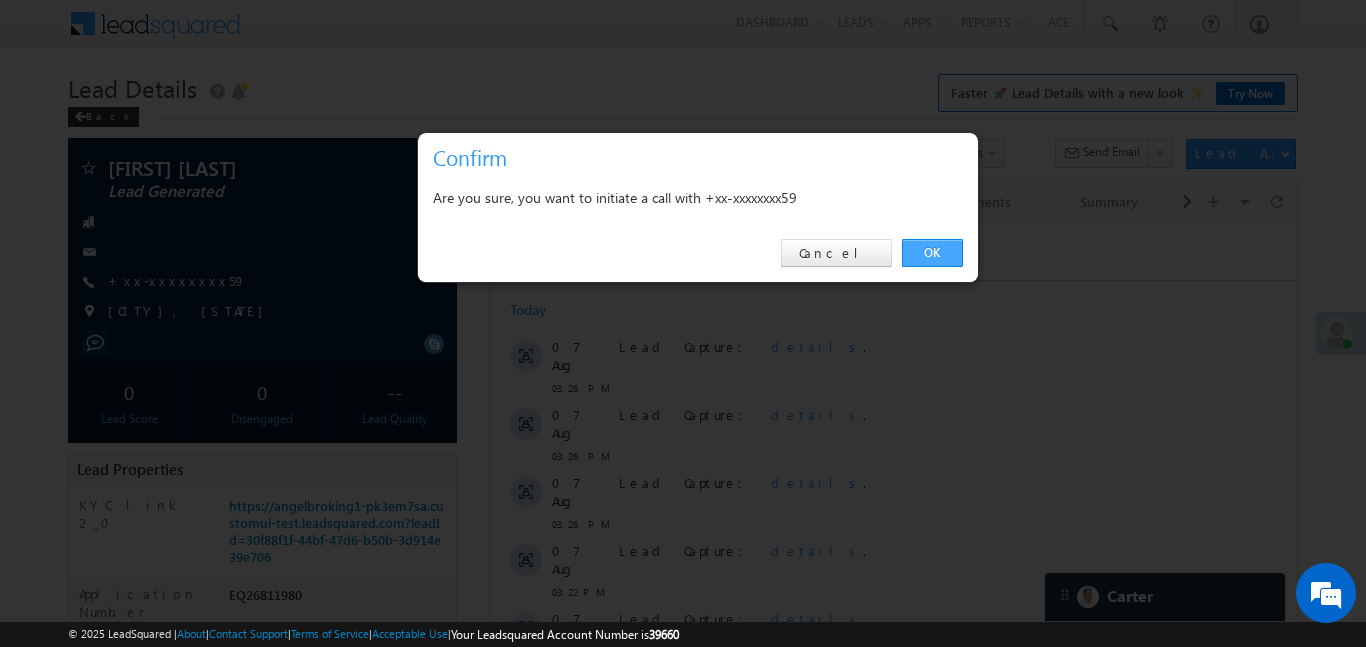 click on "OK" at bounding box center (932, 253) 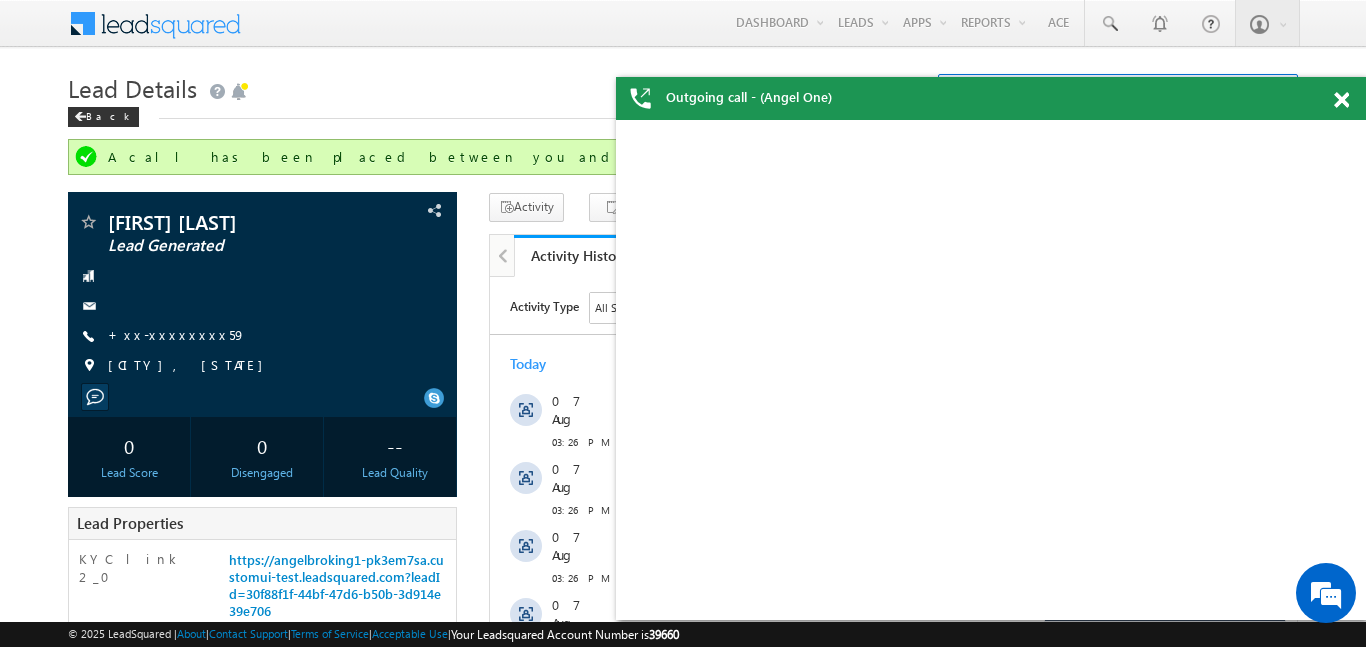 scroll, scrollTop: 8943, scrollLeft: 0, axis: vertical 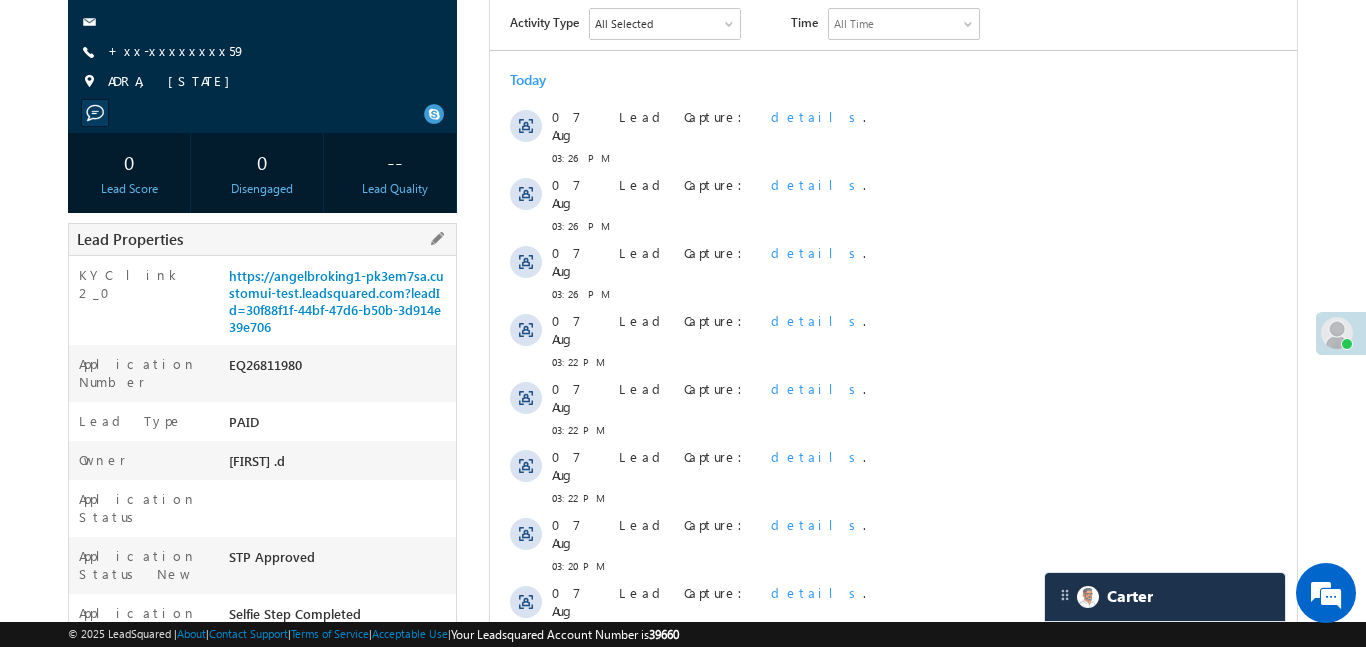 click on "https://angelbroking1-pk3em7sa.customui-test.leadsquared.com?leadId=30f88f1f-44bf-47d6-b50b-3d914e39e706" at bounding box center [340, 305] 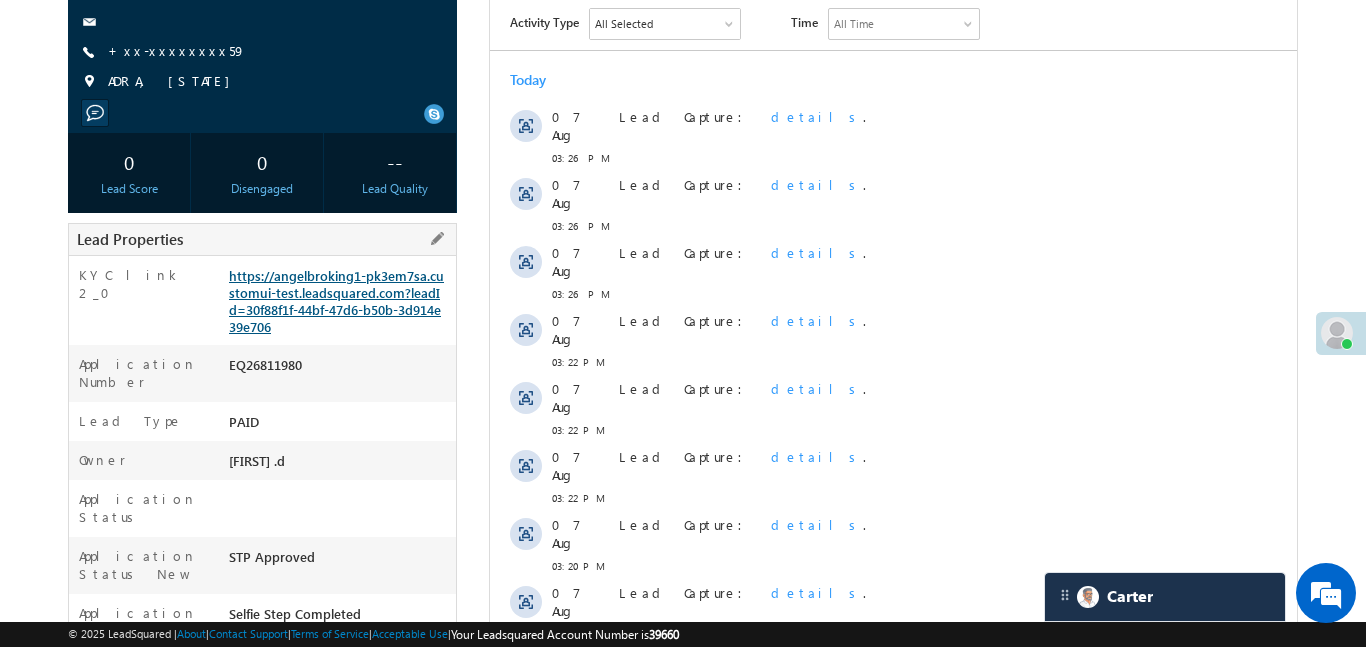 click on "https://angelbroking1-pk3em7sa.customui-test.leadsquared.com?leadId=30f88f1f-44bf-47d6-b50b-3d914e39e706" at bounding box center (336, 301) 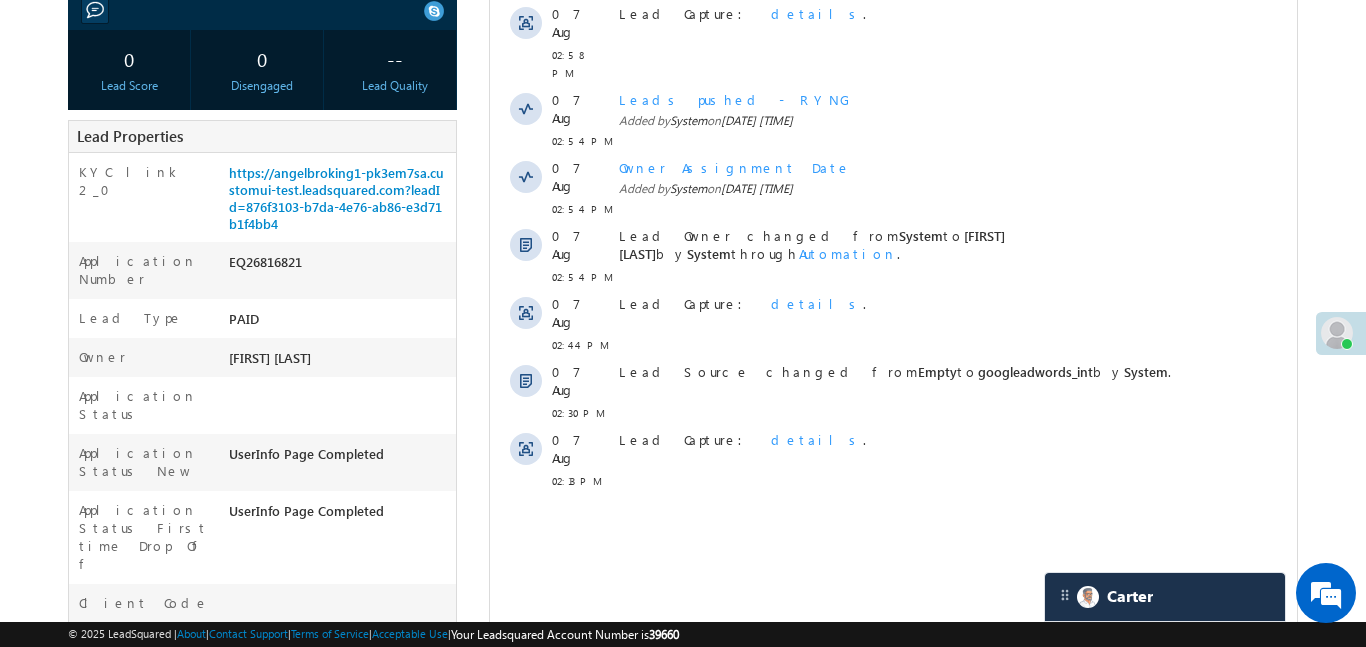 scroll, scrollTop: 0, scrollLeft: 0, axis: both 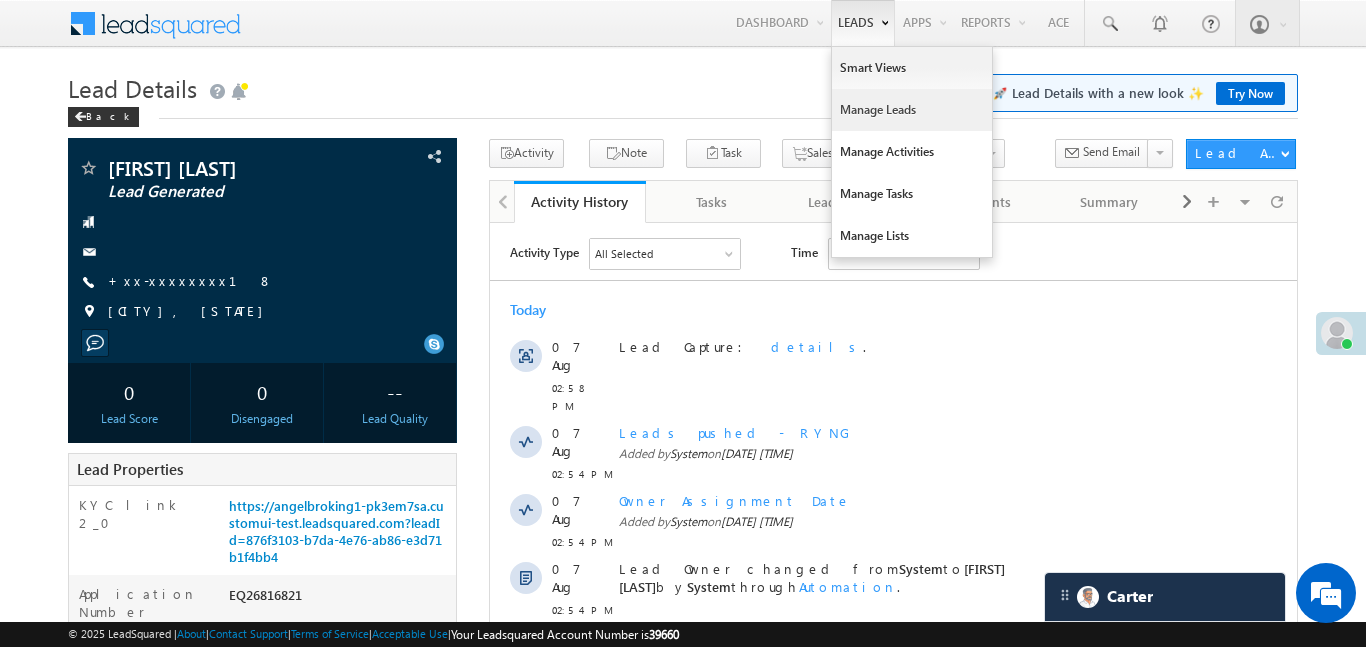 click on "Manage Leads" at bounding box center [912, 110] 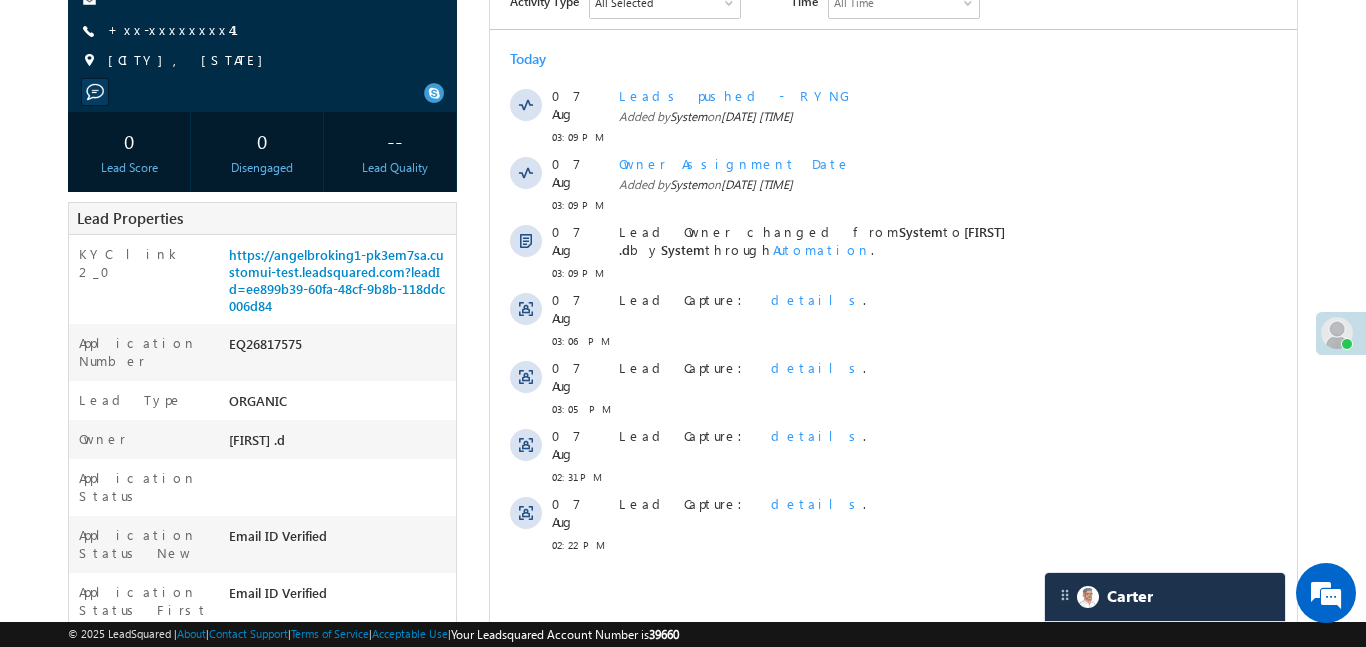 scroll, scrollTop: 0, scrollLeft: 0, axis: both 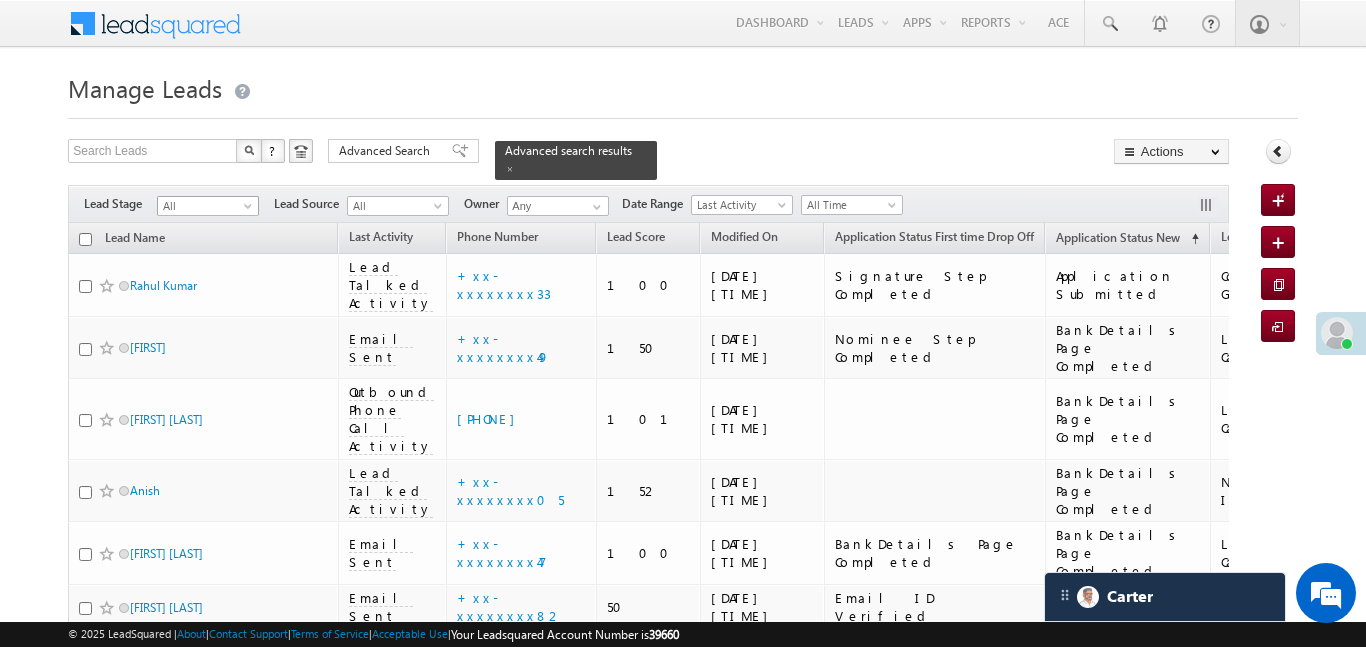 click on "All" at bounding box center [205, 206] 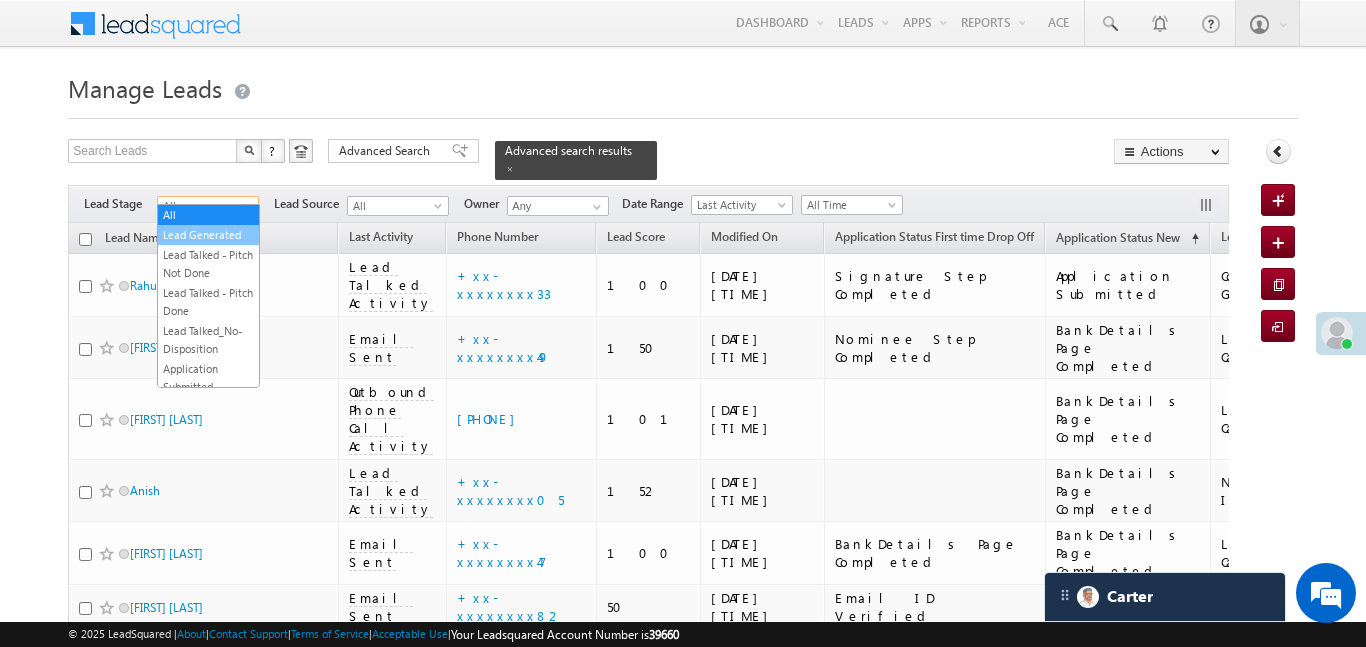 click on "Lead Generated" at bounding box center [208, 235] 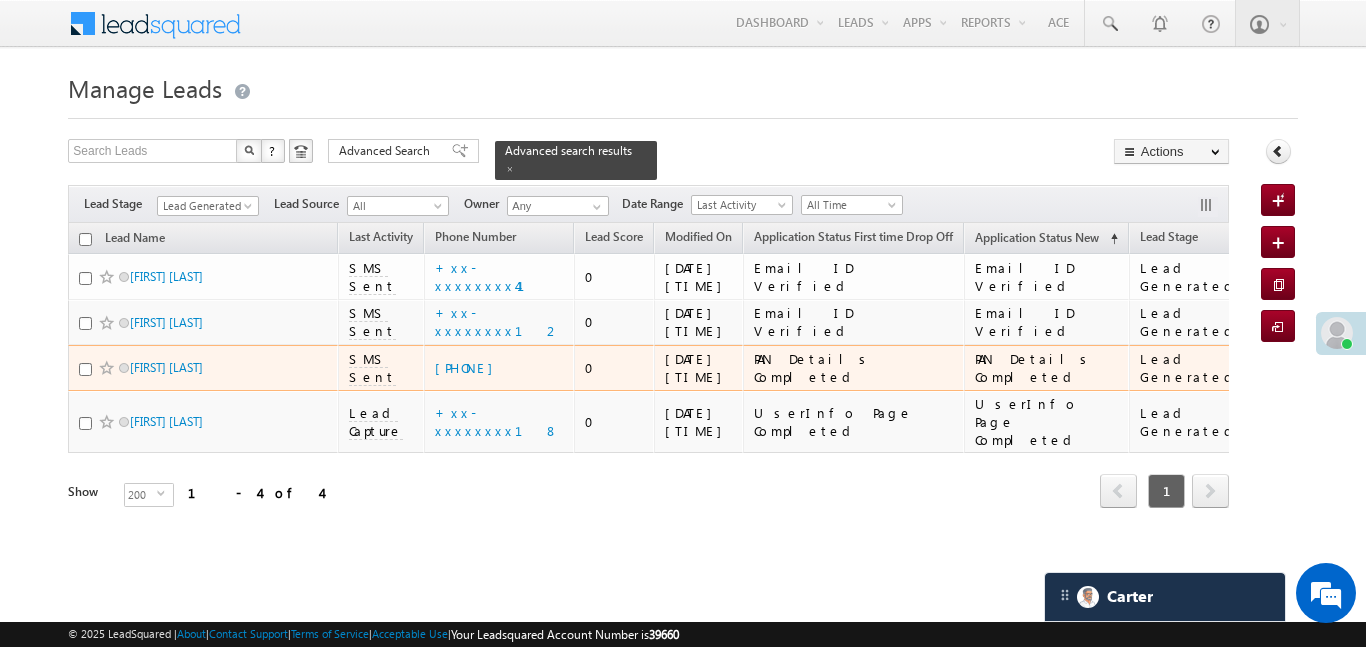 scroll, scrollTop: 0, scrollLeft: 0, axis: both 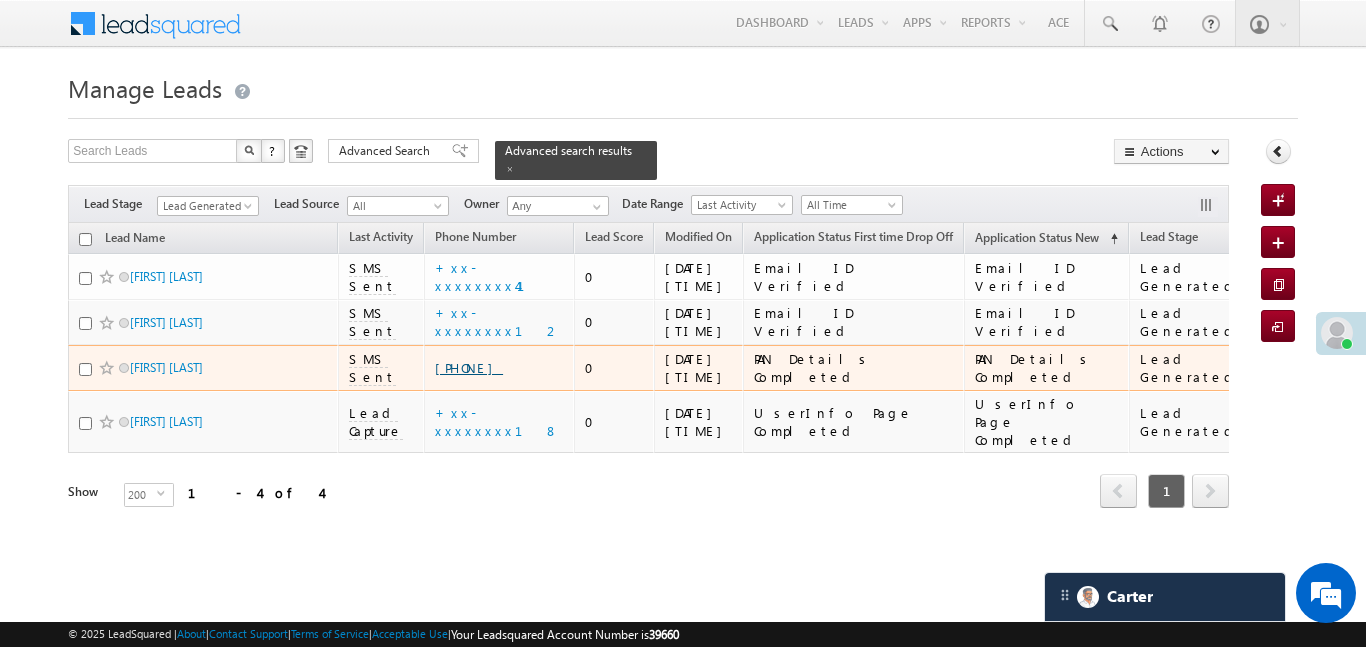 click on "+xx-xxxxxxxx78" at bounding box center (469, 367) 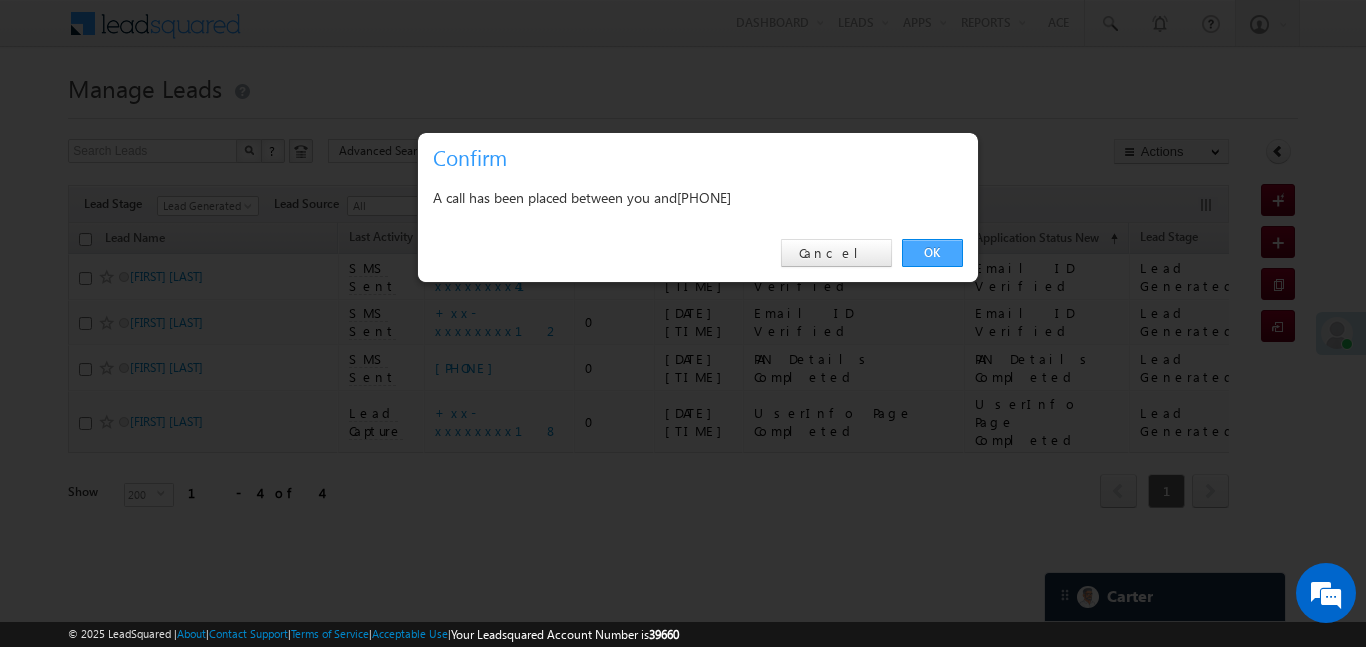 click on "OK" at bounding box center [932, 253] 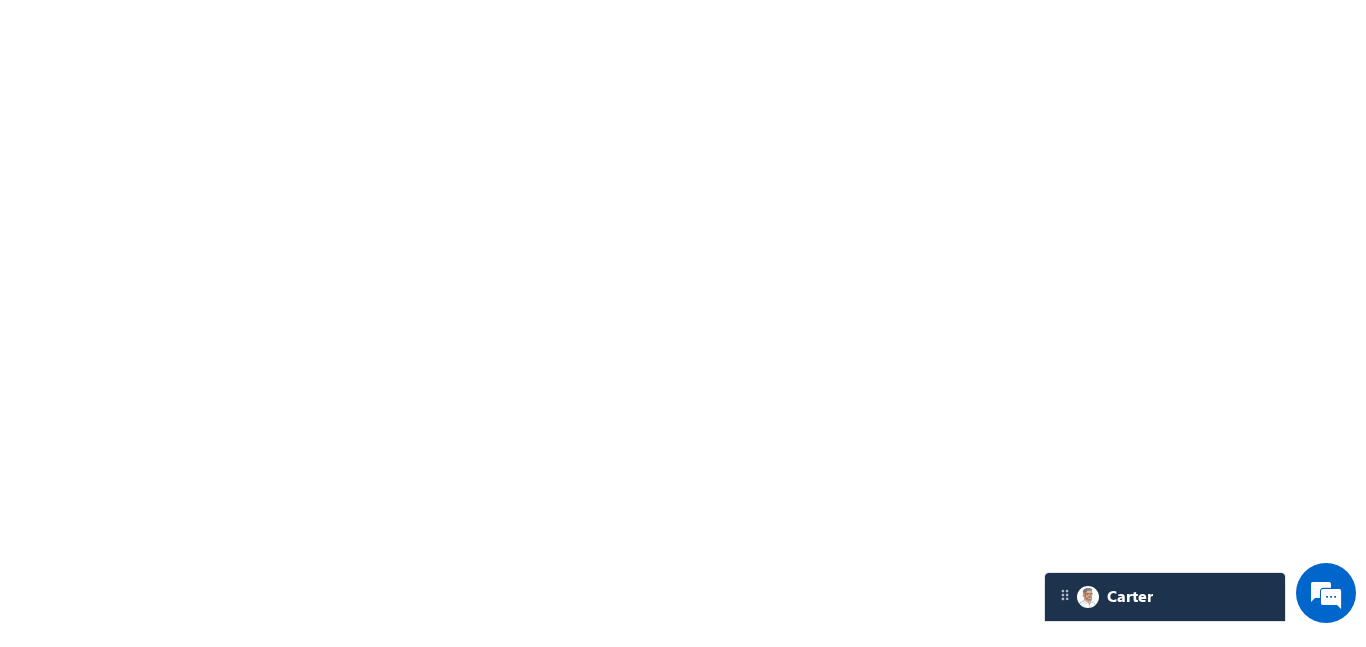 scroll, scrollTop: 0, scrollLeft: 0, axis: both 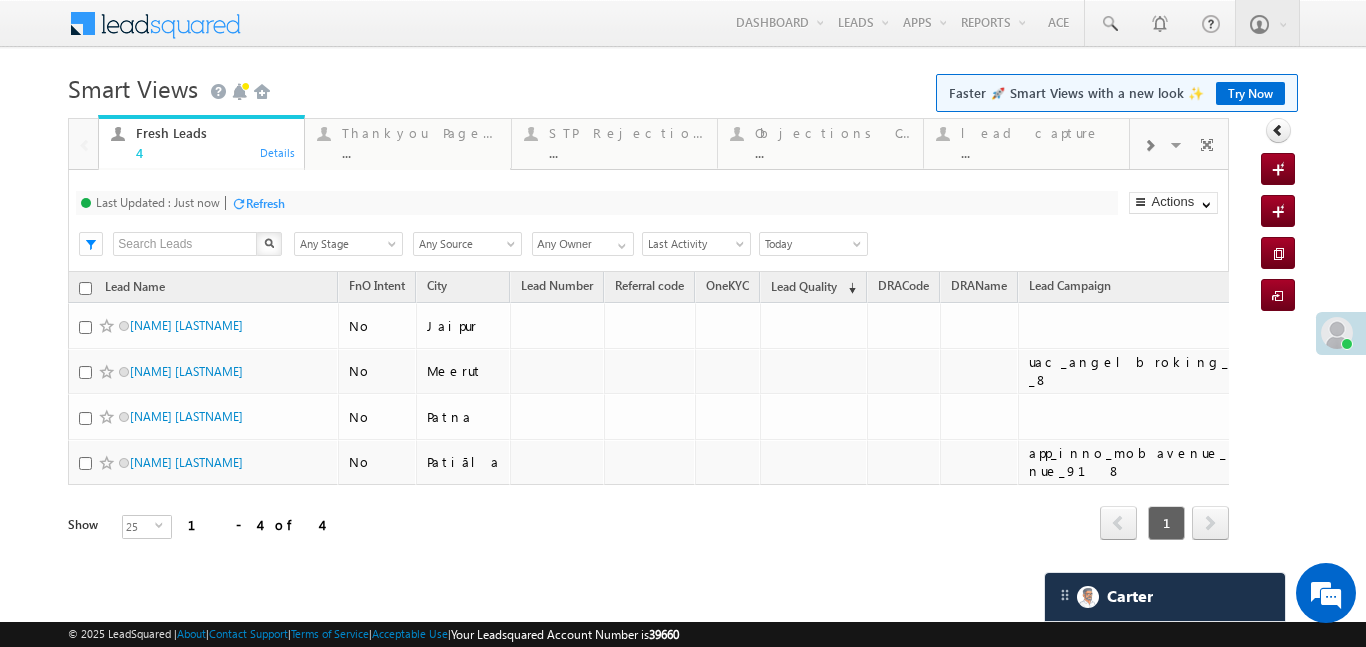 click at bounding box center [1149, 146] 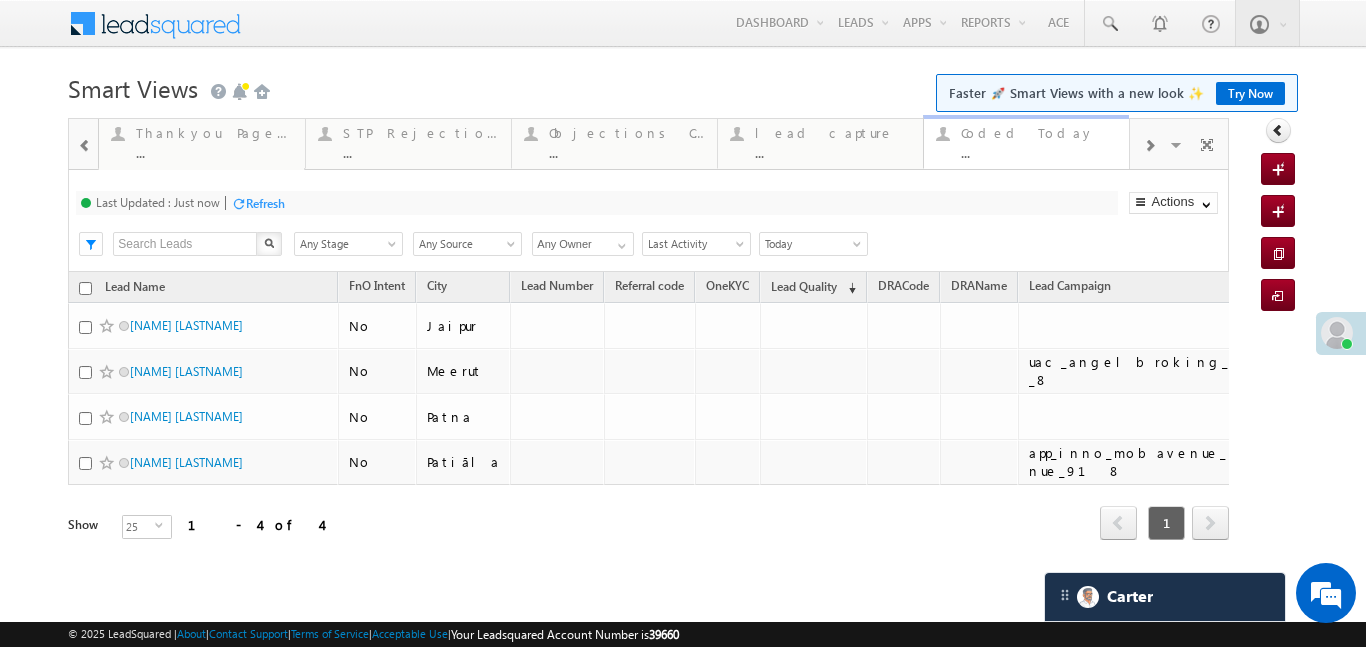 click on "..." at bounding box center [1039, 152] 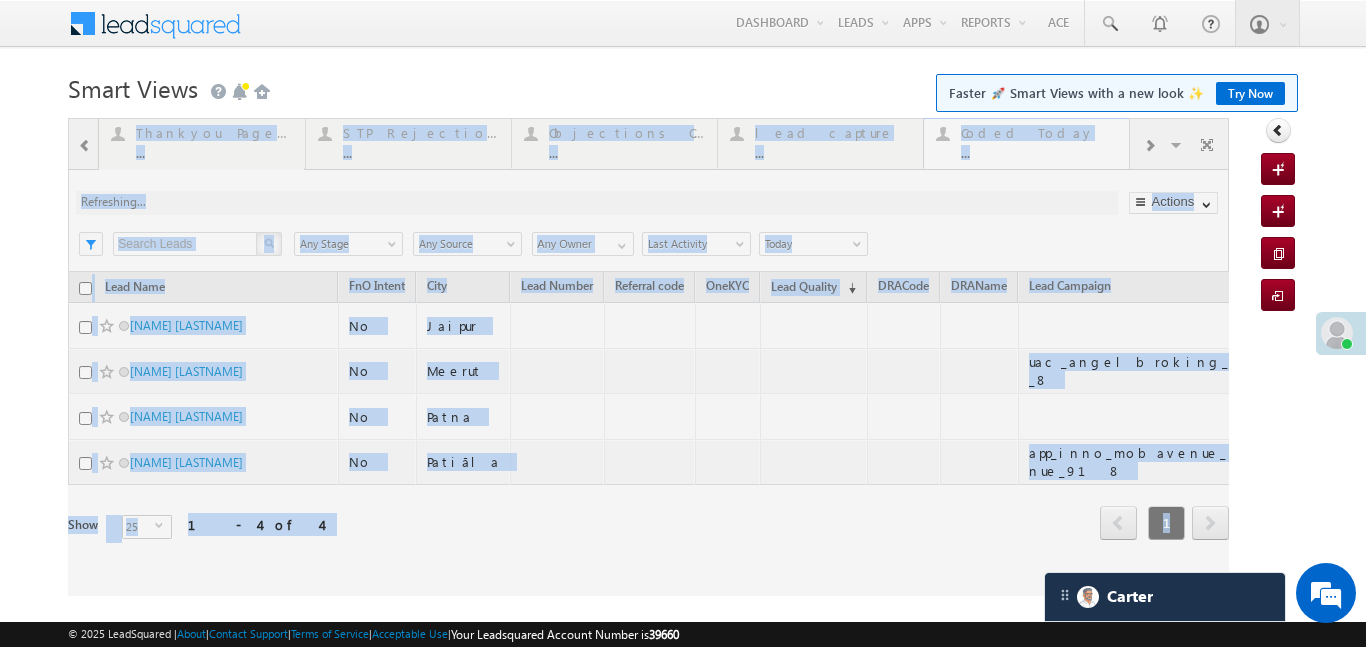 click at bounding box center [648, 357] 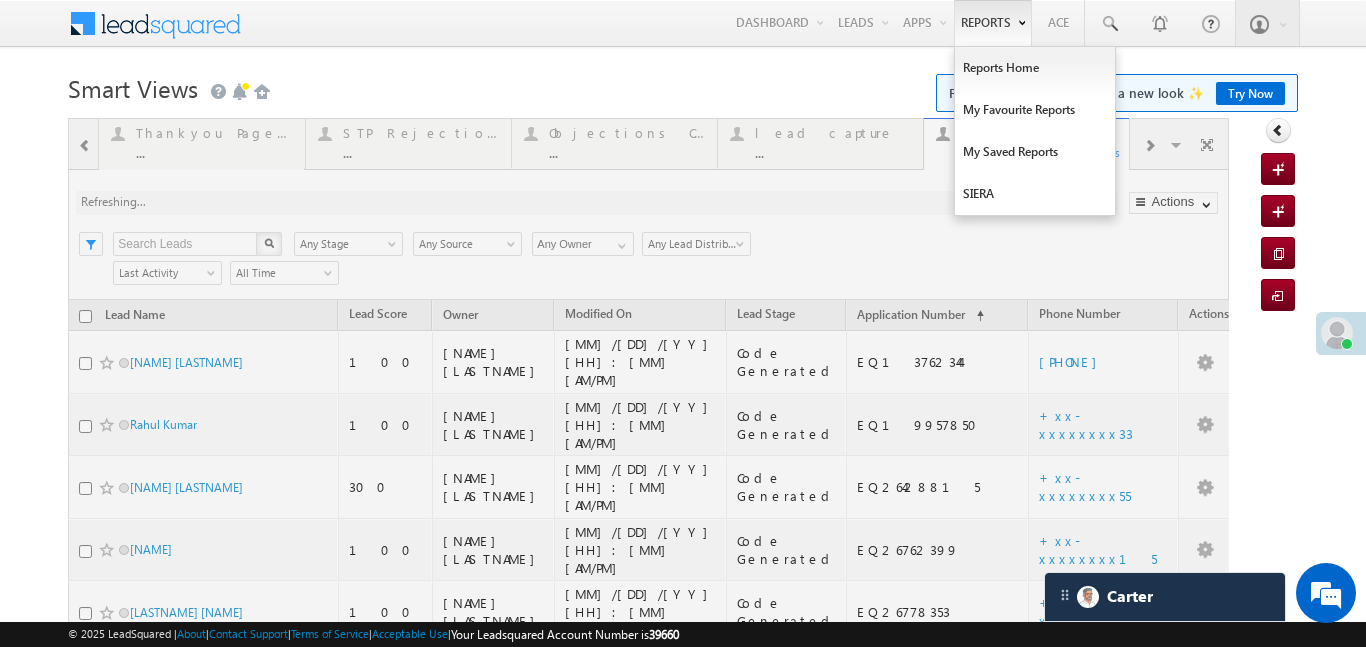 scroll, scrollTop: 0, scrollLeft: 0, axis: both 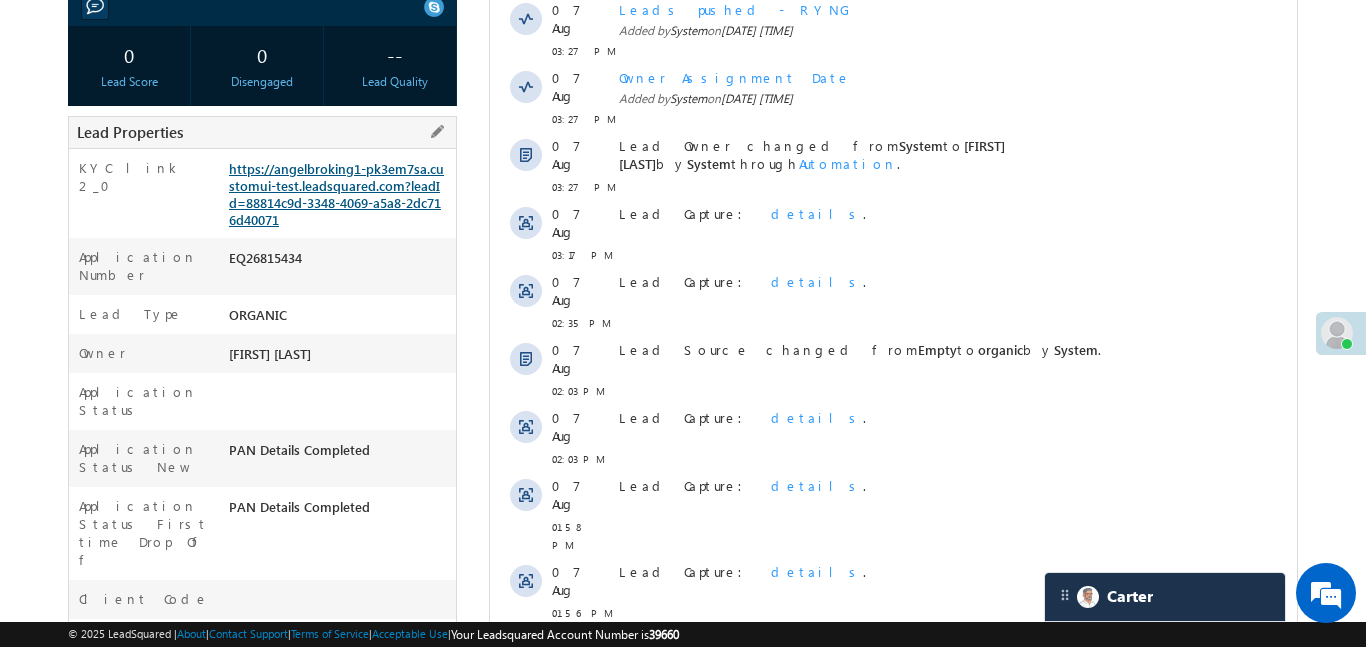 click on "https://angelbroking1-pk3em7sa.customui-test.leadsquared.com?leadId=88814c9d-3348-4069-a5a8-2dc716d40071" at bounding box center [336, 194] 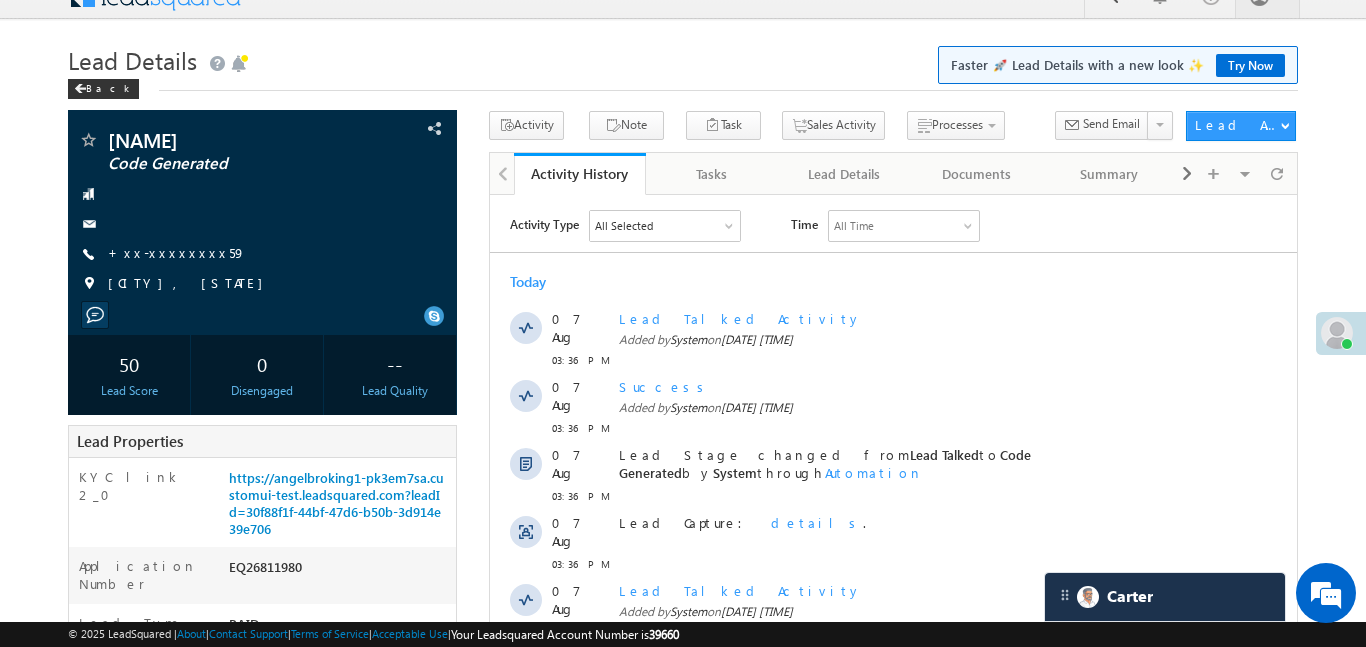 scroll, scrollTop: 0, scrollLeft: 0, axis: both 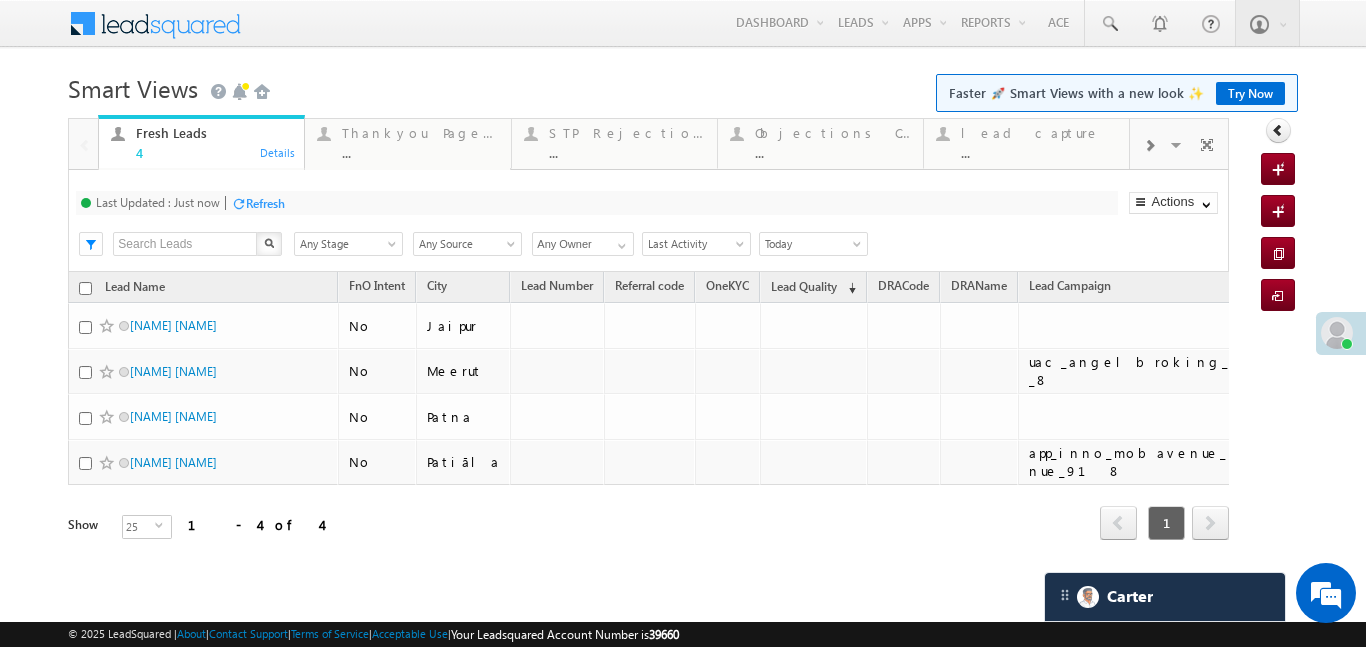 click at bounding box center [1149, 146] 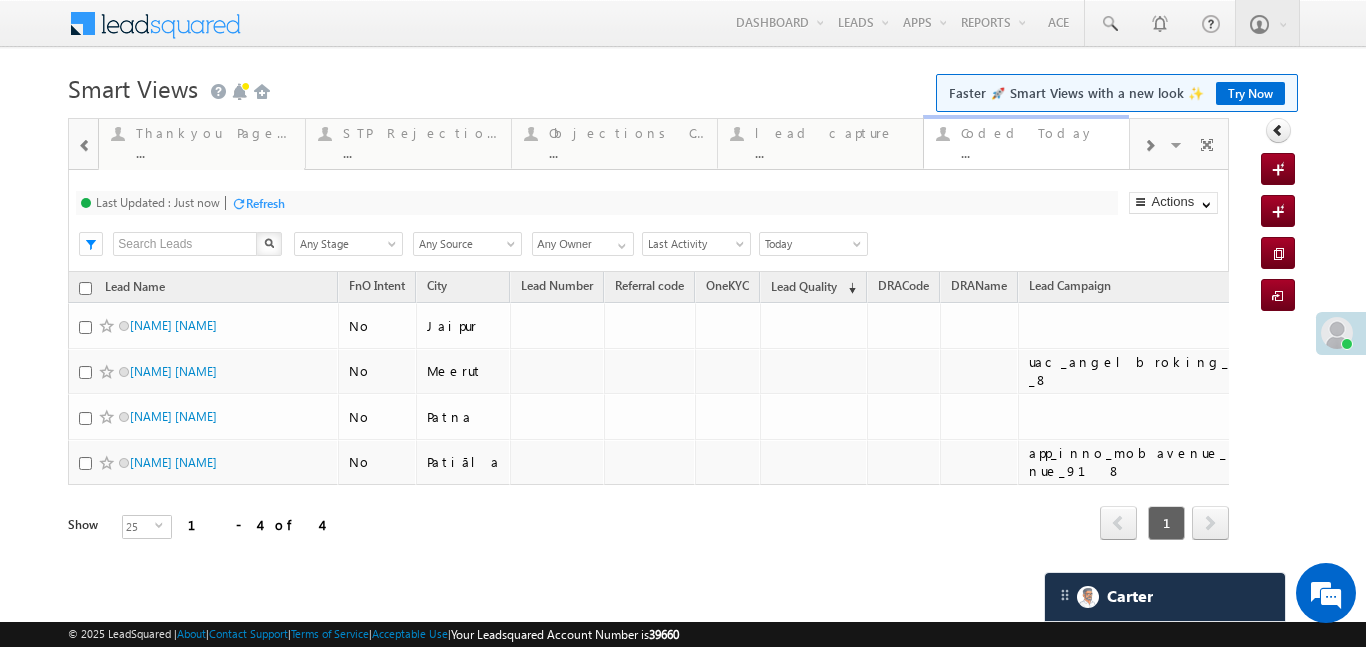 click on "Coded Today ..." at bounding box center [1039, 140] 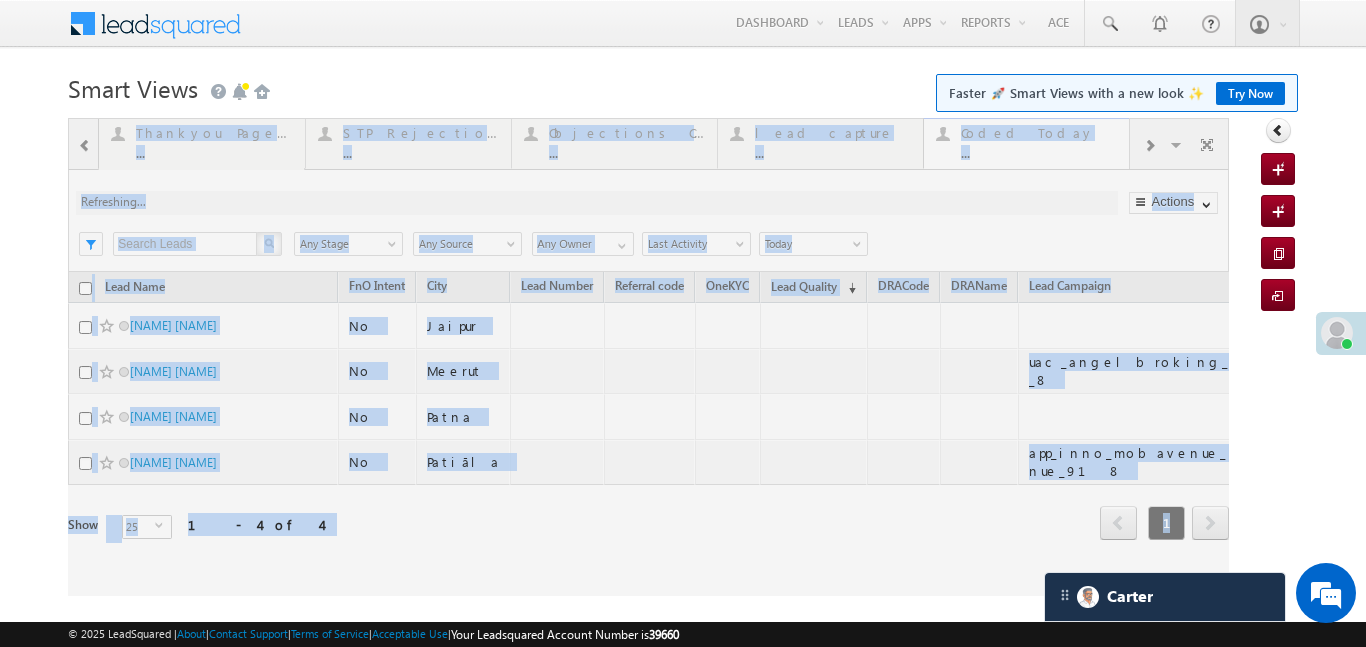 click at bounding box center (648, 357) 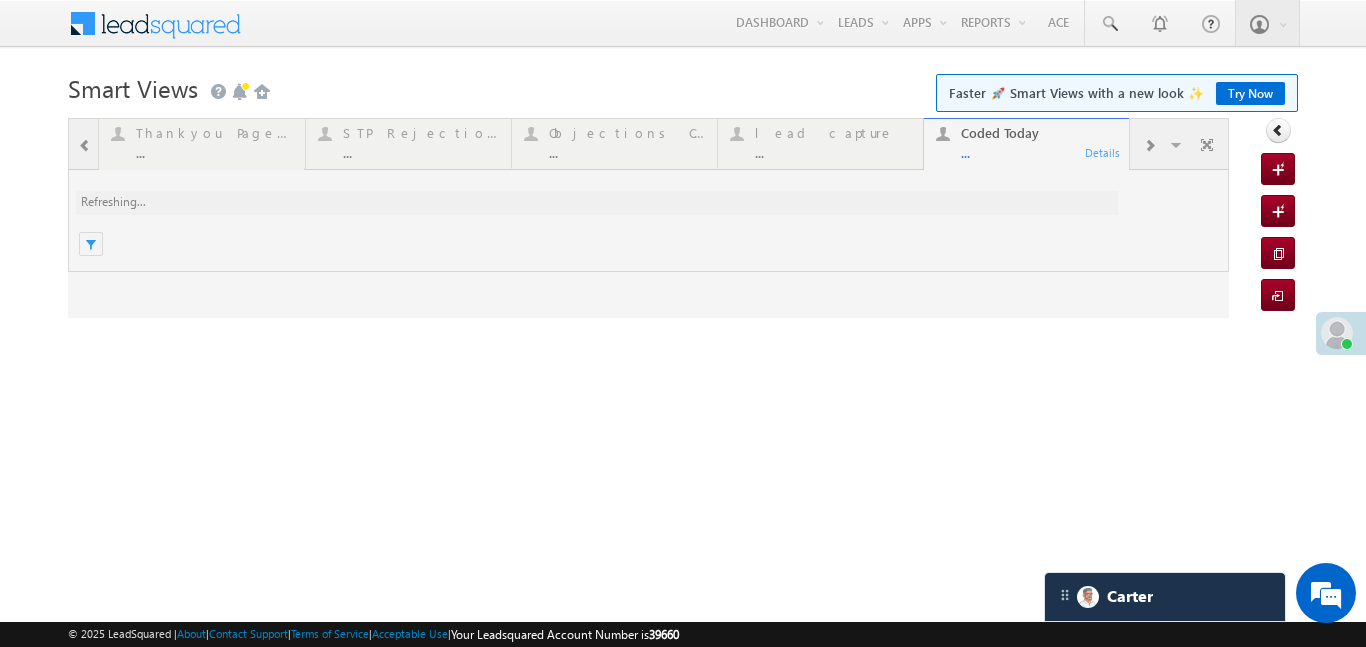 scroll, scrollTop: 0, scrollLeft: 0, axis: both 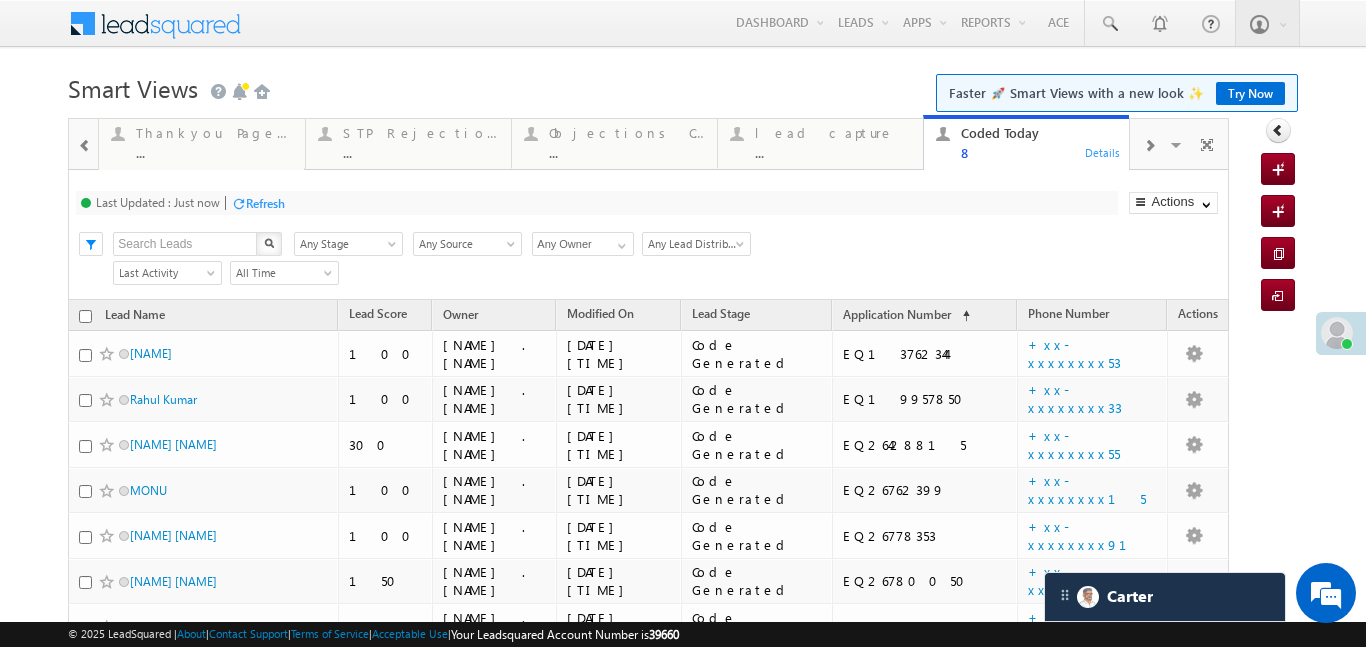 click at bounding box center [85, 144] 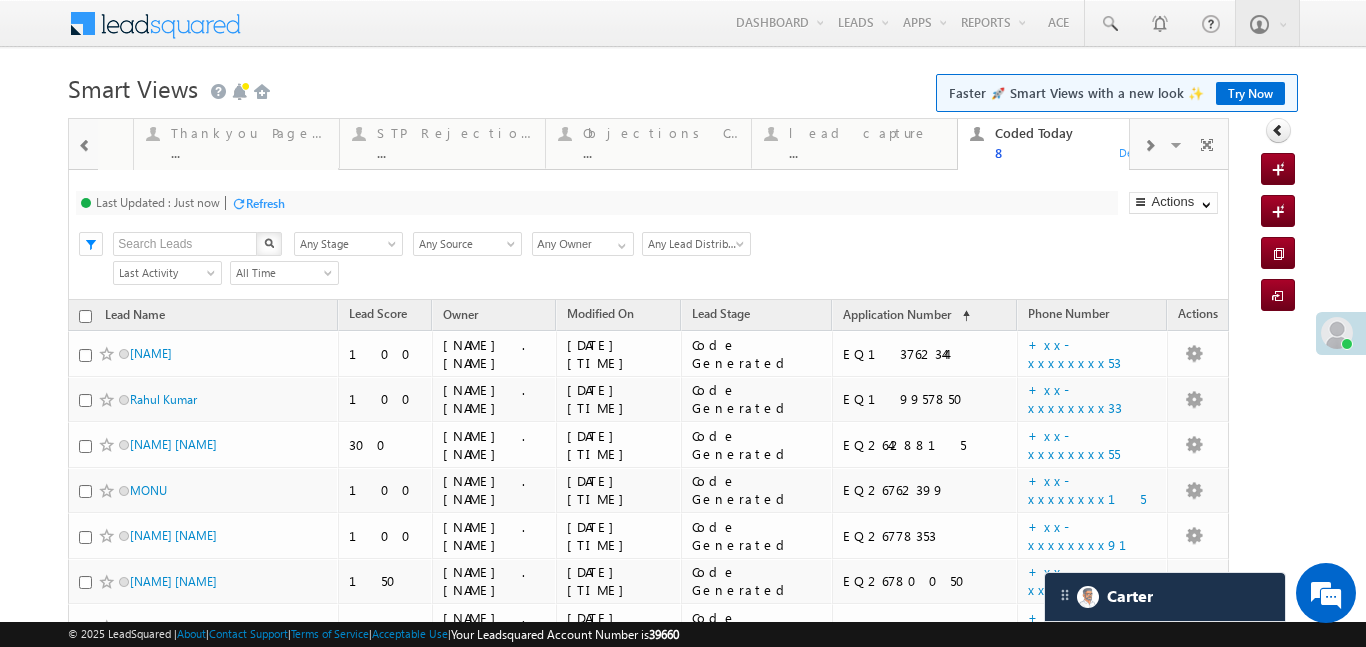 click at bounding box center (85, 144) 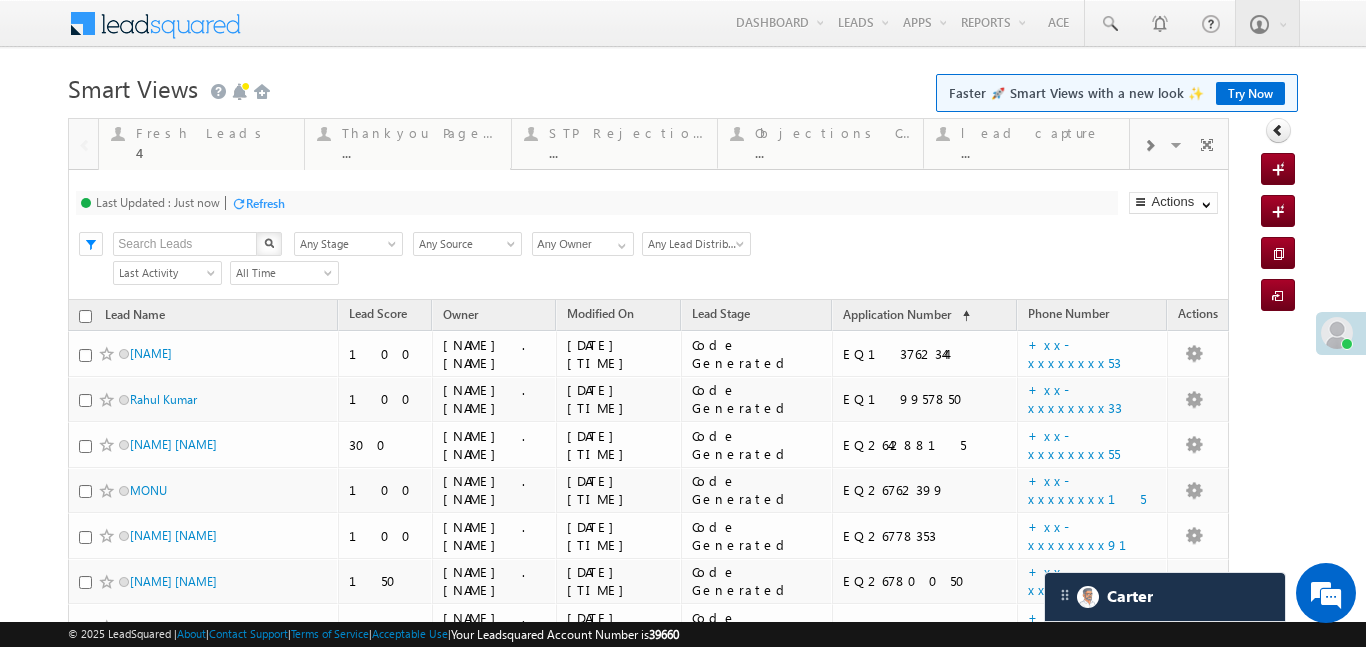 click at bounding box center (83, 143) 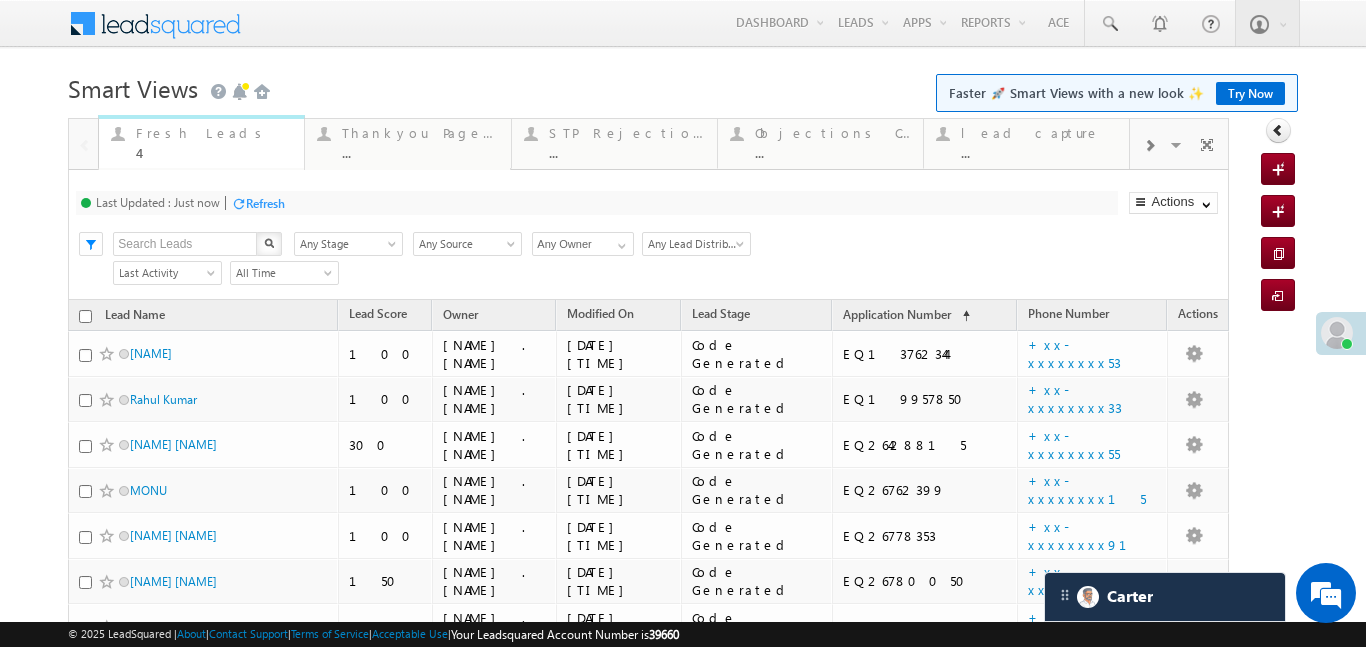 click on "4" at bounding box center (214, 152) 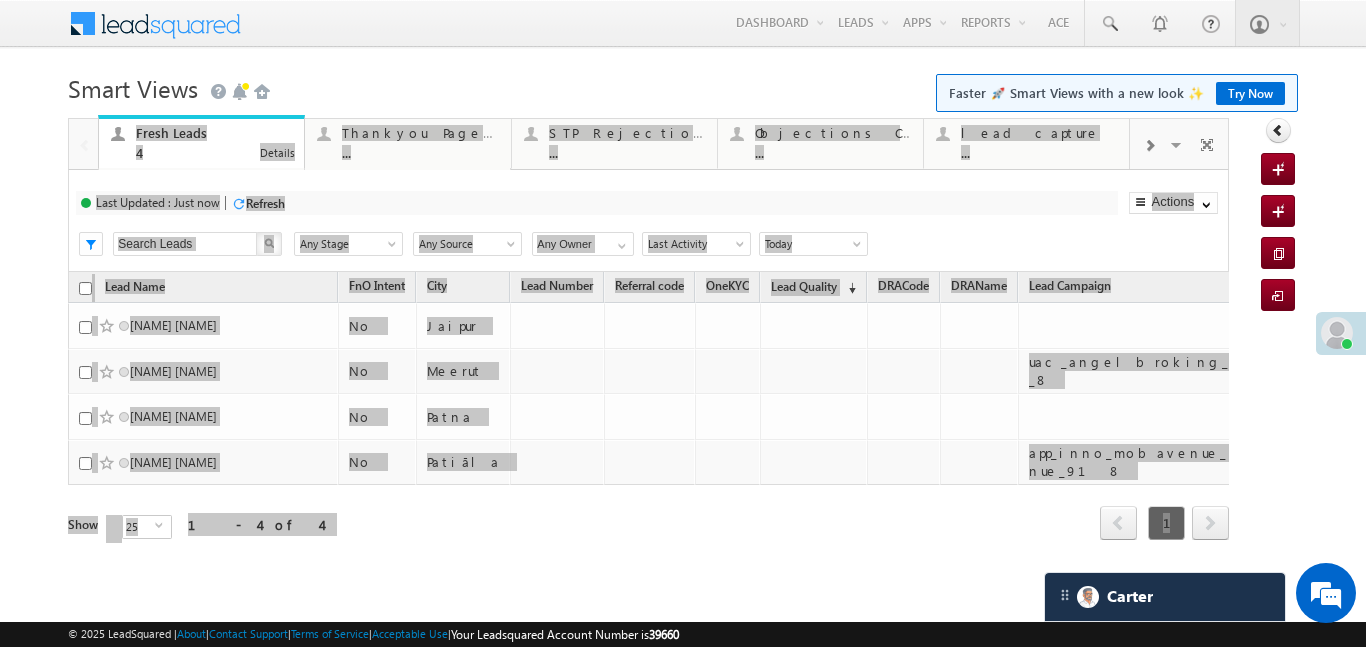 click on "4" at bounding box center [214, 152] 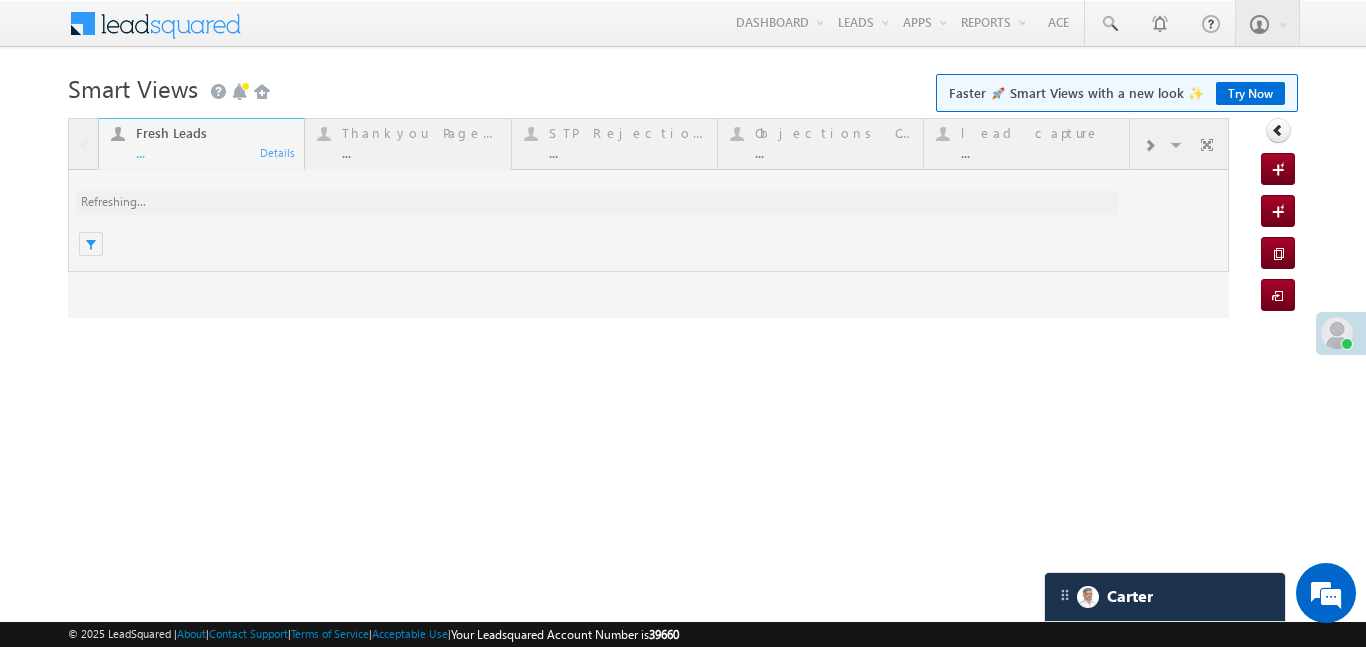 scroll, scrollTop: 0, scrollLeft: 0, axis: both 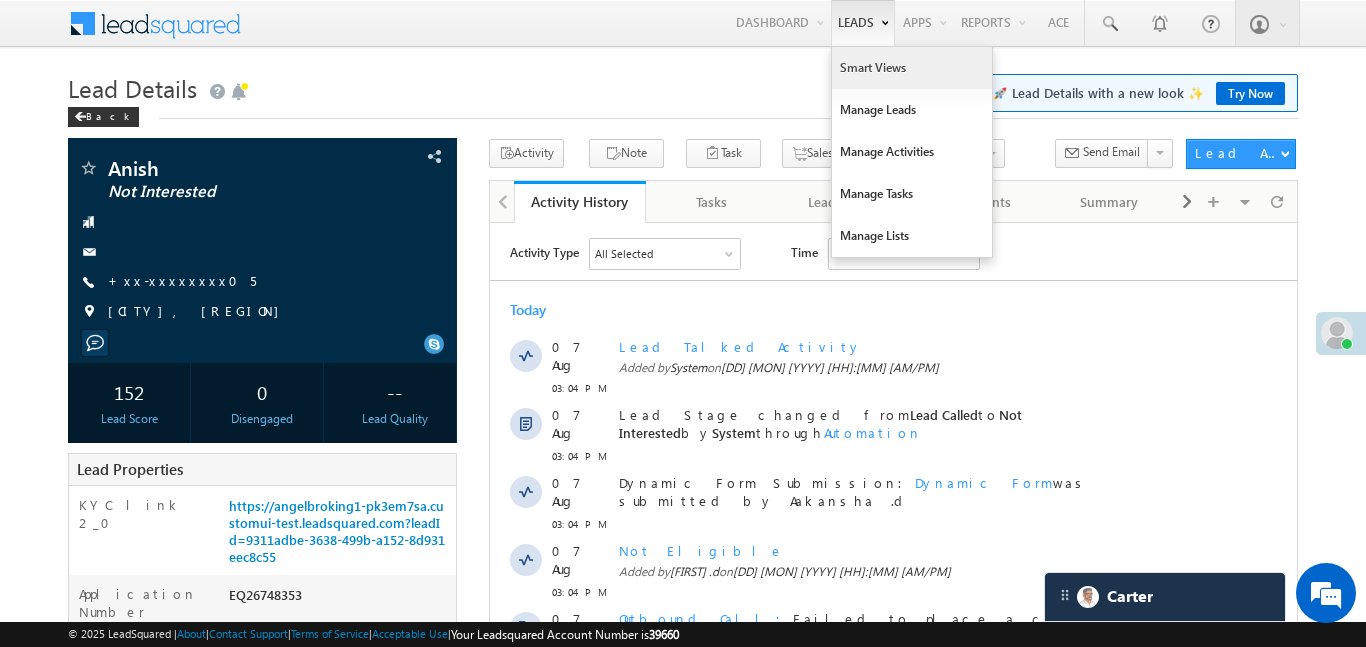 click on "Smart Views" at bounding box center (912, 68) 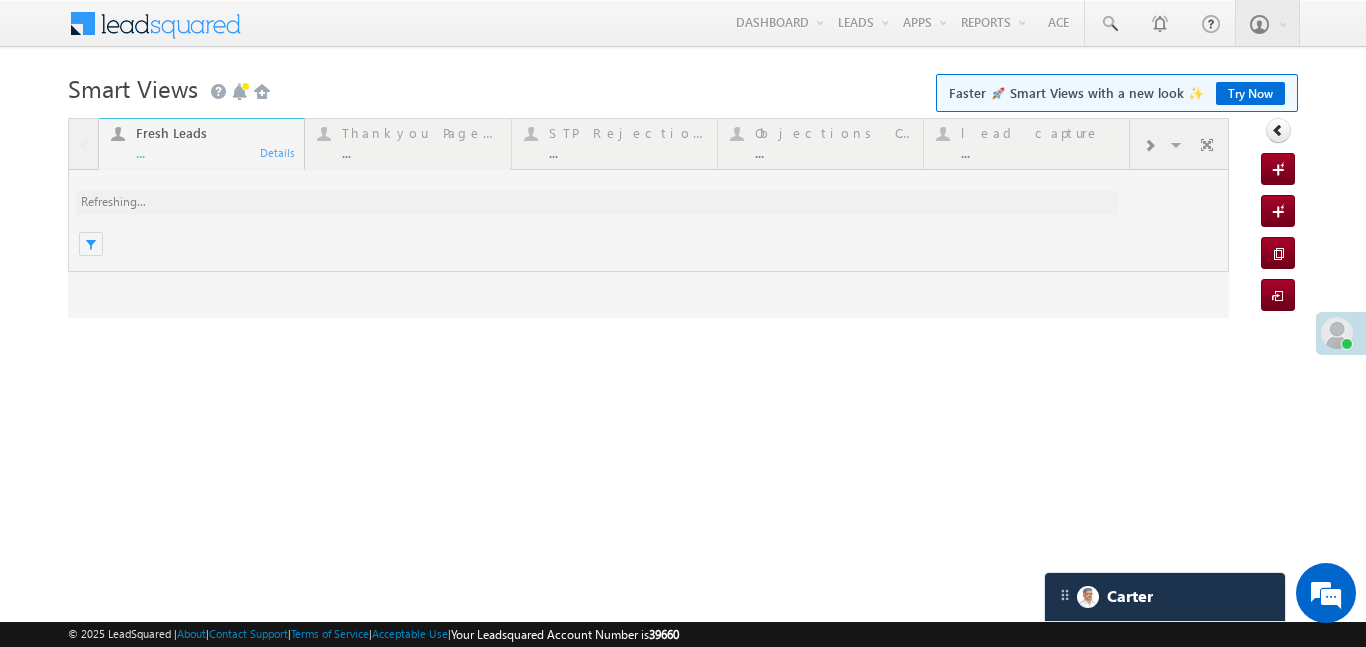 scroll, scrollTop: 0, scrollLeft: 0, axis: both 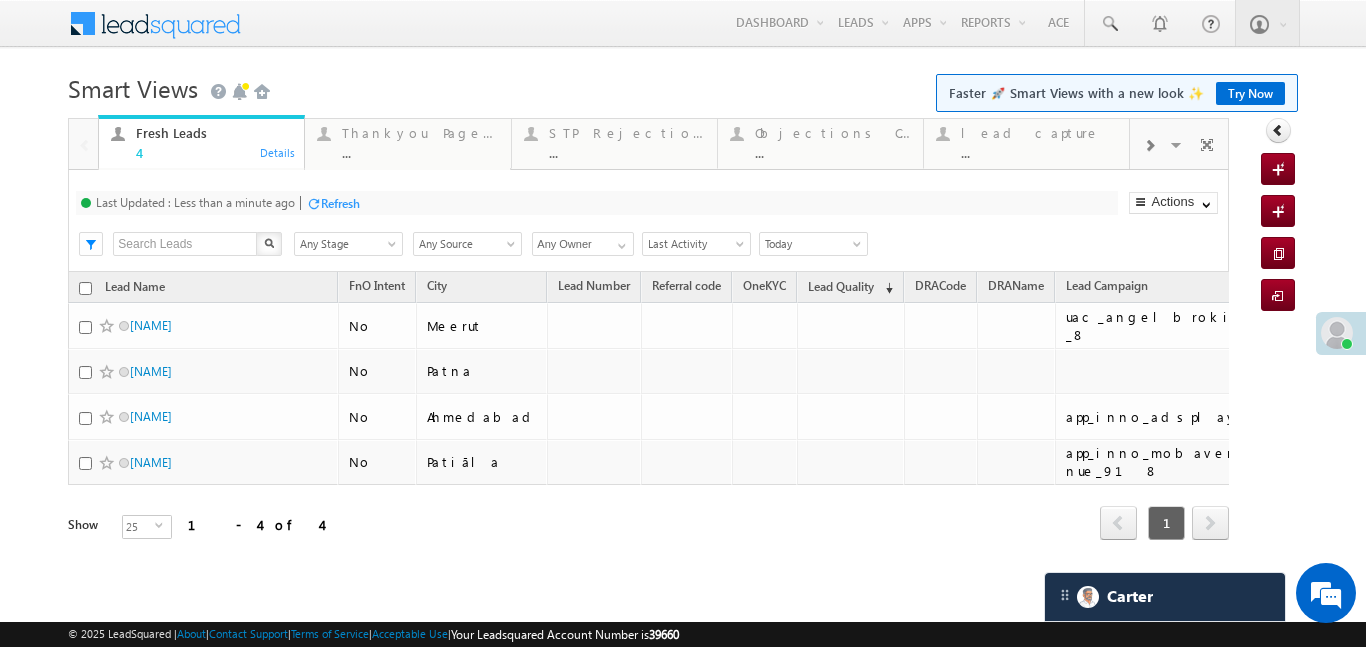 click at bounding box center [1149, 144] 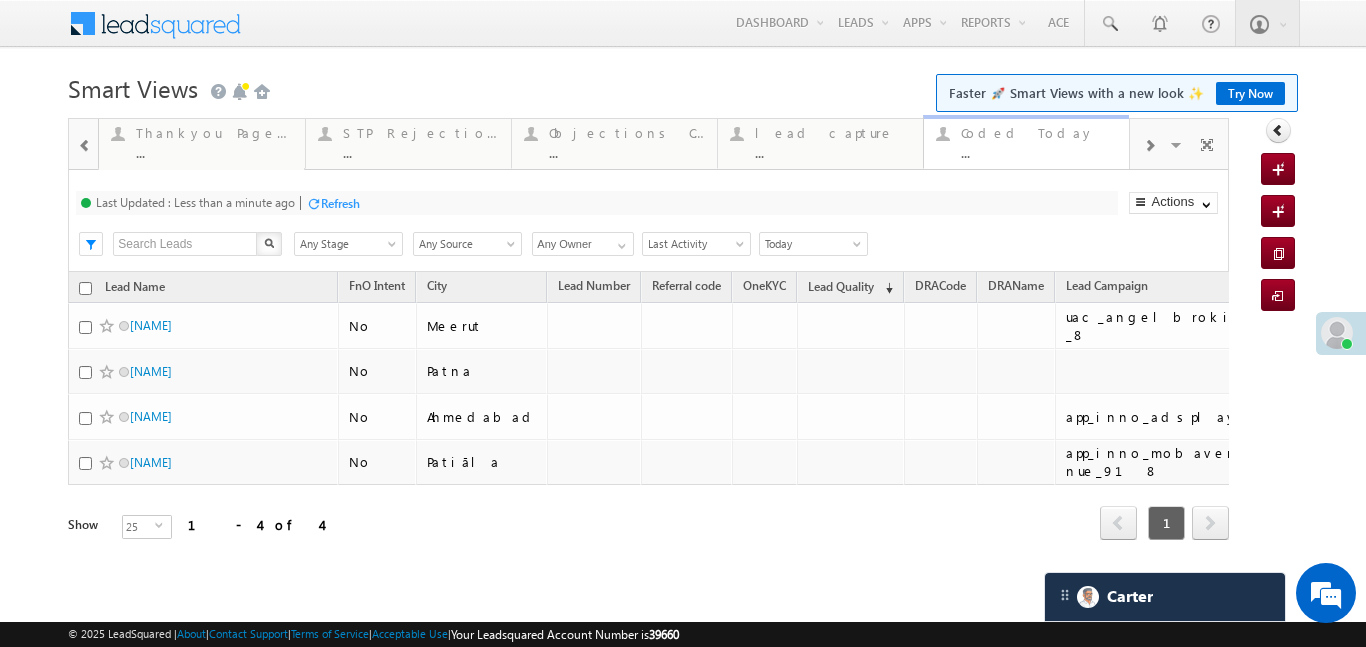 click on "..." at bounding box center (1039, 152) 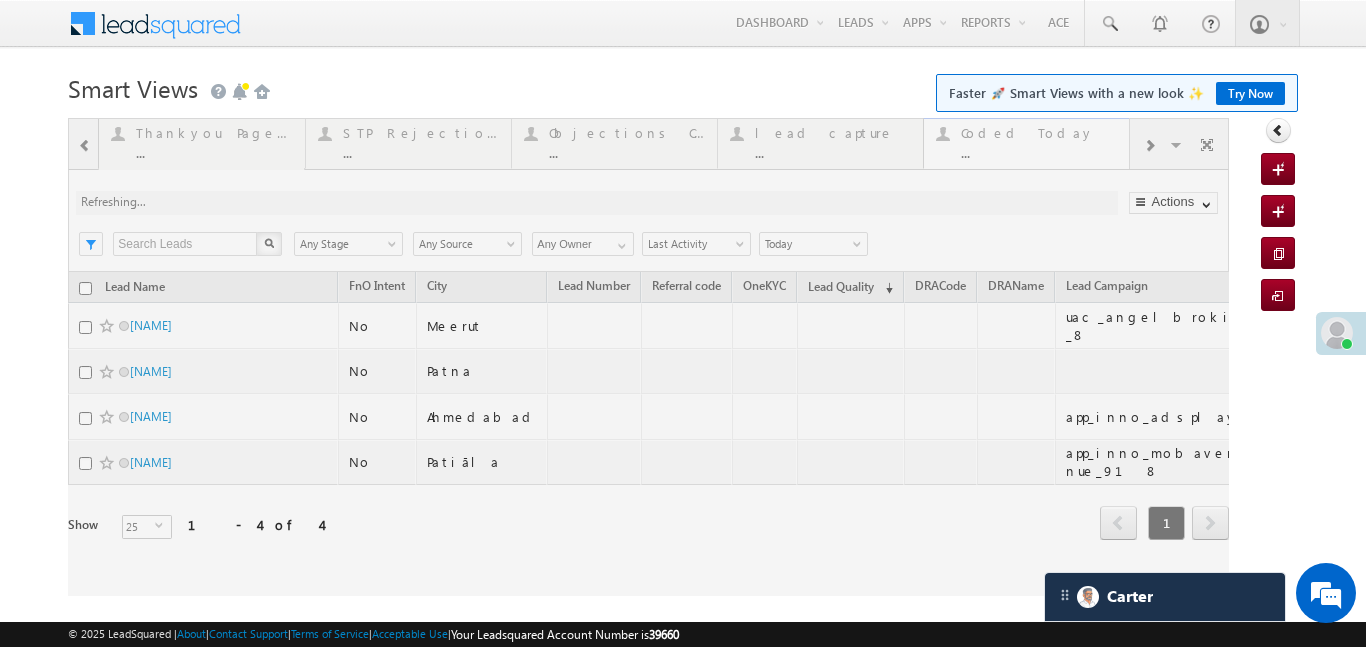 click at bounding box center (648, 357) 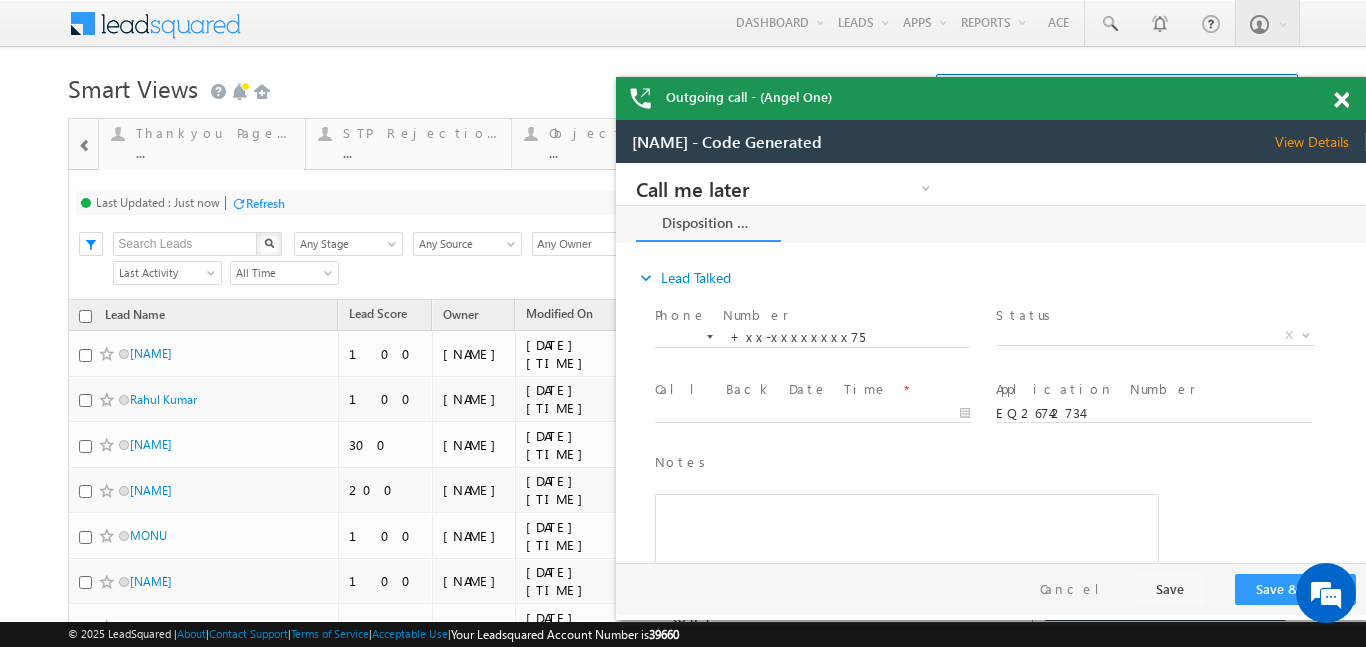 scroll, scrollTop: 0, scrollLeft: 0, axis: both 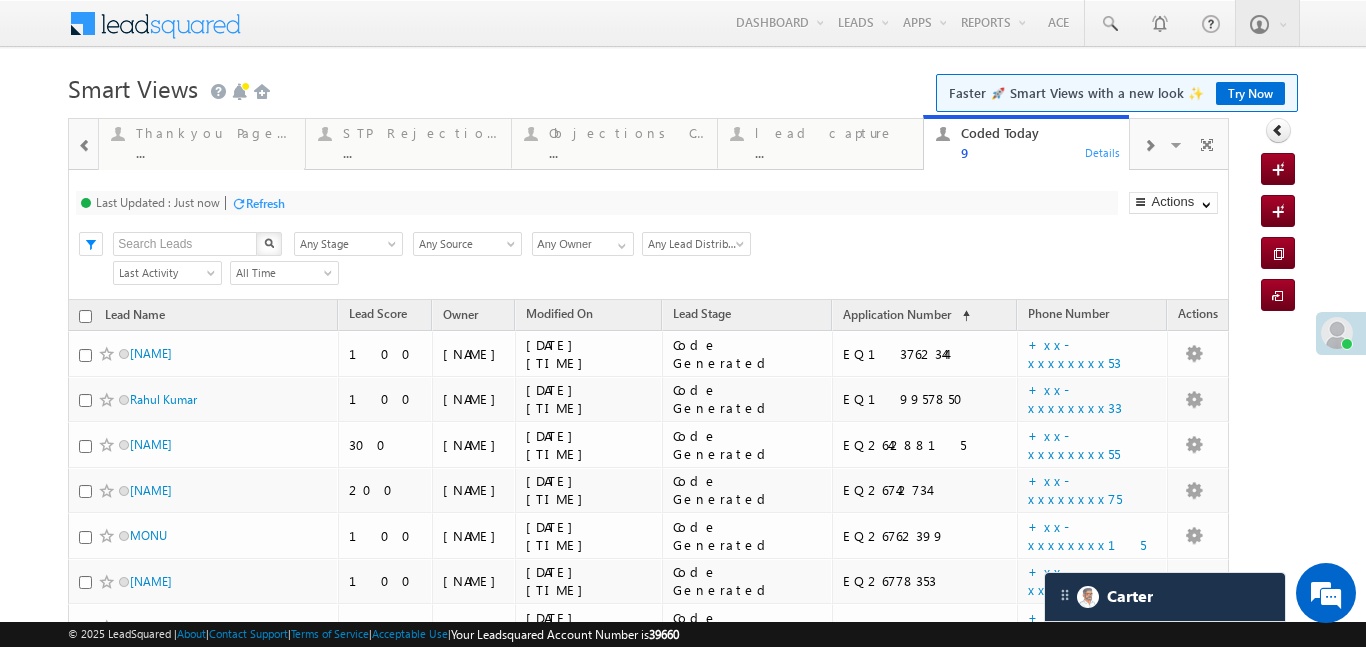 click at bounding box center (85, 146) 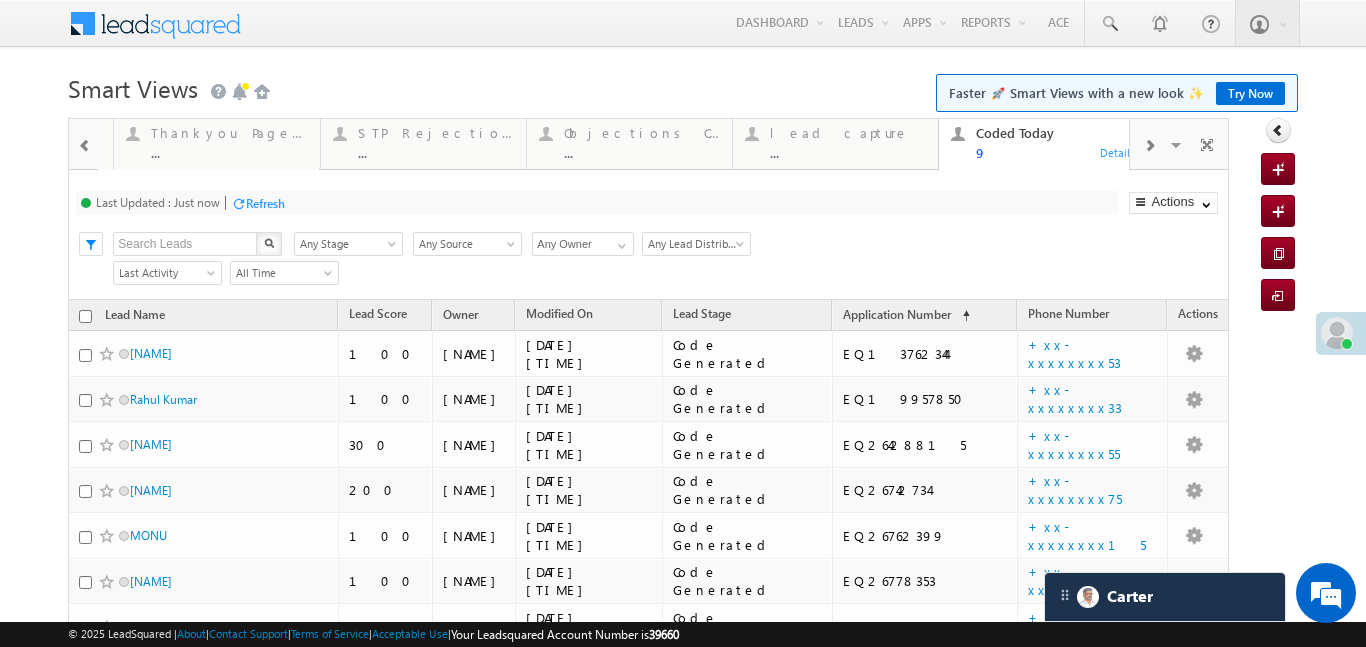 drag, startPoint x: 80, startPoint y: 145, endPoint x: 183, endPoint y: 3, distance: 175.42235 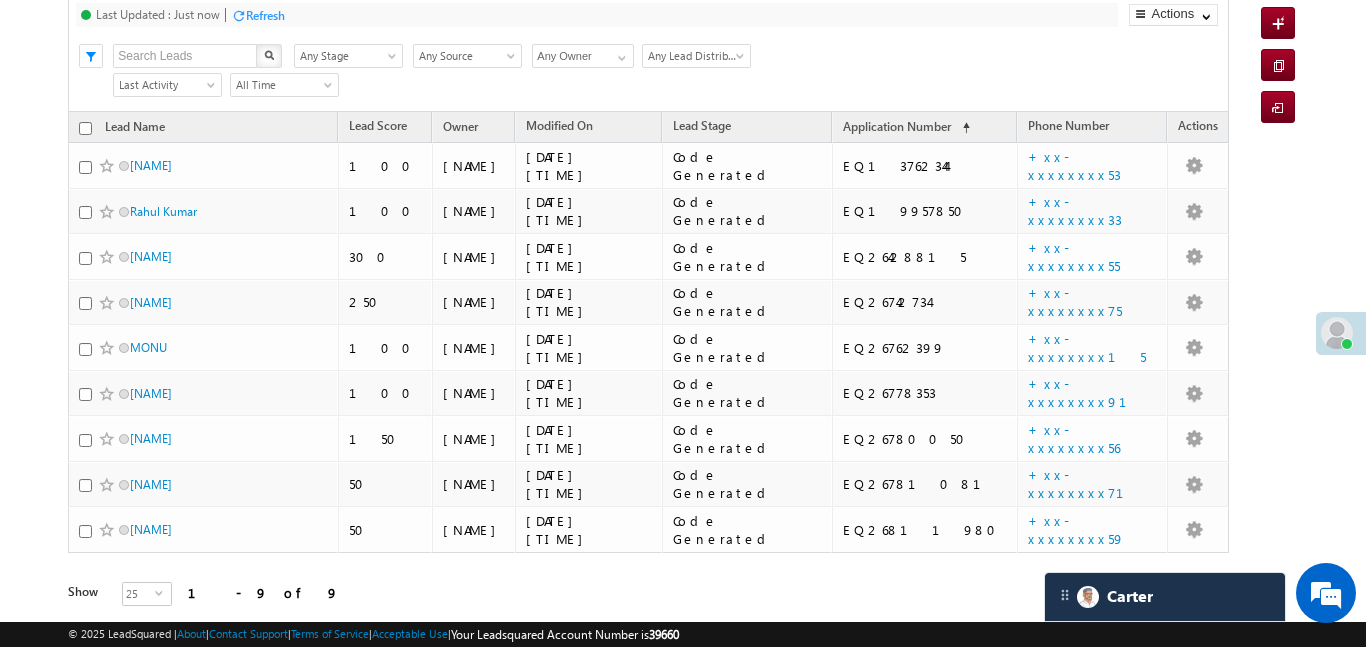 scroll, scrollTop: 46, scrollLeft: 0, axis: vertical 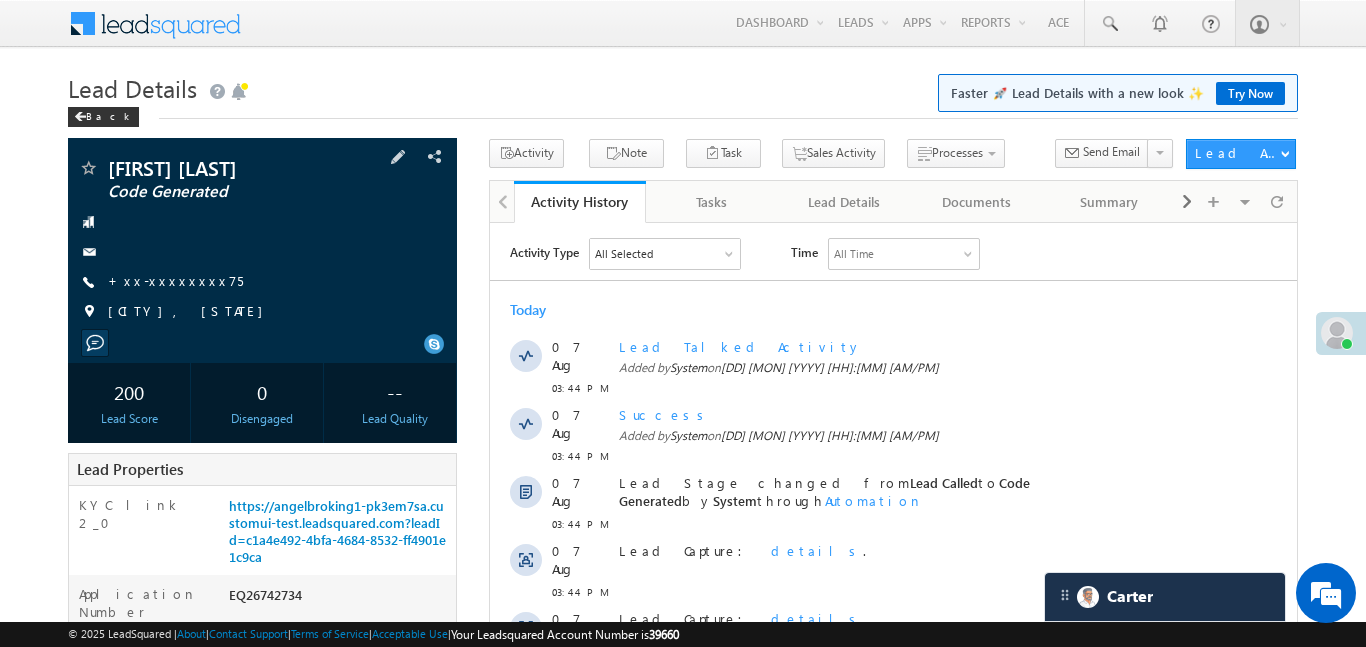 click on "[FIRST] [LAST]
Code Generated
[PHONE]" at bounding box center [262, 245] 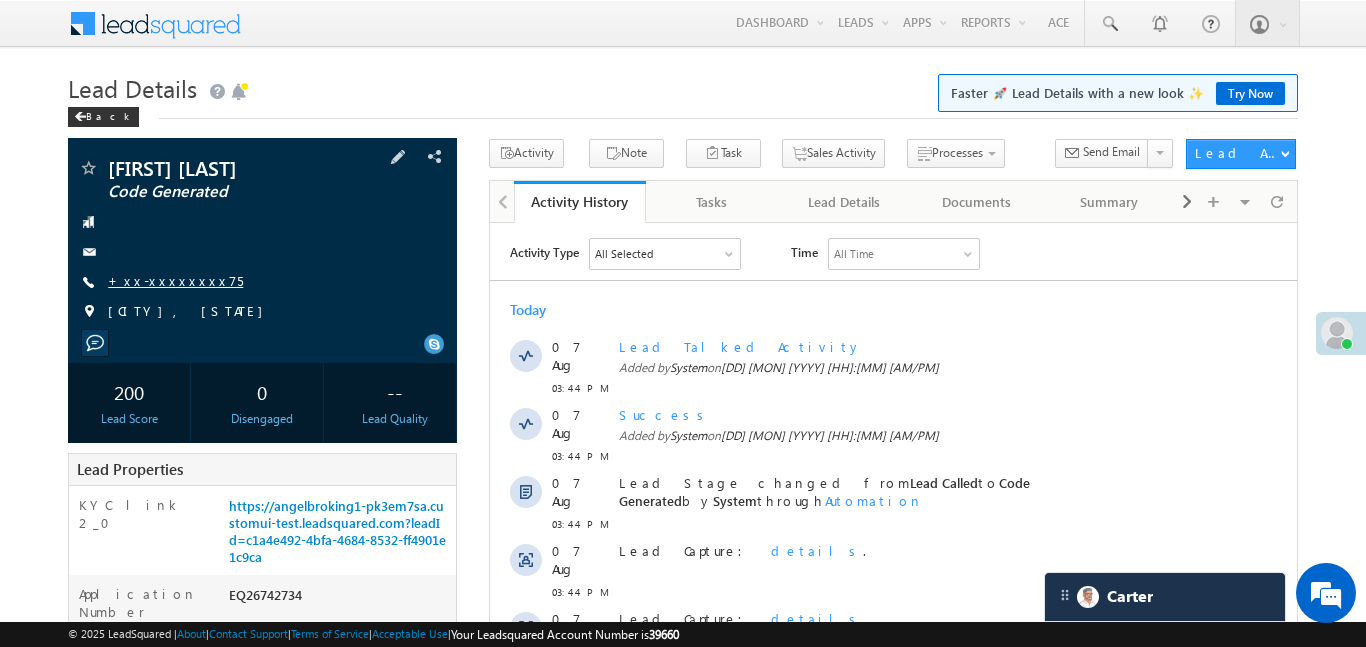 click on "+xx-xxxxxxxx75" at bounding box center (175, 280) 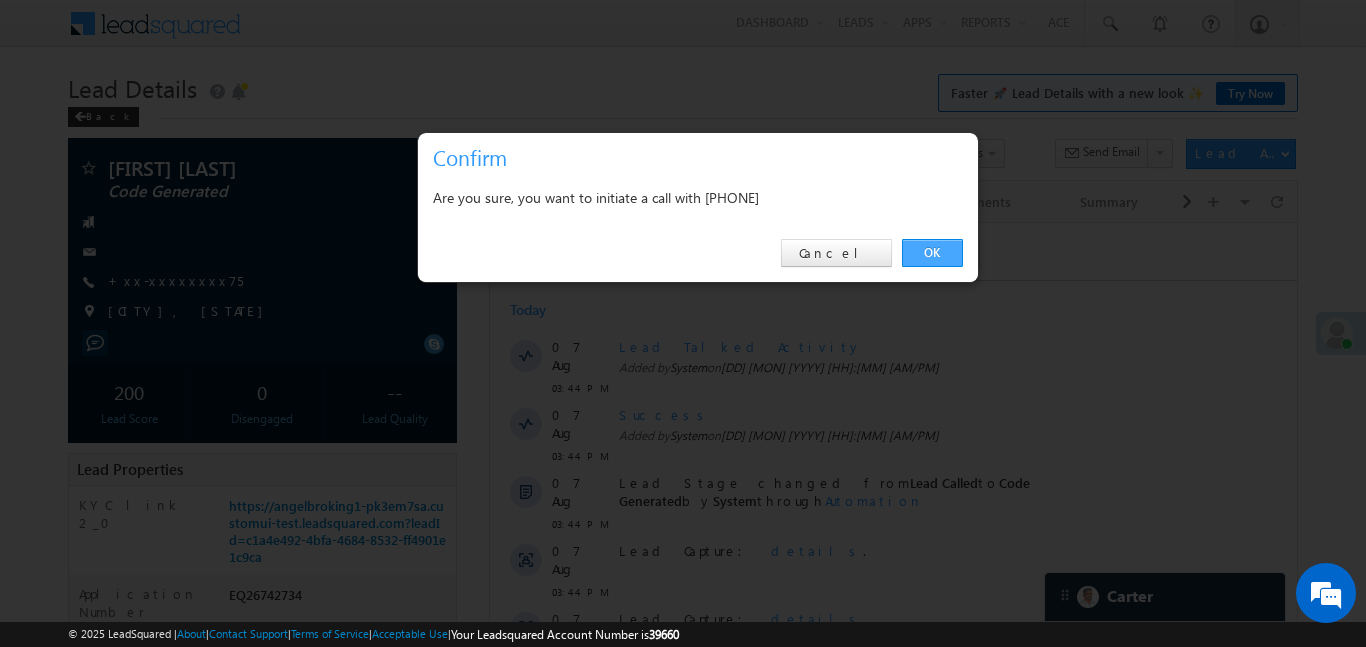 click on "OK" at bounding box center [932, 253] 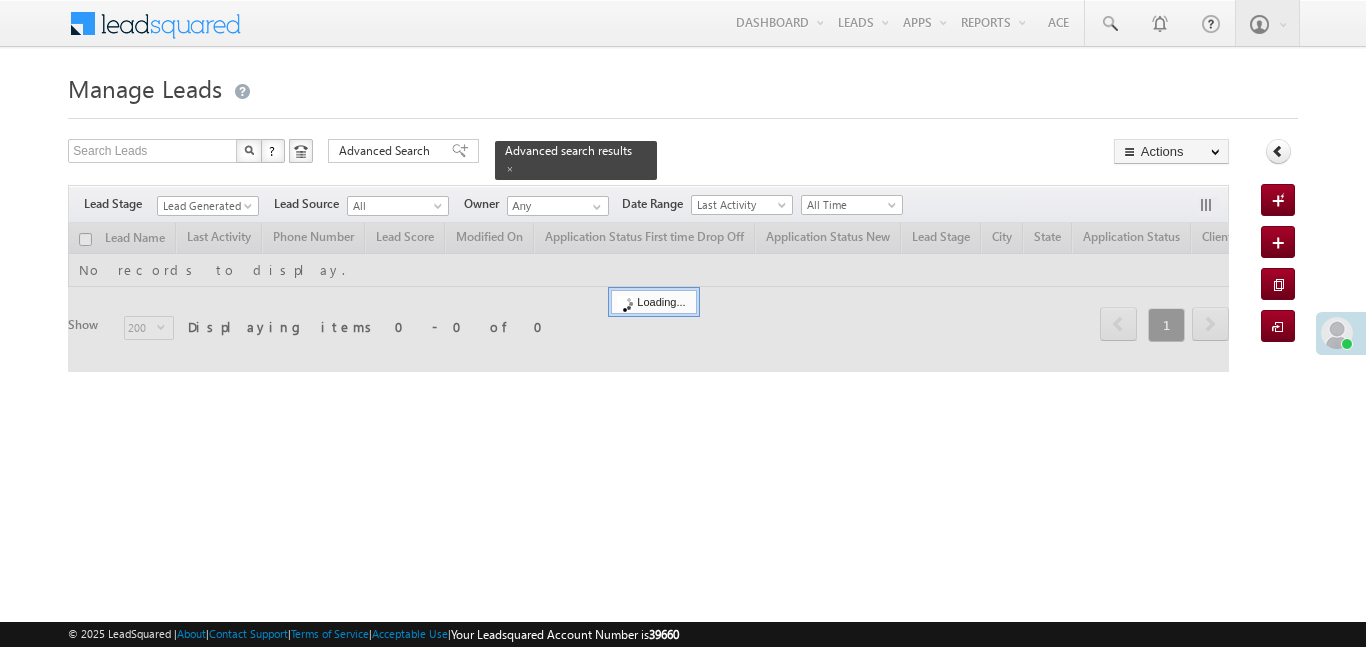 scroll, scrollTop: 0, scrollLeft: 0, axis: both 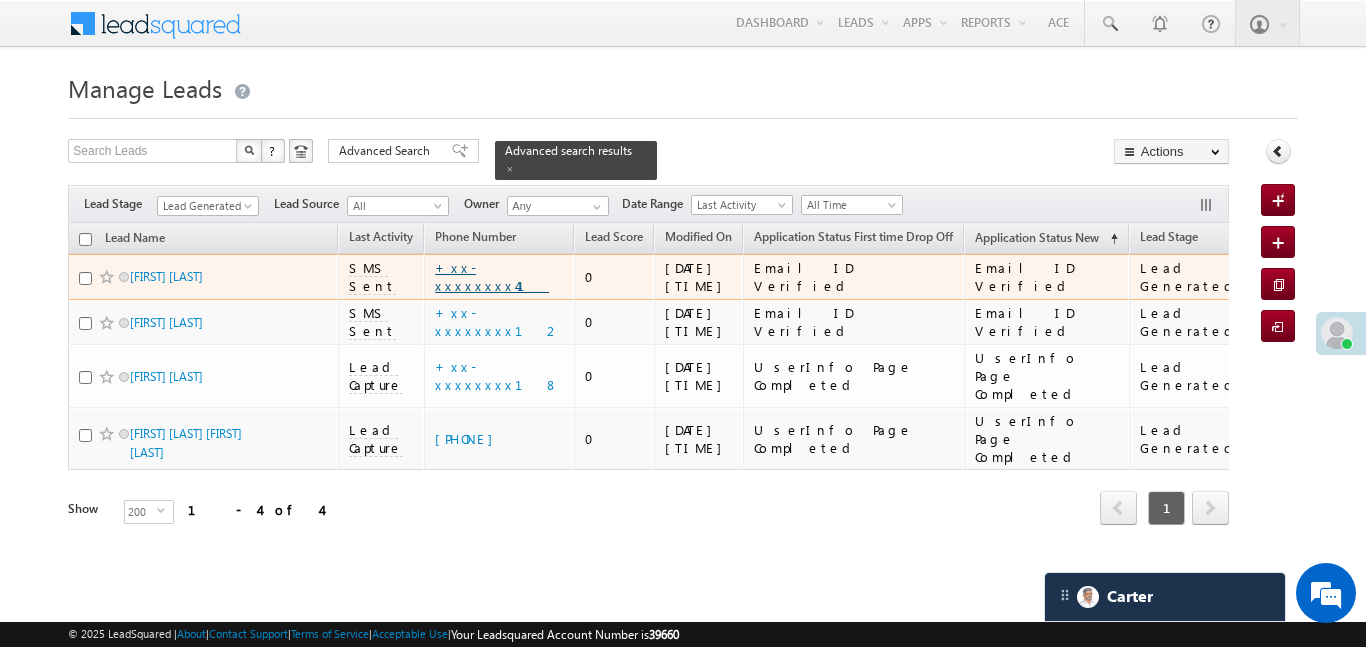 click on "+xx-xxxxxxxx41" at bounding box center (492, 276) 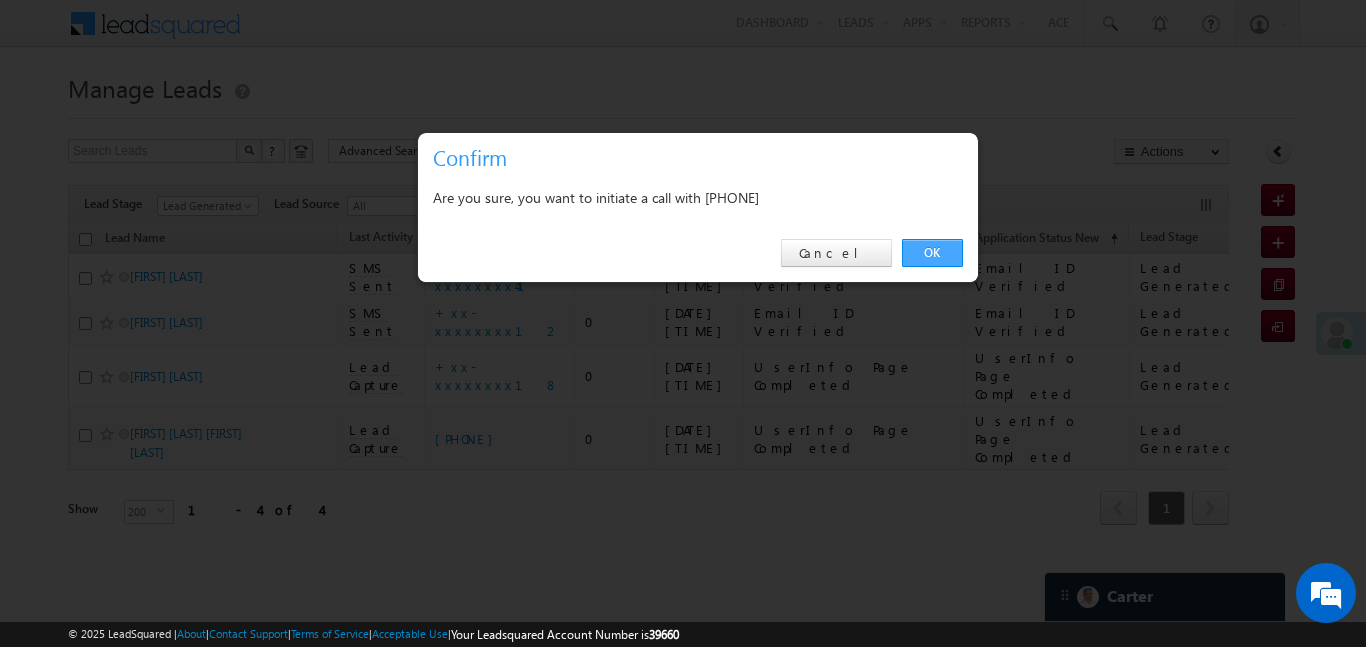 click on "OK" at bounding box center (932, 253) 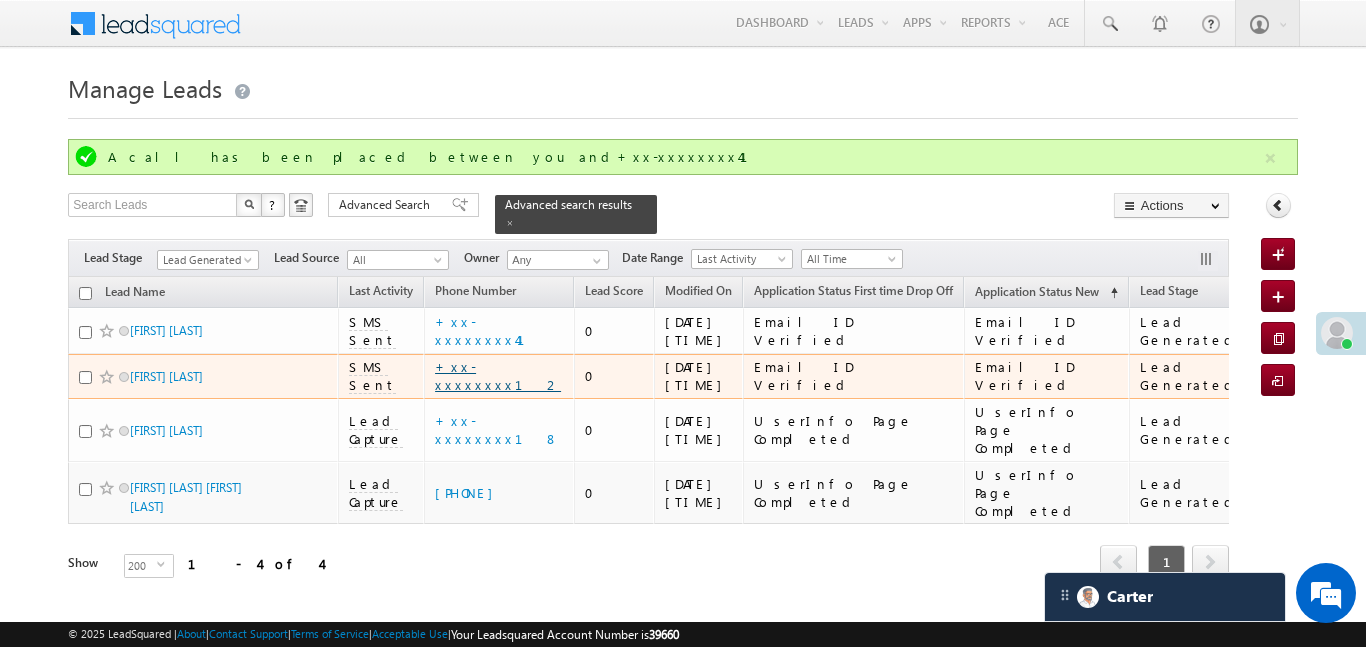 click on "+xx-xxxxxxxx12" at bounding box center (498, 375) 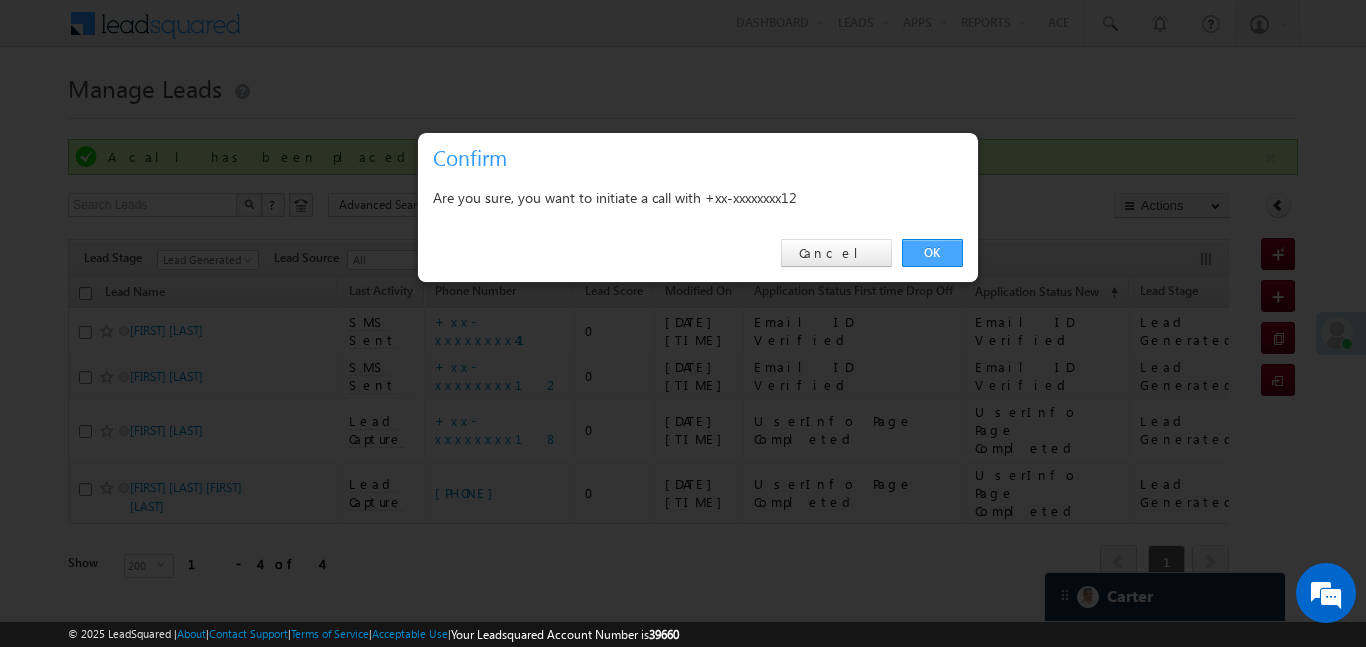 click on "OK" at bounding box center [932, 253] 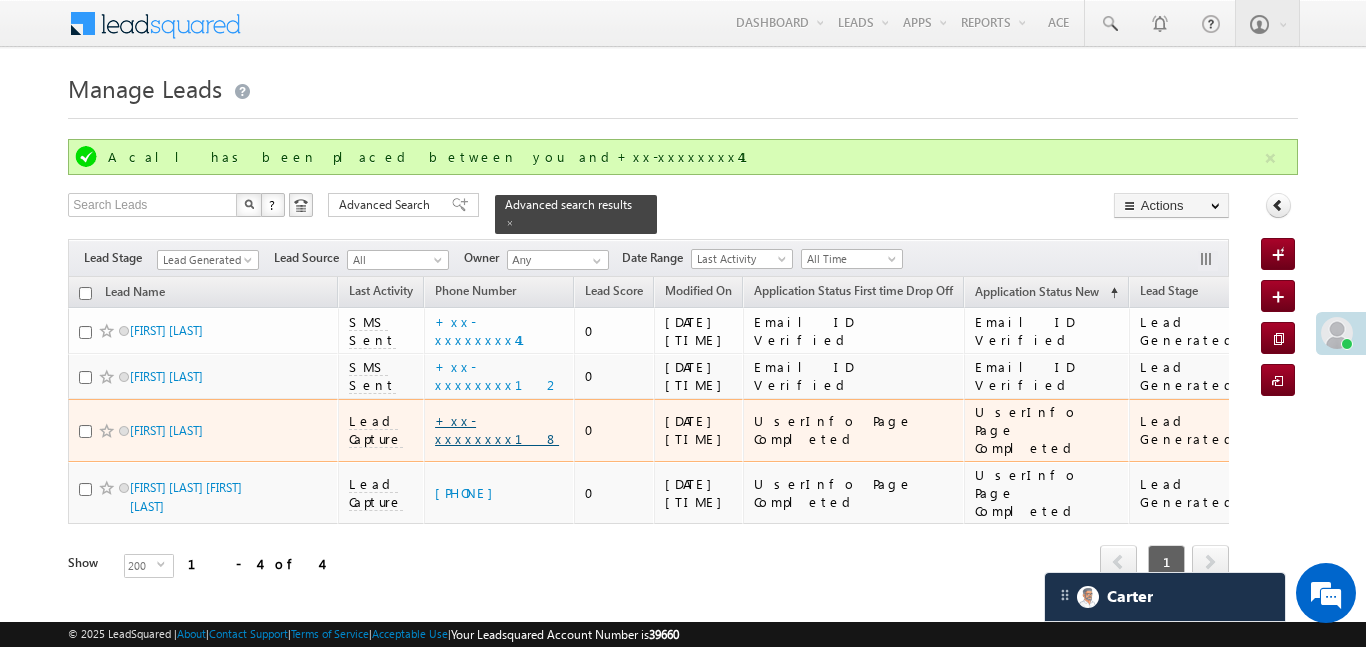 click on "+xx-xxxxxxxx18" at bounding box center (497, 429) 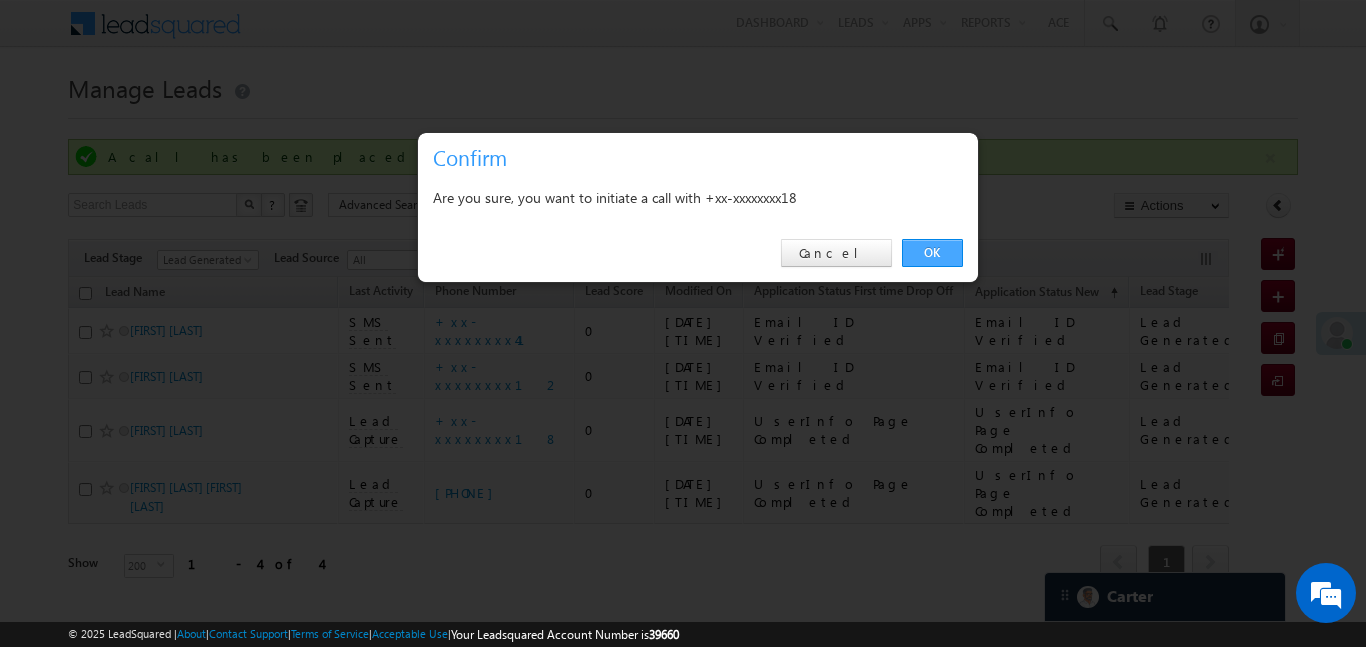 click on "OK" at bounding box center (932, 253) 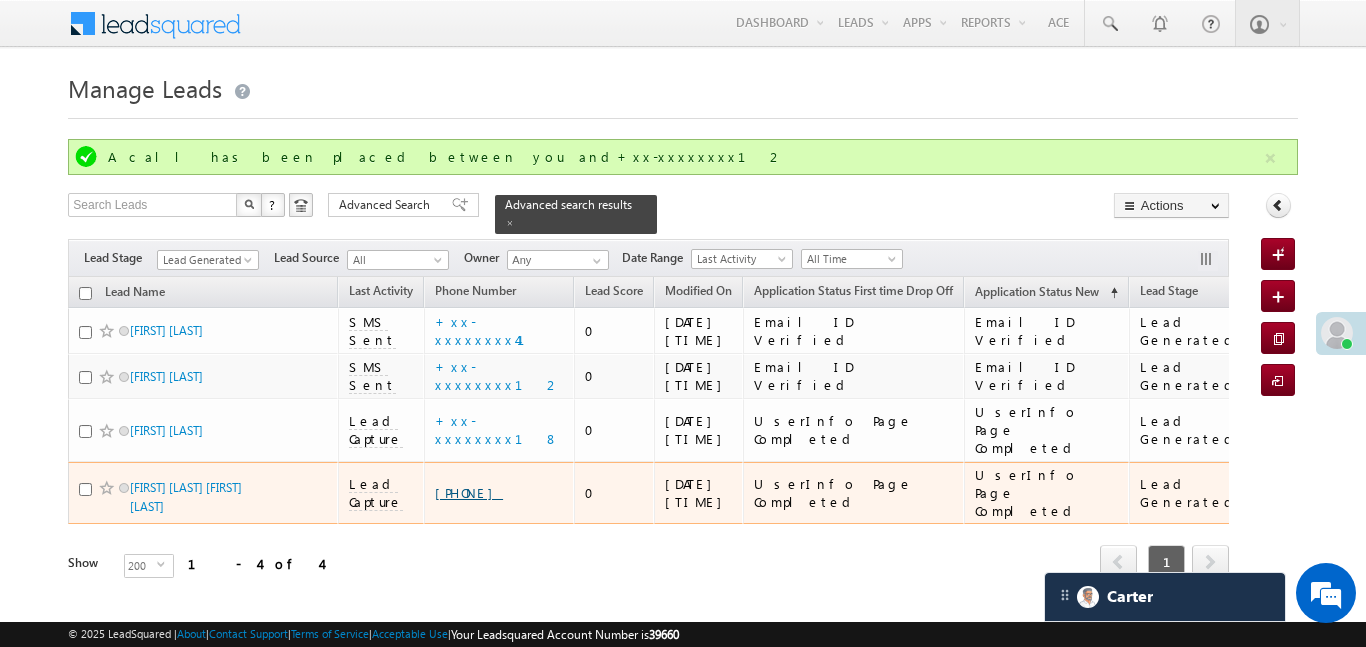 click on "+xx-xxxxxxxx13" at bounding box center (469, 492) 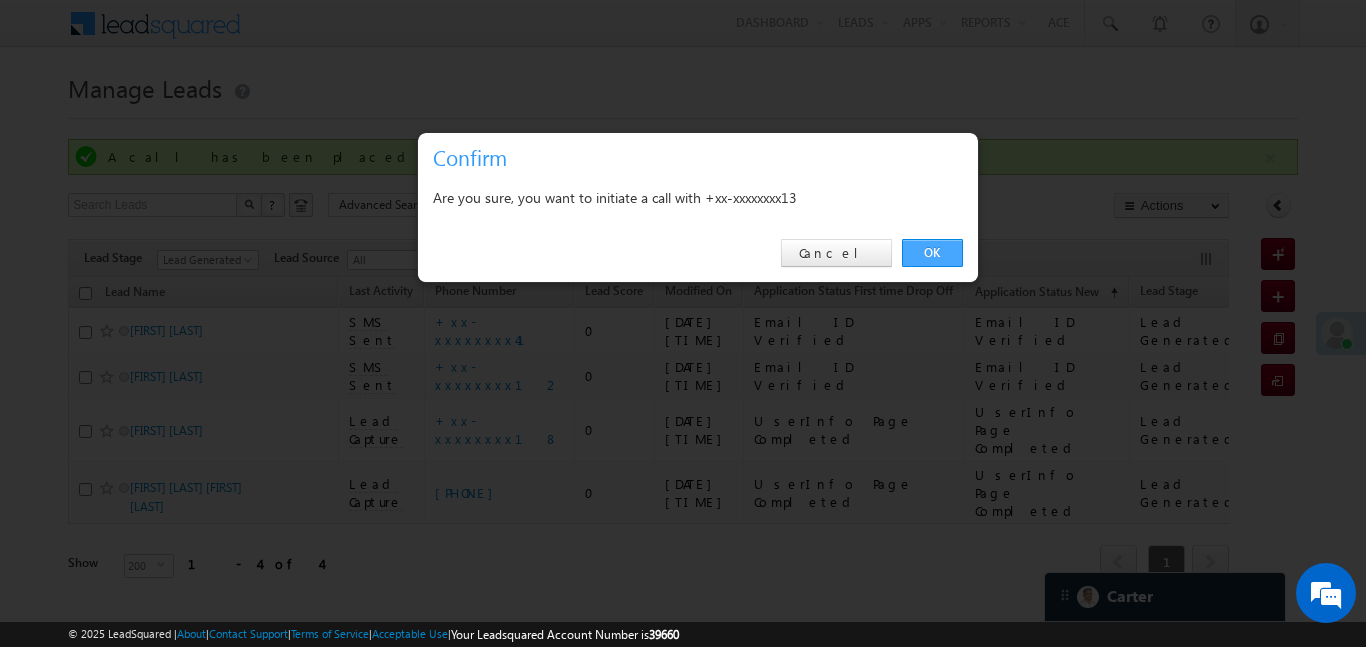 click on "OK" at bounding box center [932, 253] 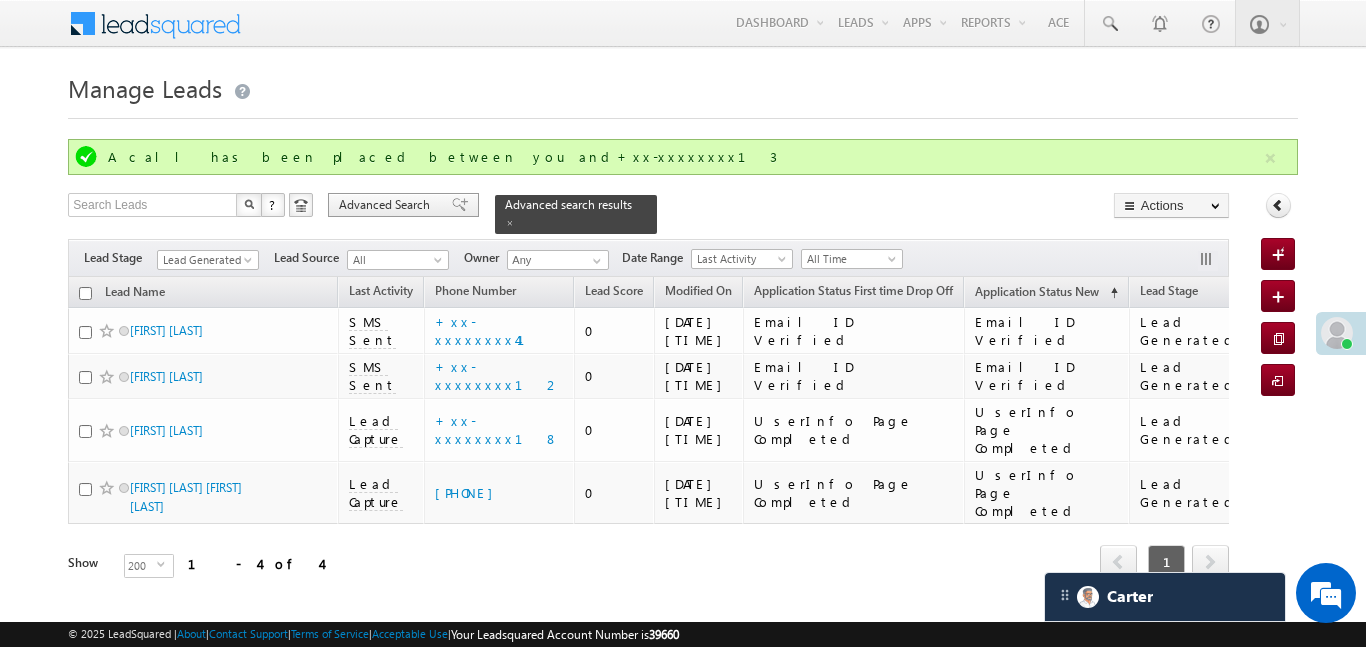 click on "Advanced Search" at bounding box center [387, 205] 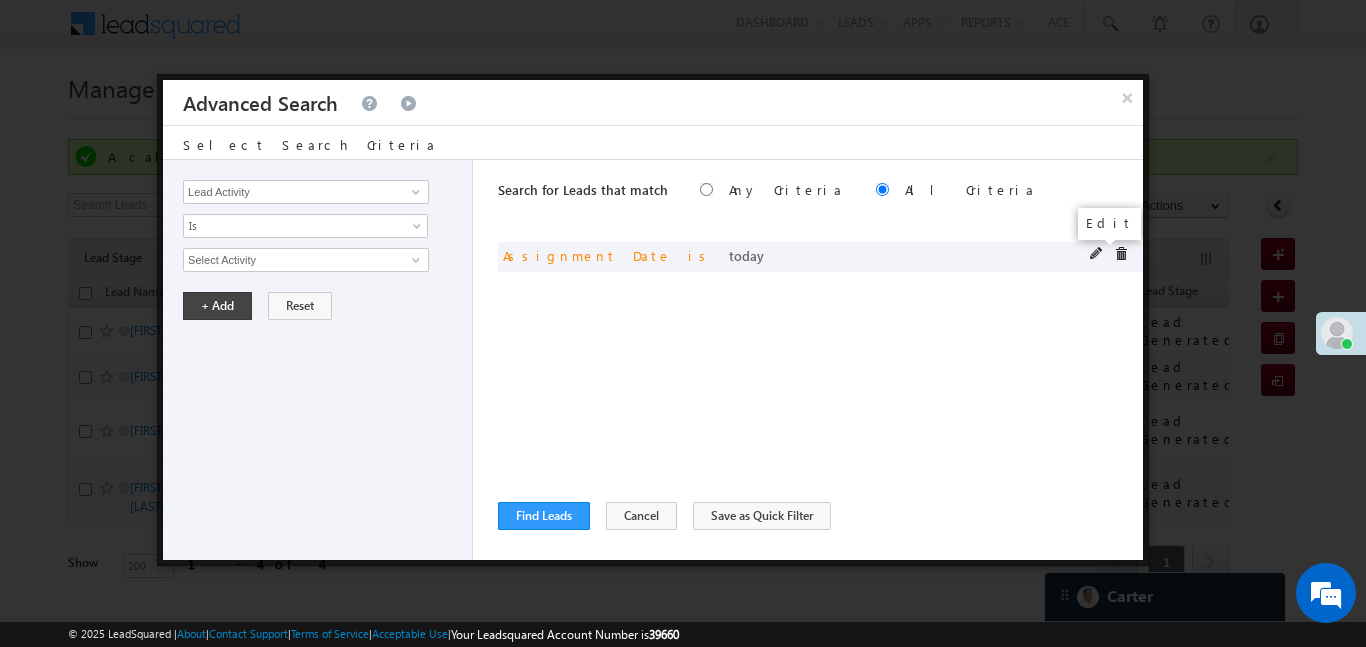 click at bounding box center [1097, 254] 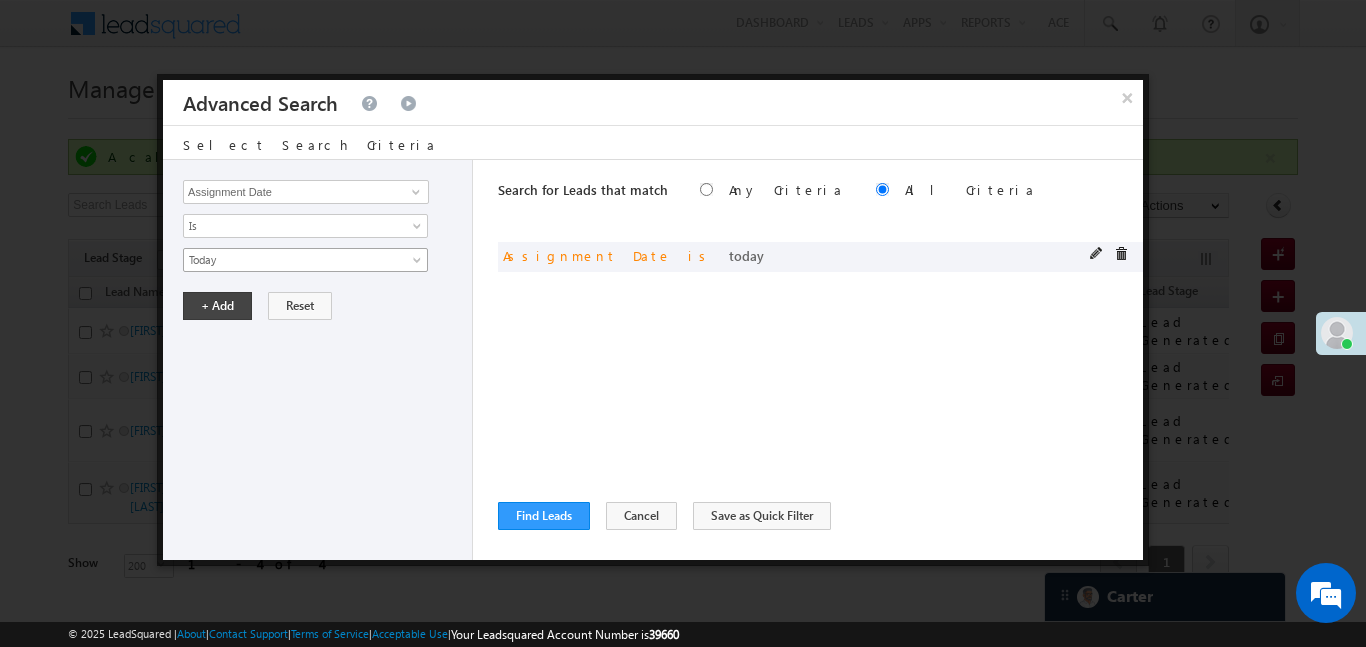 click on "Today" at bounding box center [292, 260] 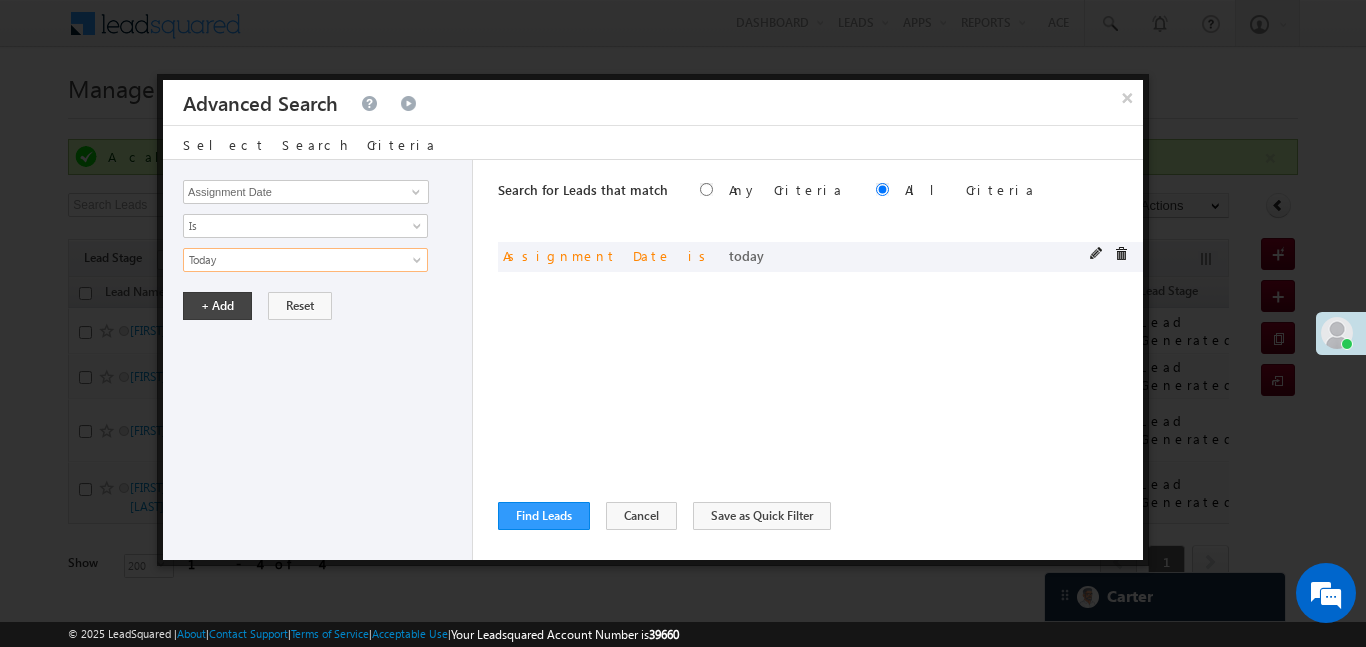 click on "Today" at bounding box center [292, 260] 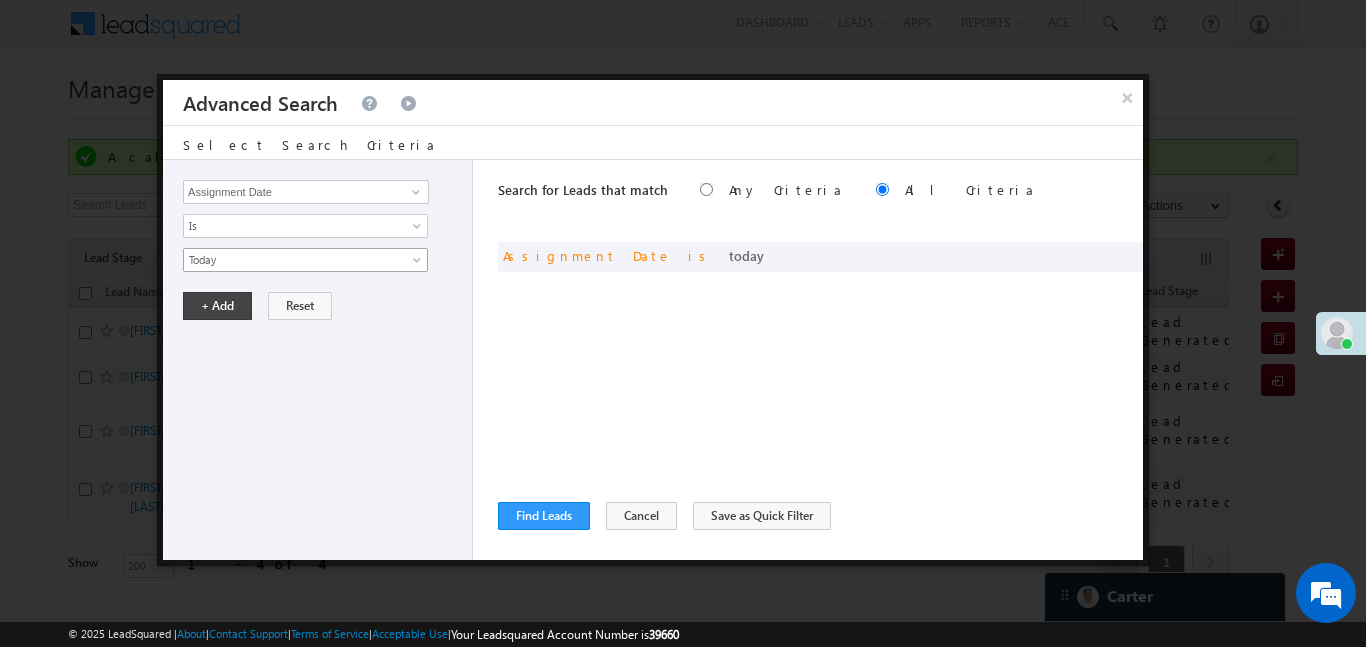 click on "Today" at bounding box center (292, 260) 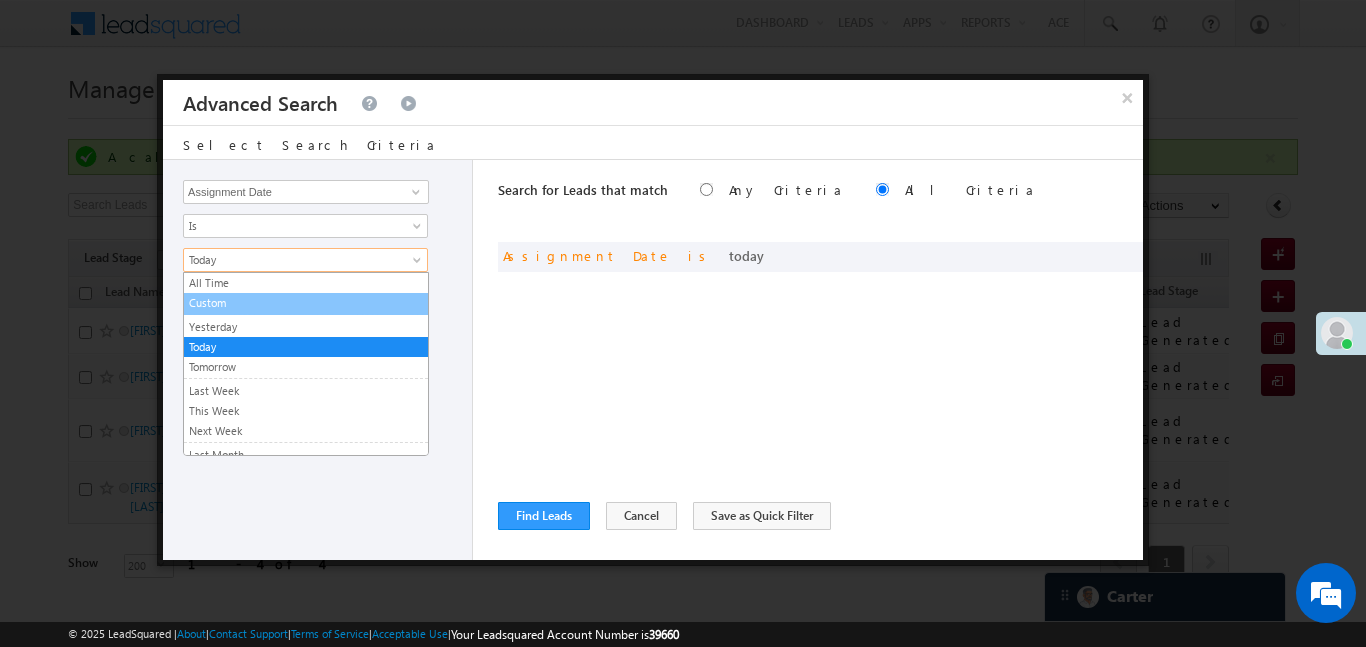 click on "Custom" at bounding box center (306, 303) 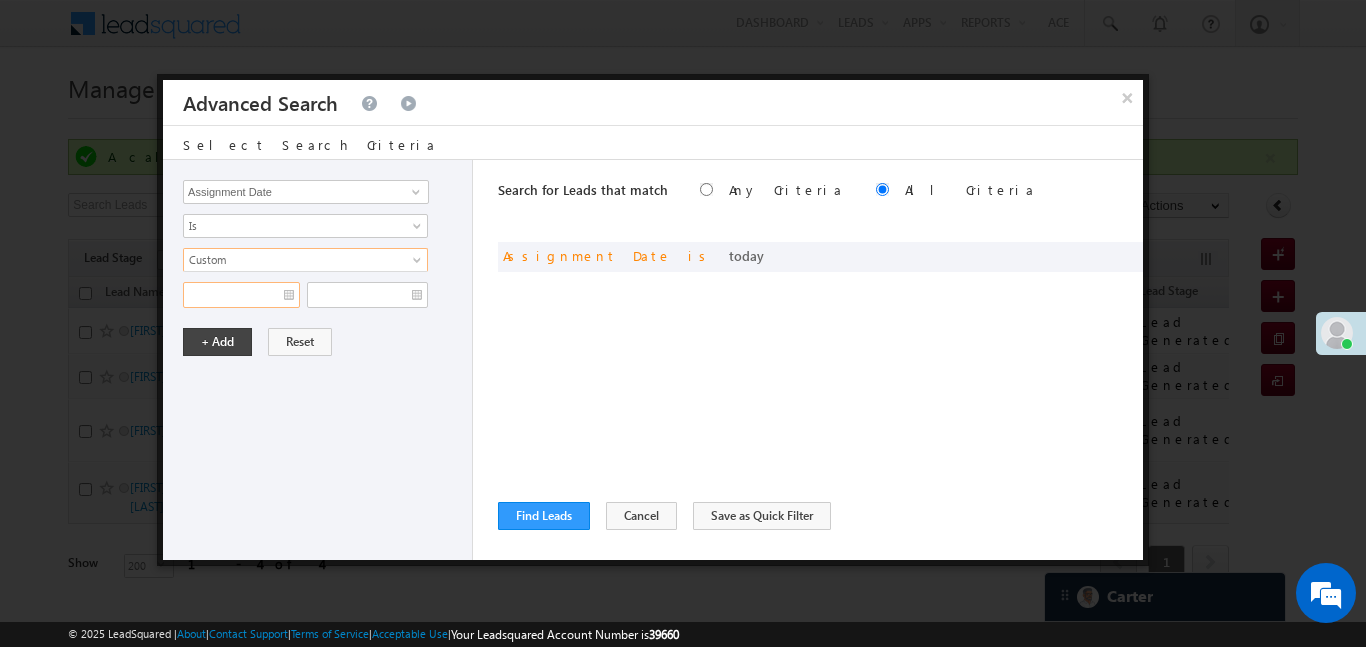 click at bounding box center (241, 295) 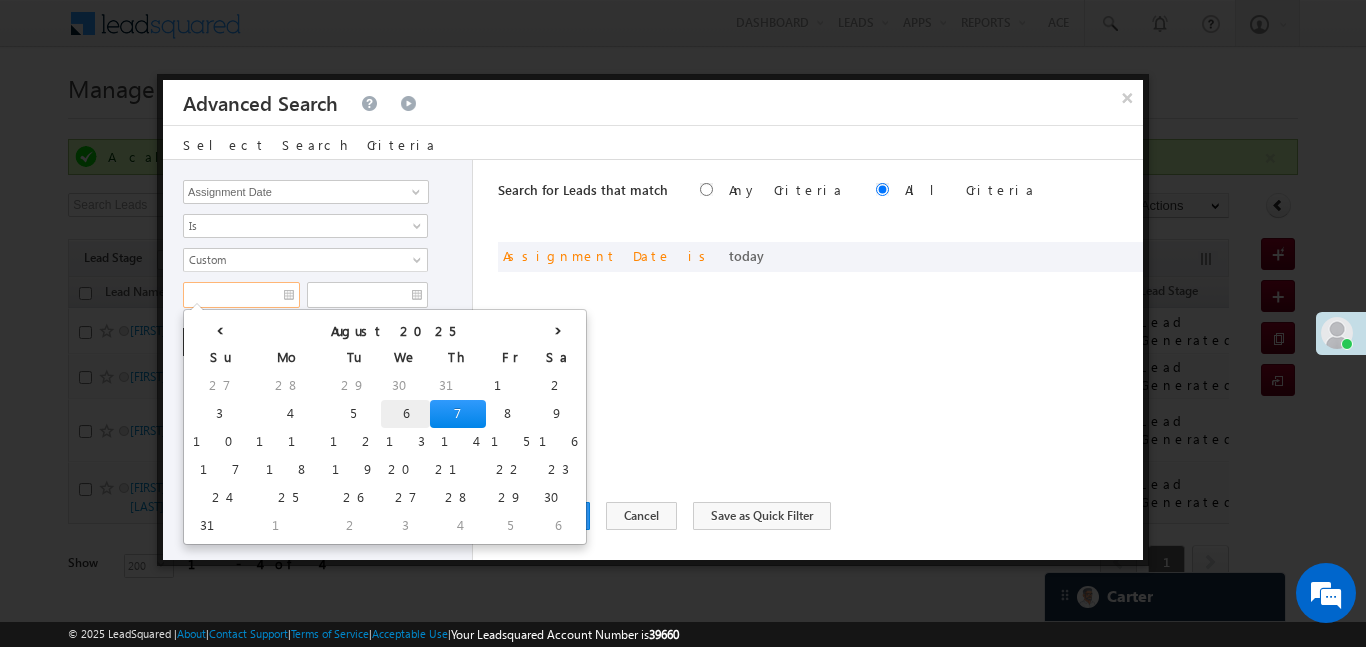 click on "6" at bounding box center (405, 414) 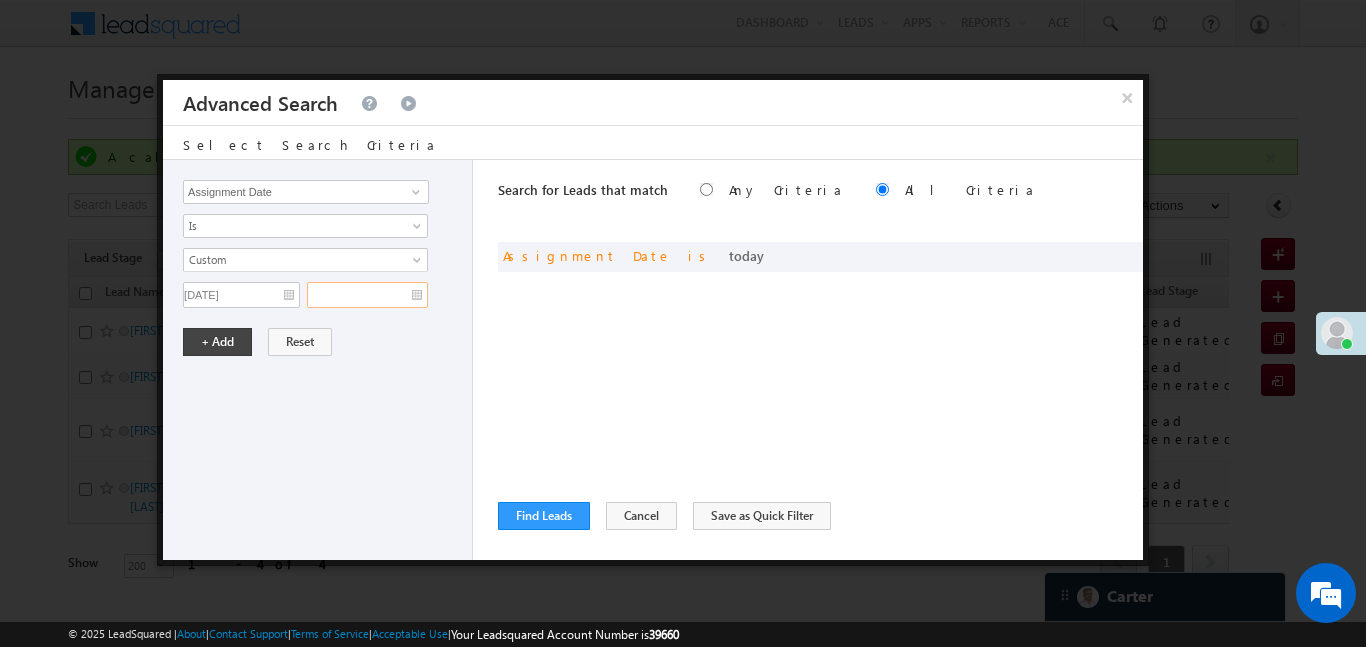 click at bounding box center (367, 295) 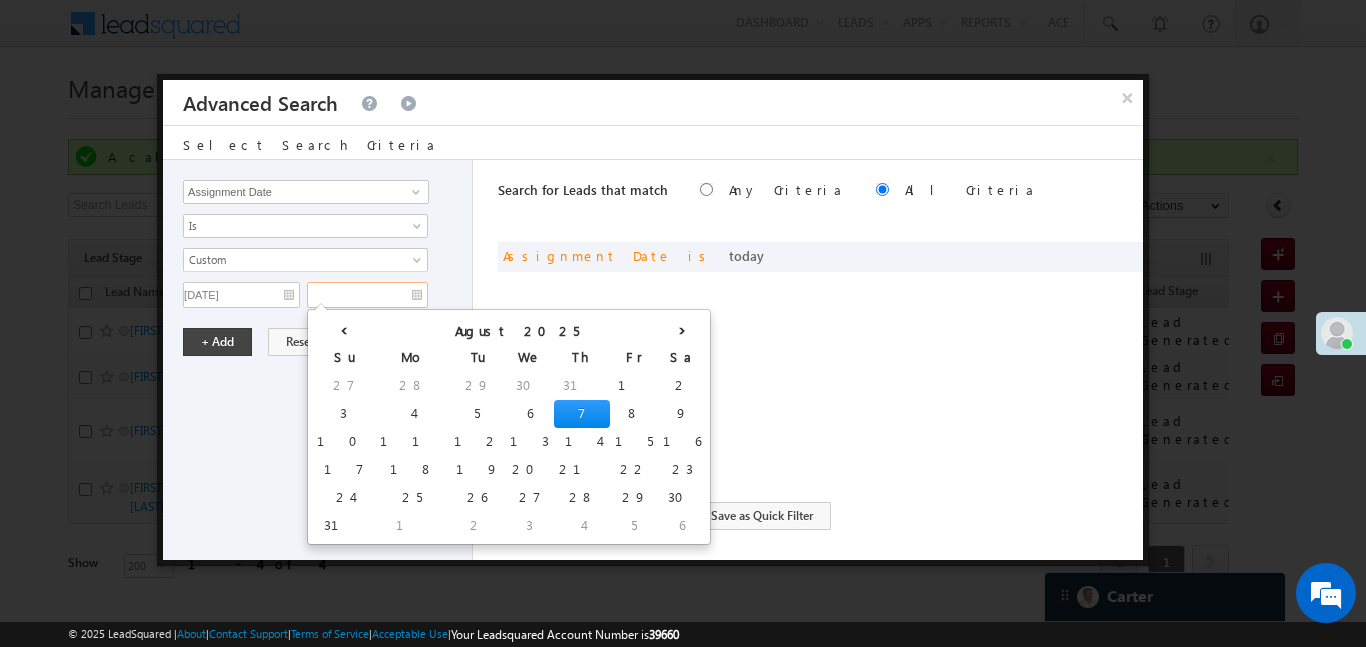 click on "7" at bounding box center [582, 414] 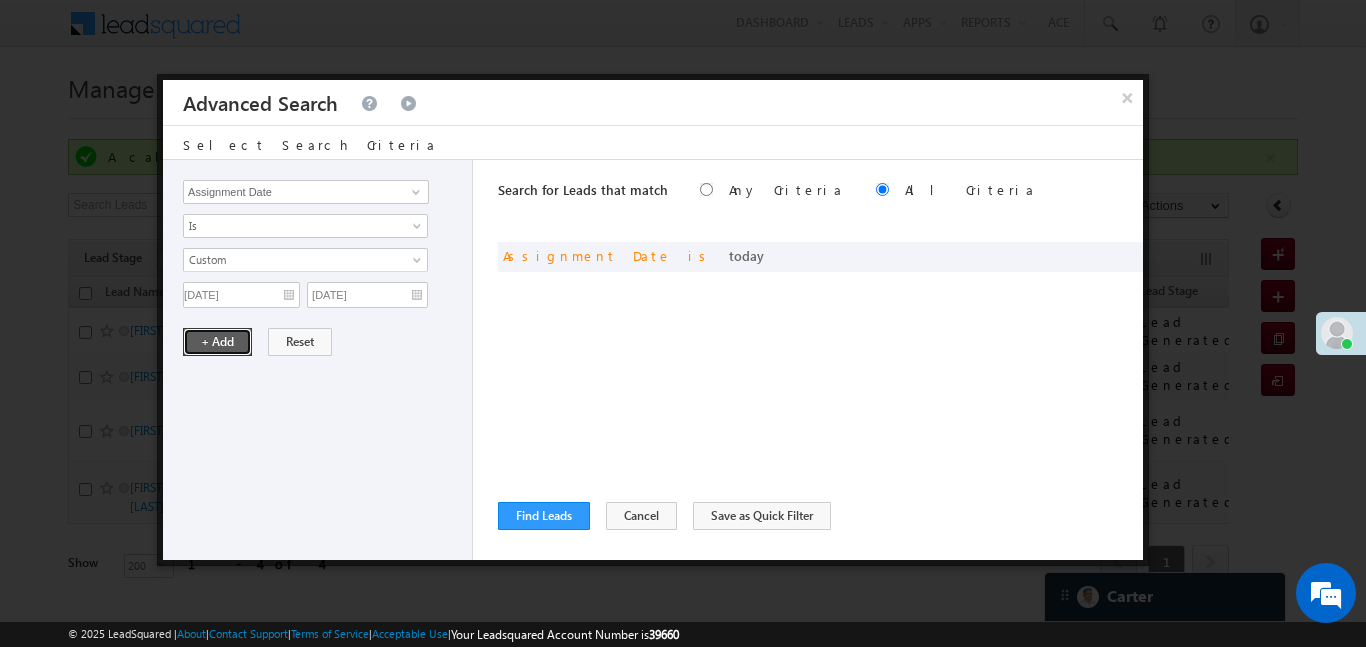 click on "+ Add" at bounding box center (217, 342) 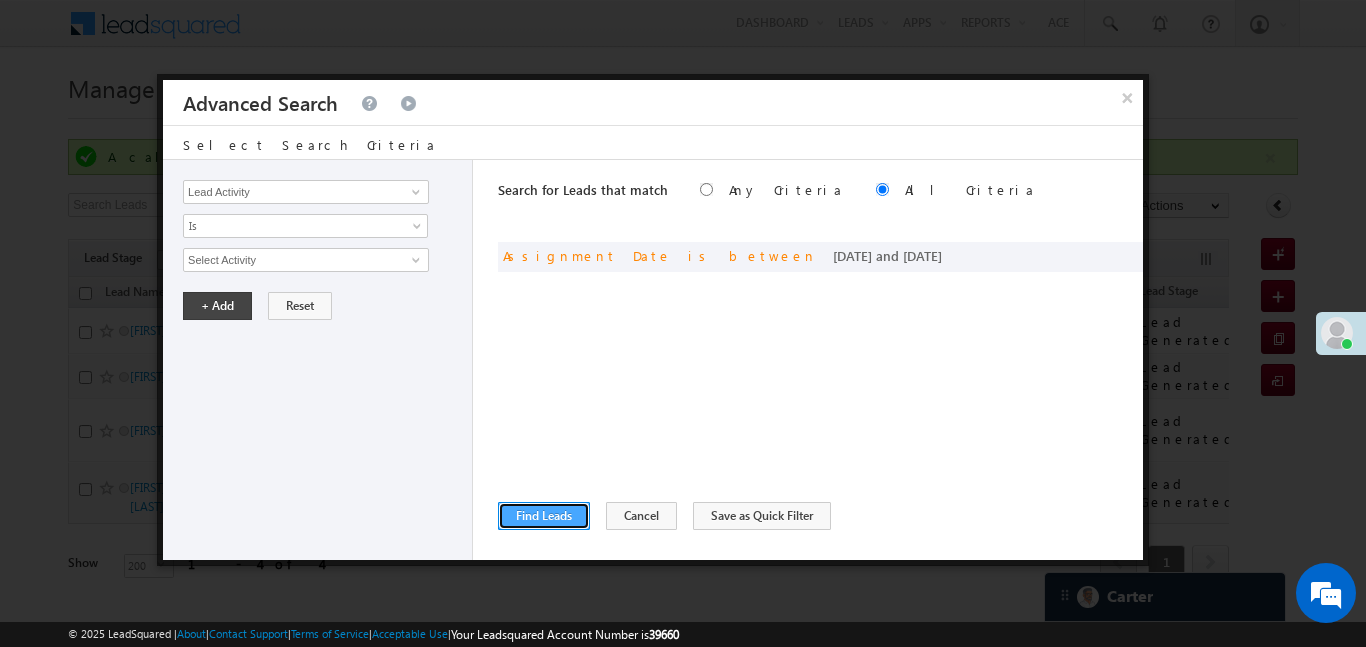 click on "Find Leads" at bounding box center (544, 516) 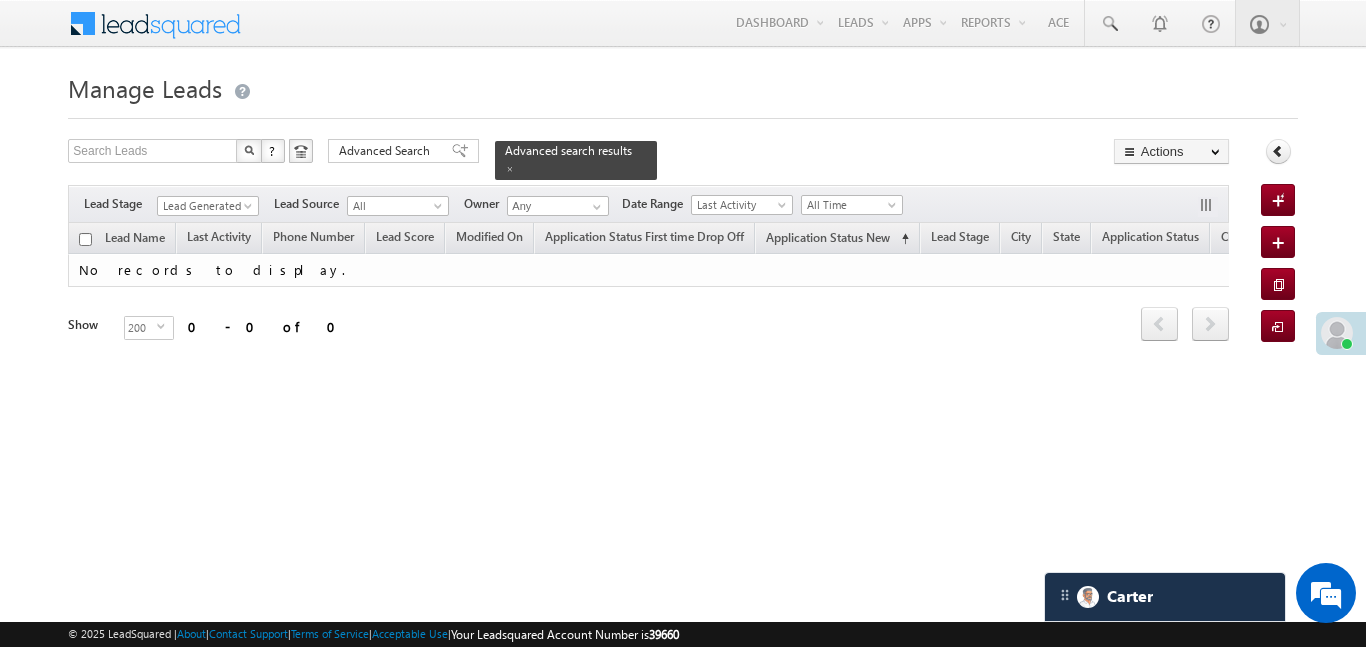 click on "No records to display." at bounding box center [1070, 270] 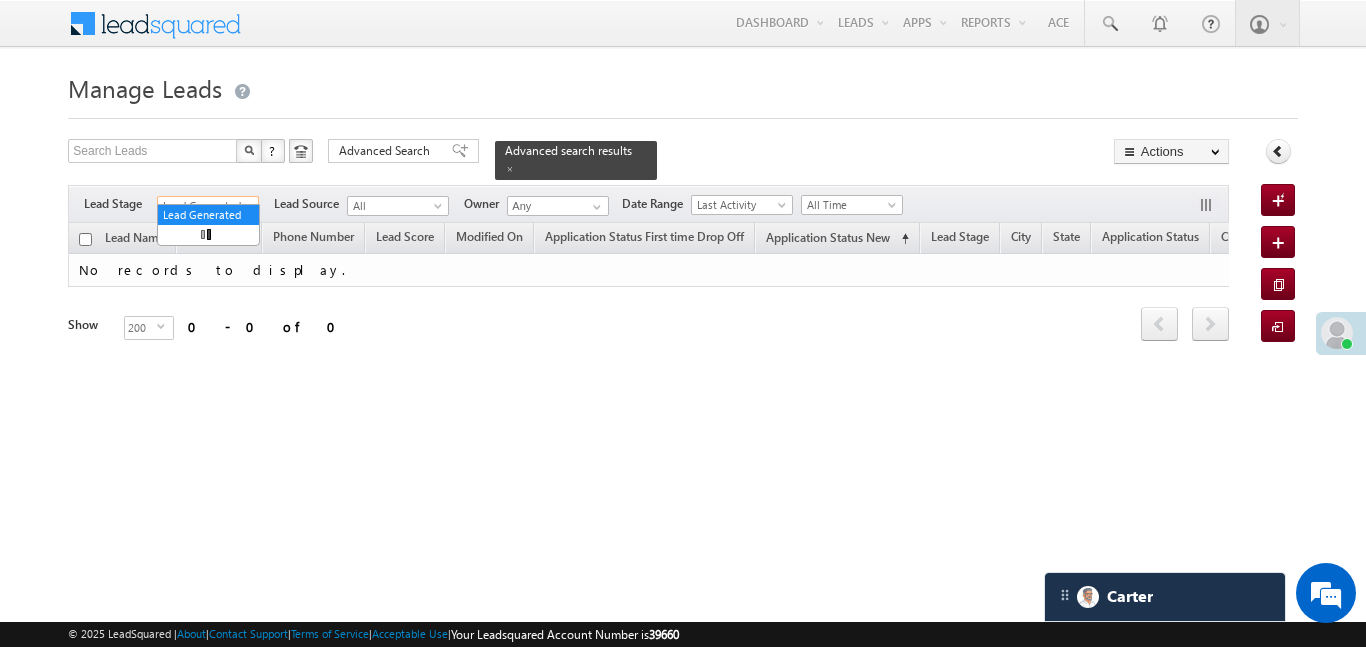 click on "Lead Generated" at bounding box center [205, 206] 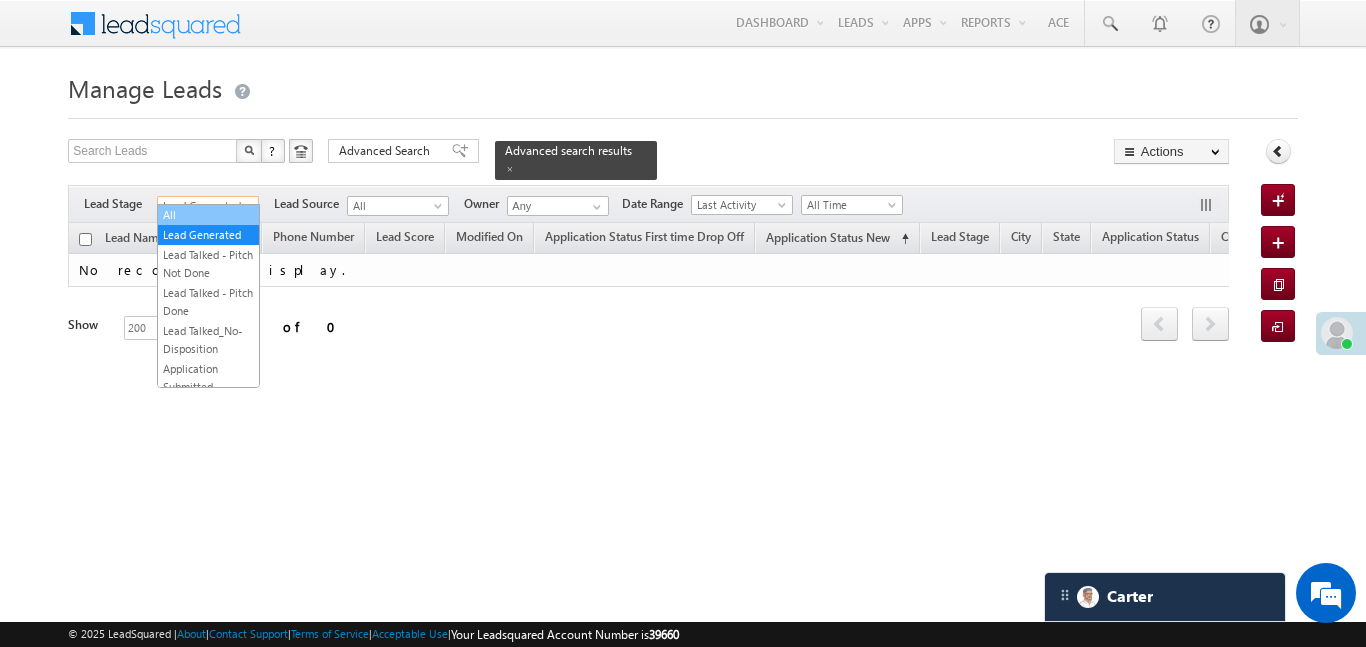 click on "All" at bounding box center (208, 215) 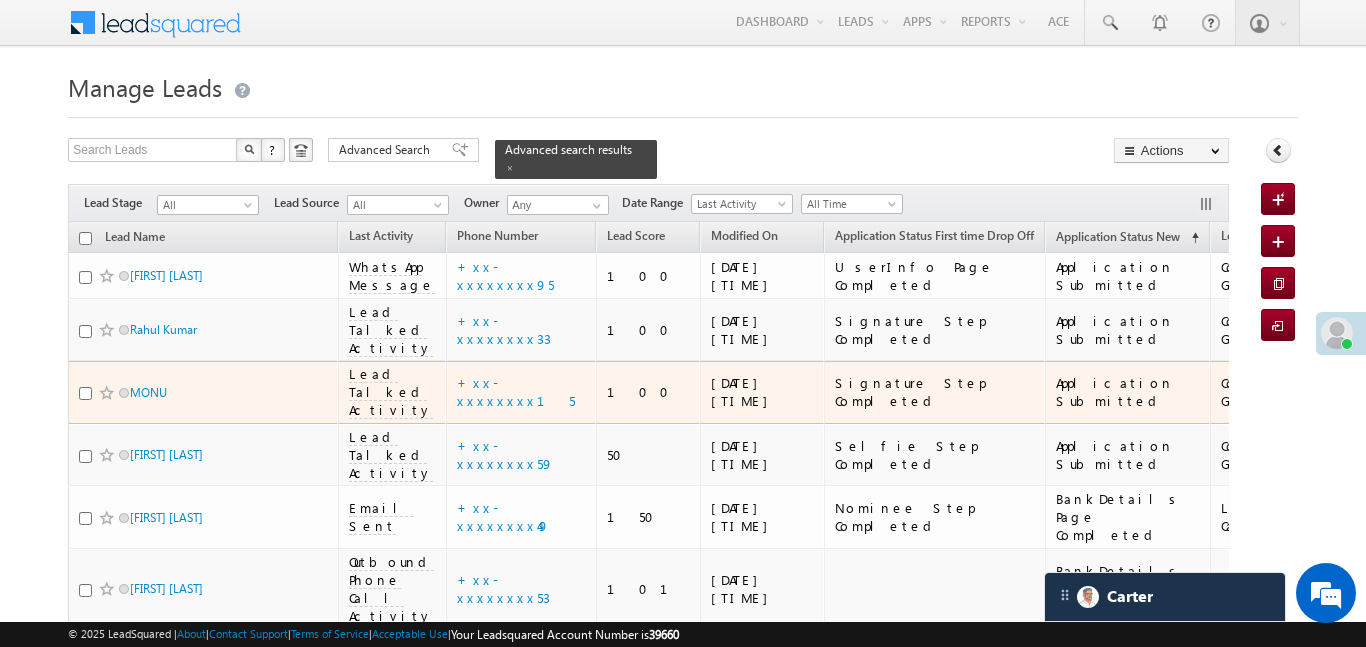 scroll, scrollTop: 0, scrollLeft: 0, axis: both 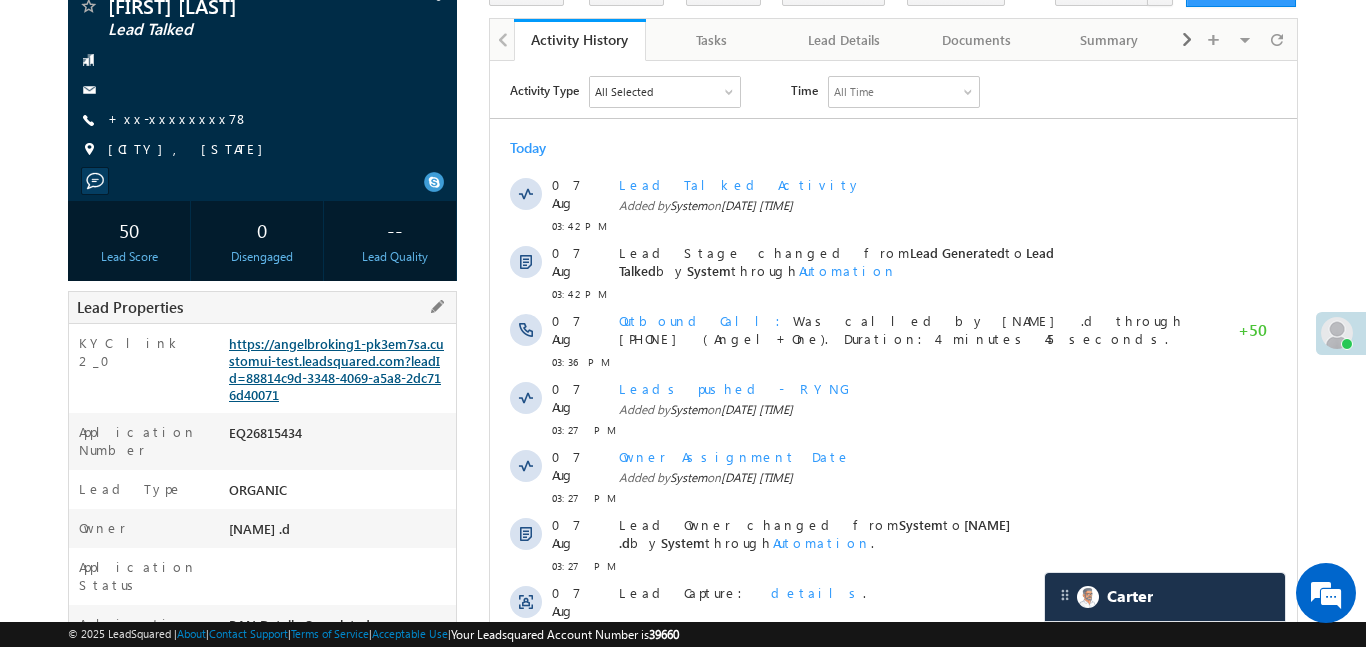 click on "https://angelbroking1-pk3em7sa.customui-test.leadsquared.com?leadId=88814c9d-3348-4069-a5a8-2dc716d40071" at bounding box center (336, 369) 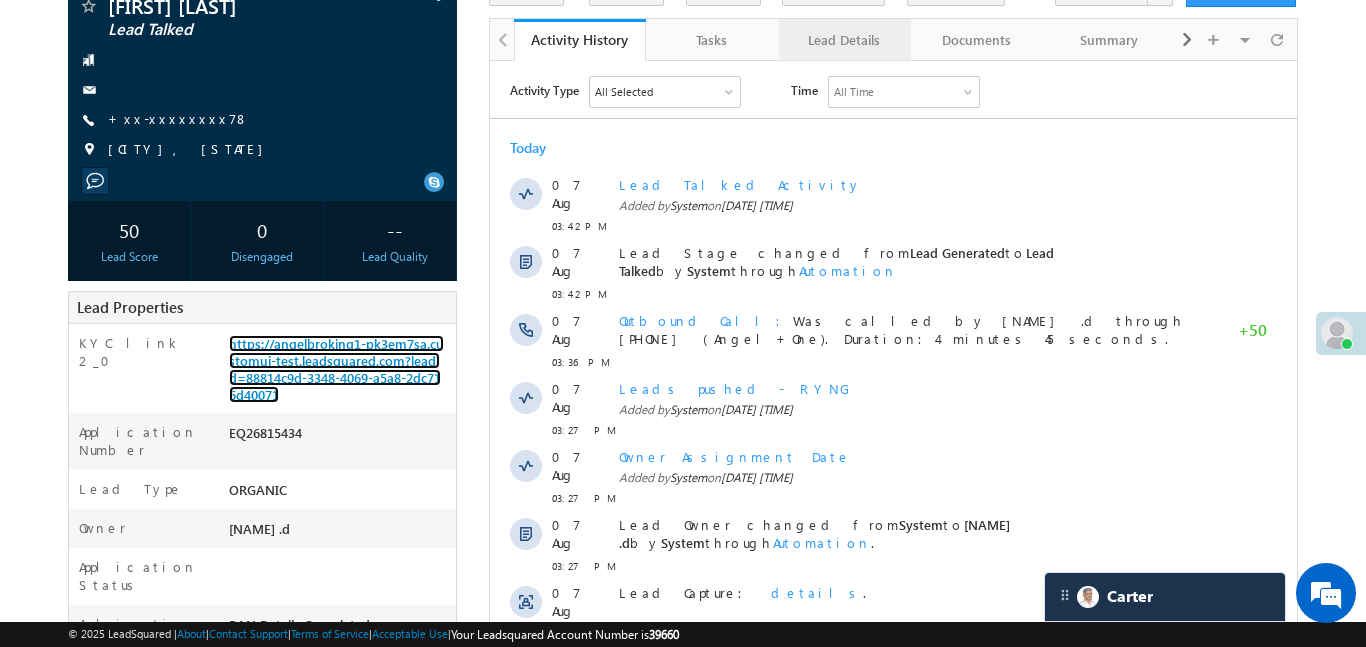 scroll, scrollTop: 0, scrollLeft: 0, axis: both 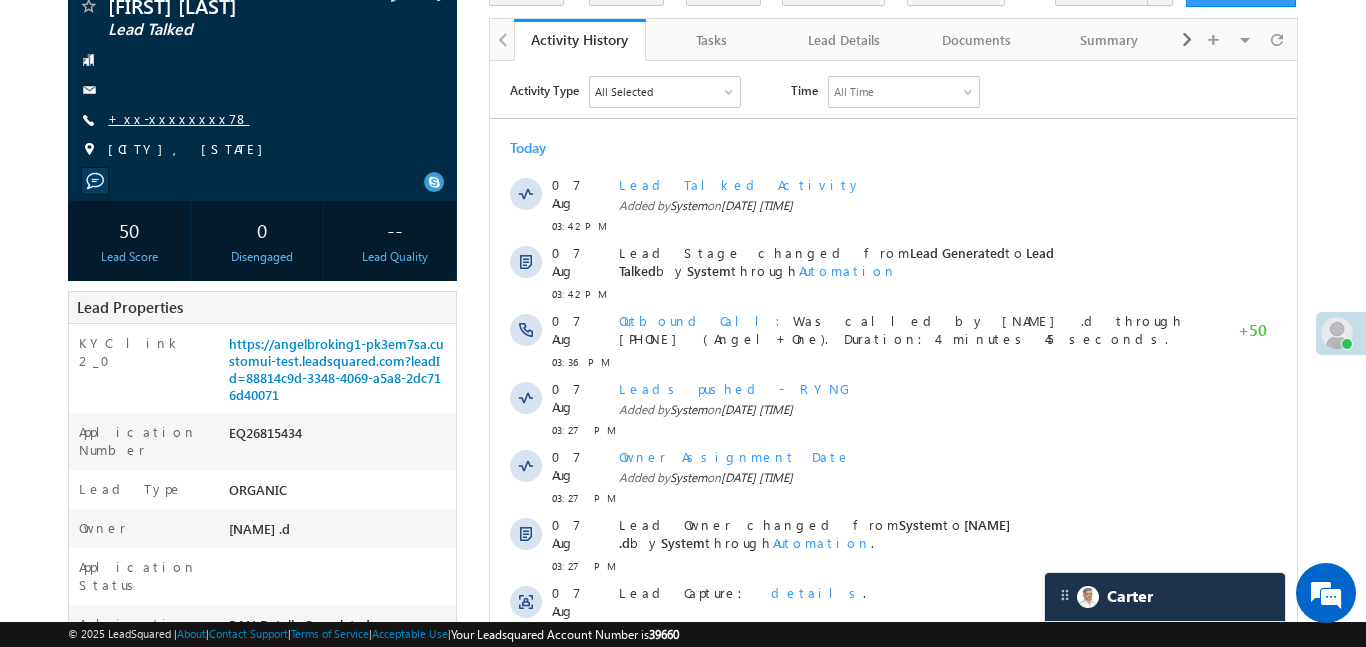 click on "+xx-xxxxxxxx78" at bounding box center (178, 118) 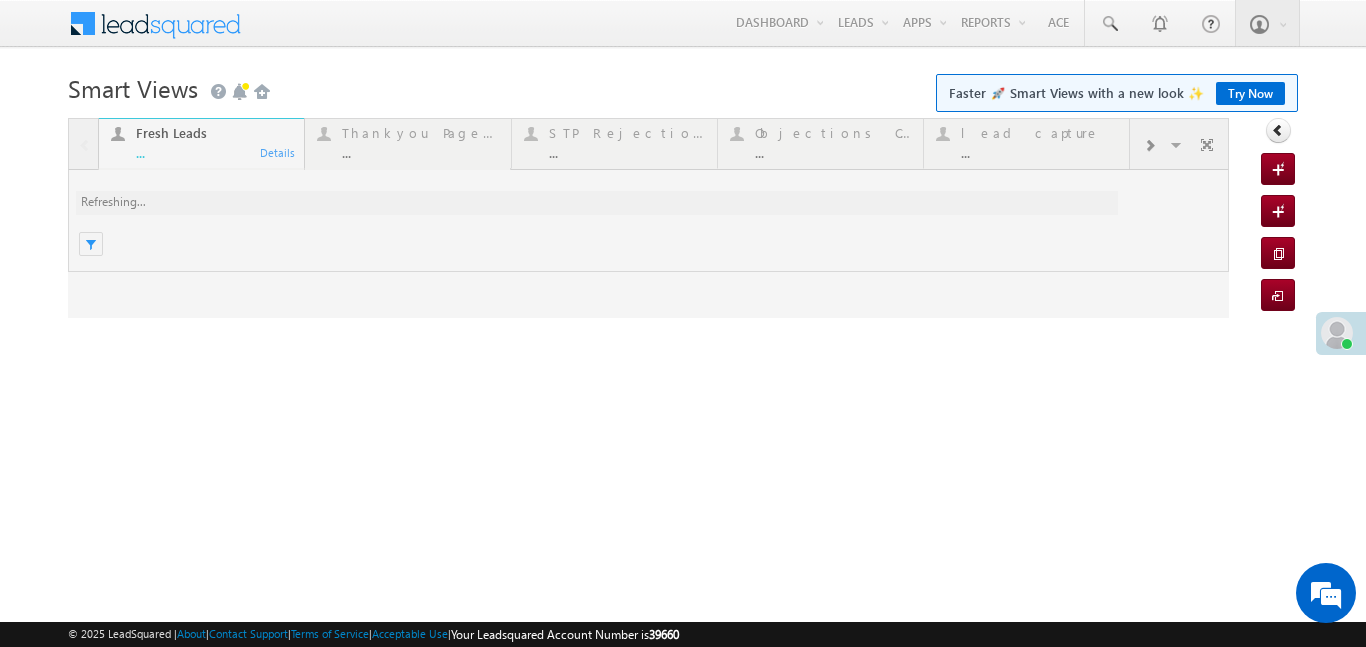 scroll, scrollTop: 0, scrollLeft: 0, axis: both 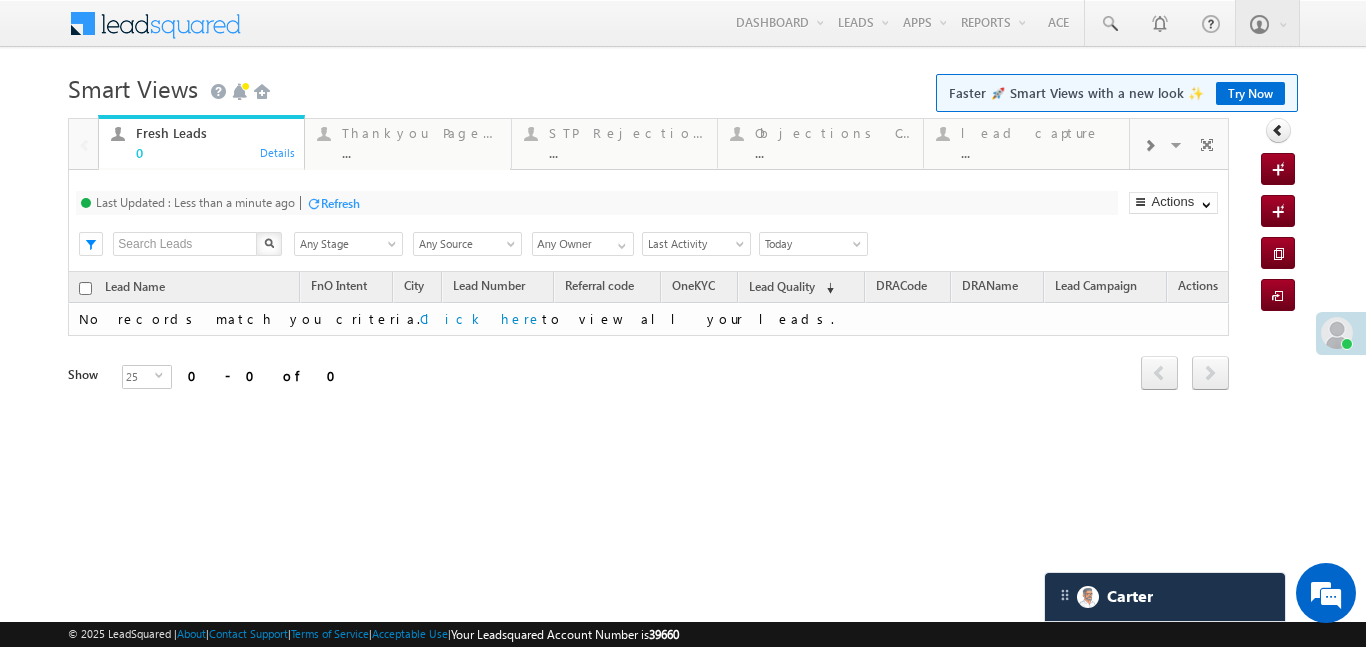 click at bounding box center [1149, 146] 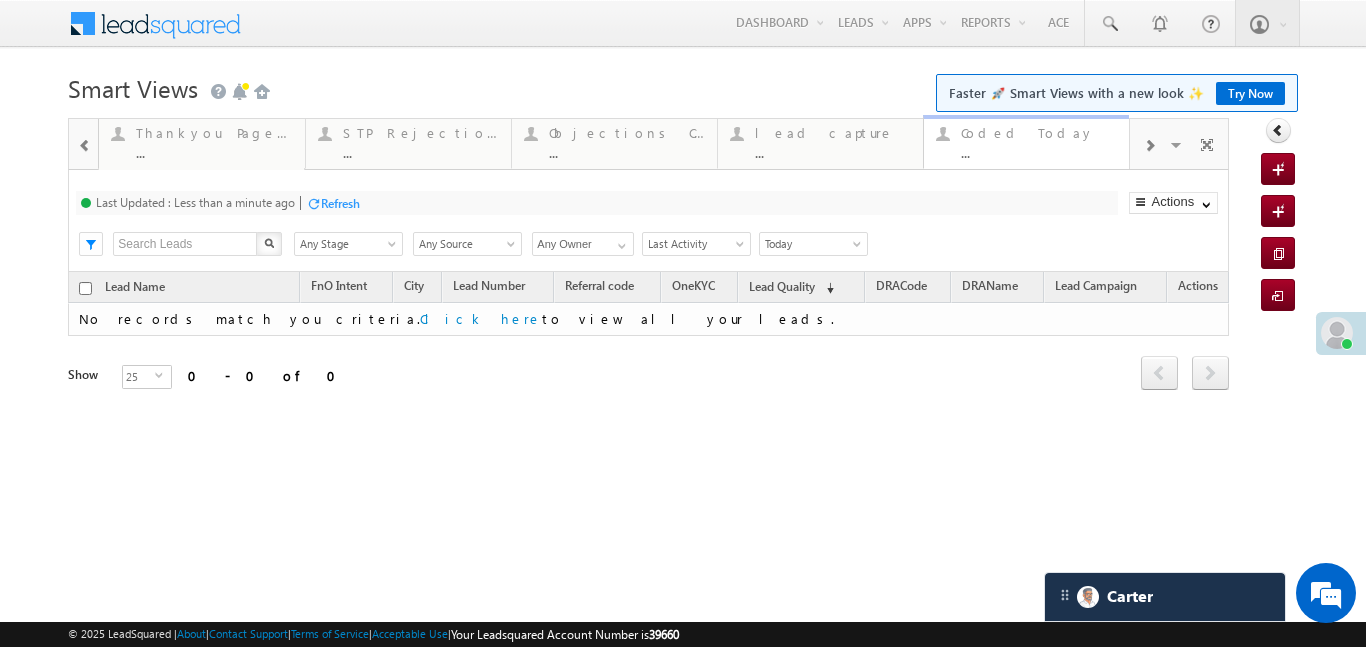click on "Coded Today" at bounding box center [1039, 133] 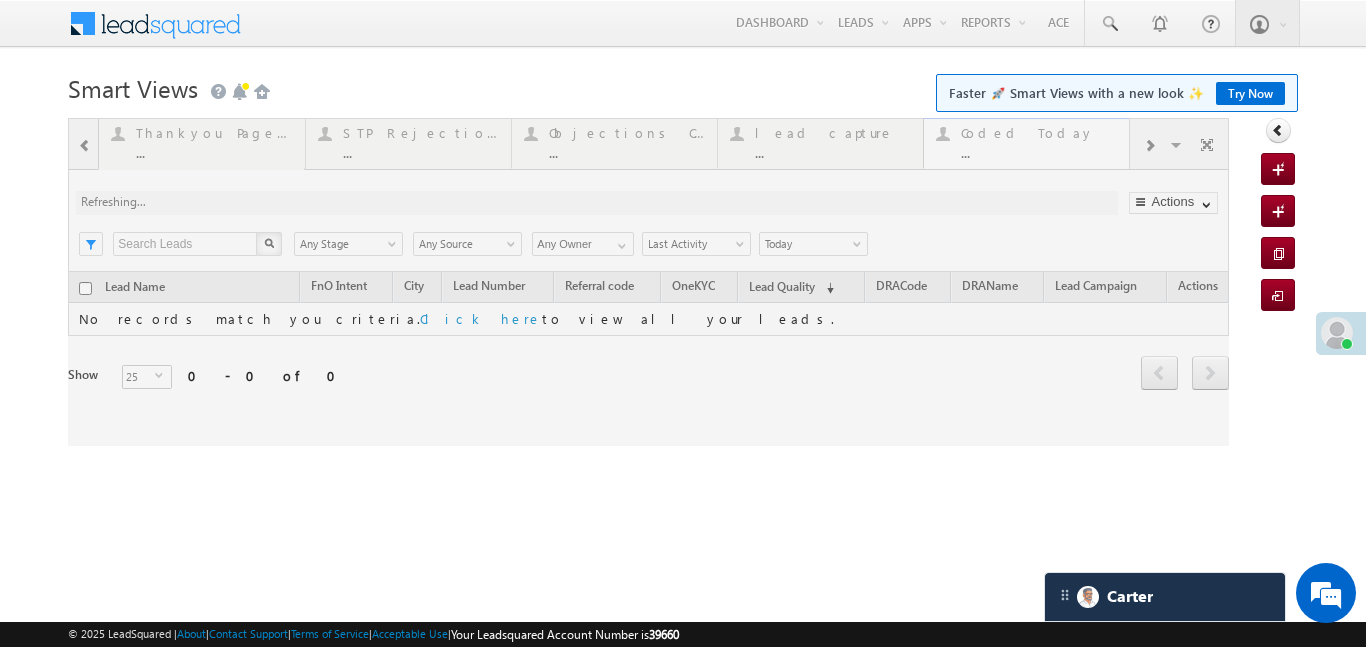click at bounding box center [648, 282] 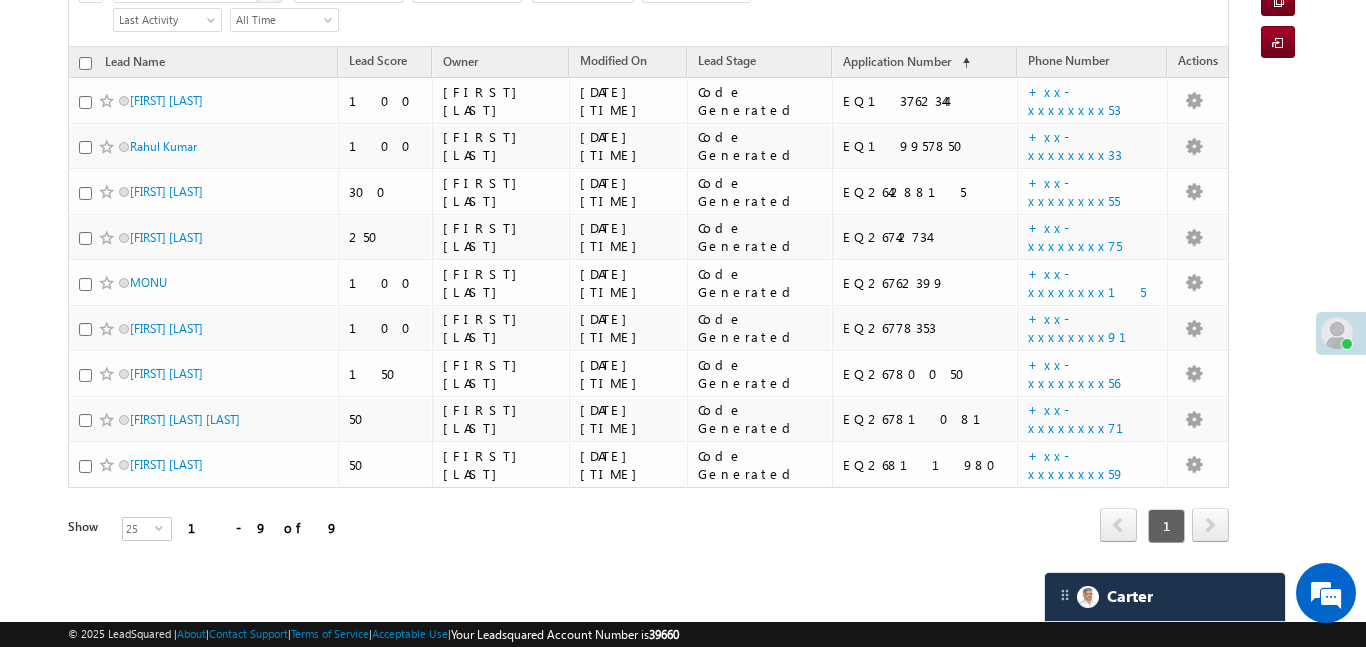 scroll, scrollTop: 0, scrollLeft: 0, axis: both 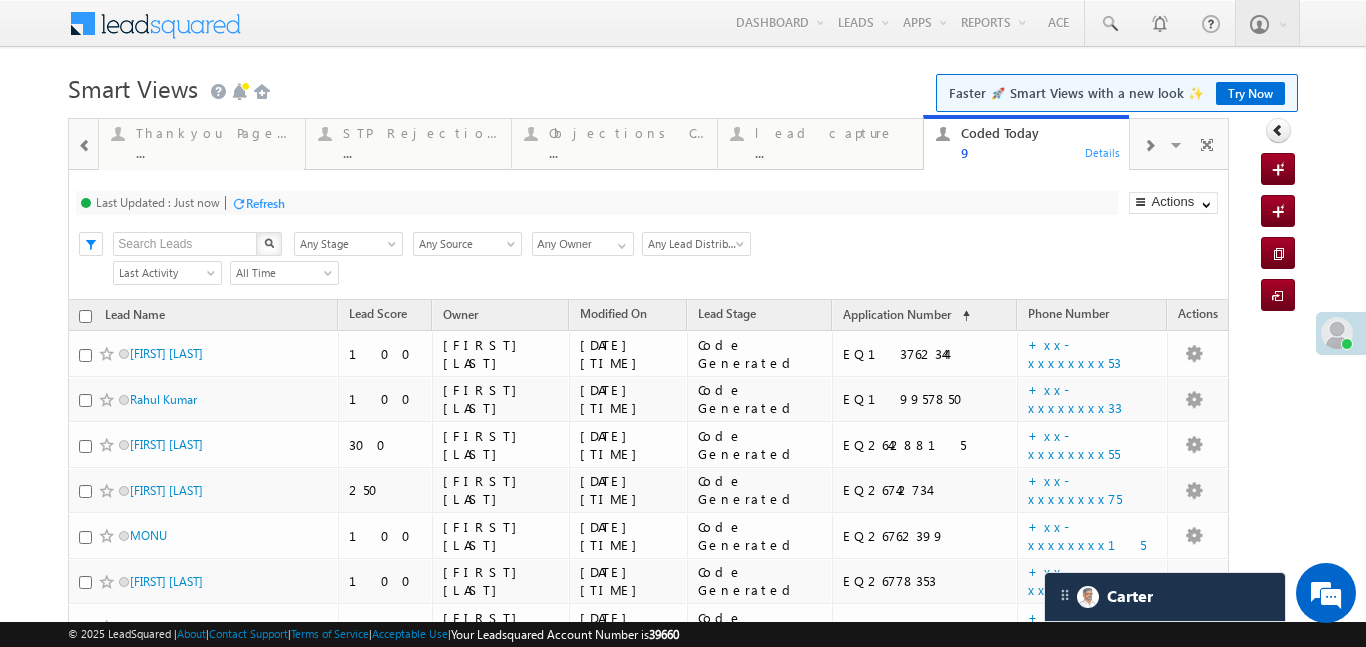 click at bounding box center (85, 146) 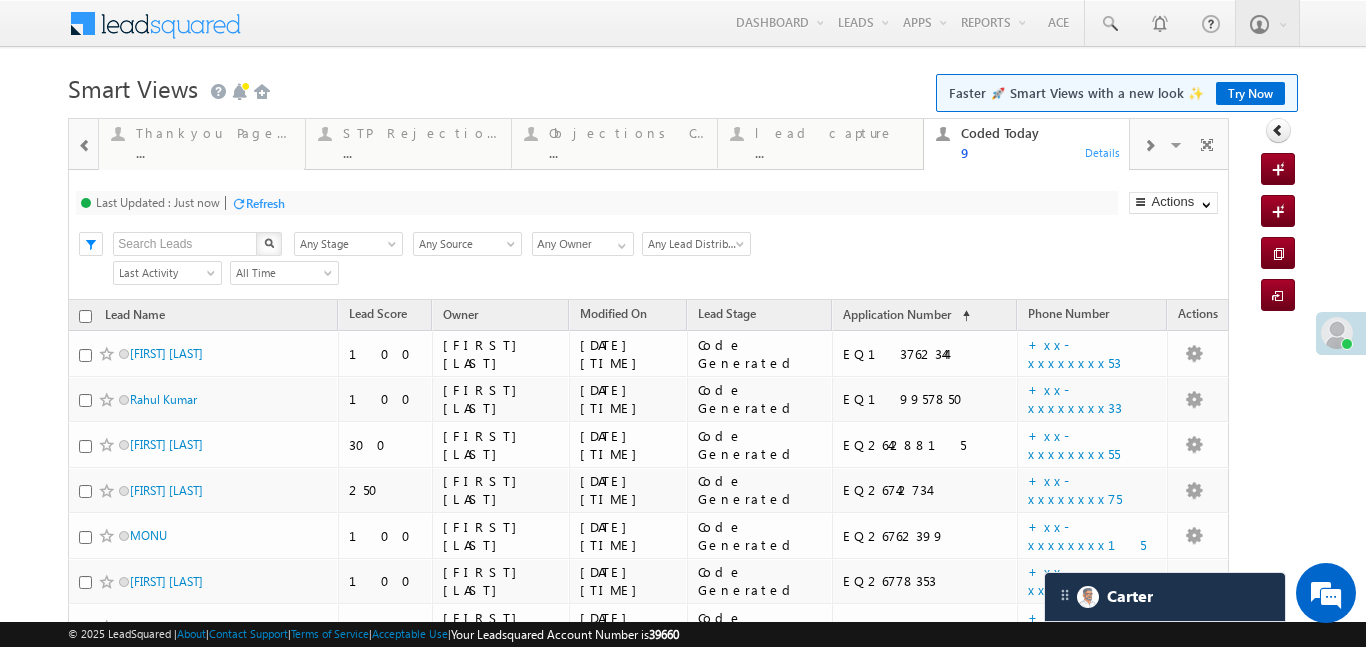 click at bounding box center (85, 146) 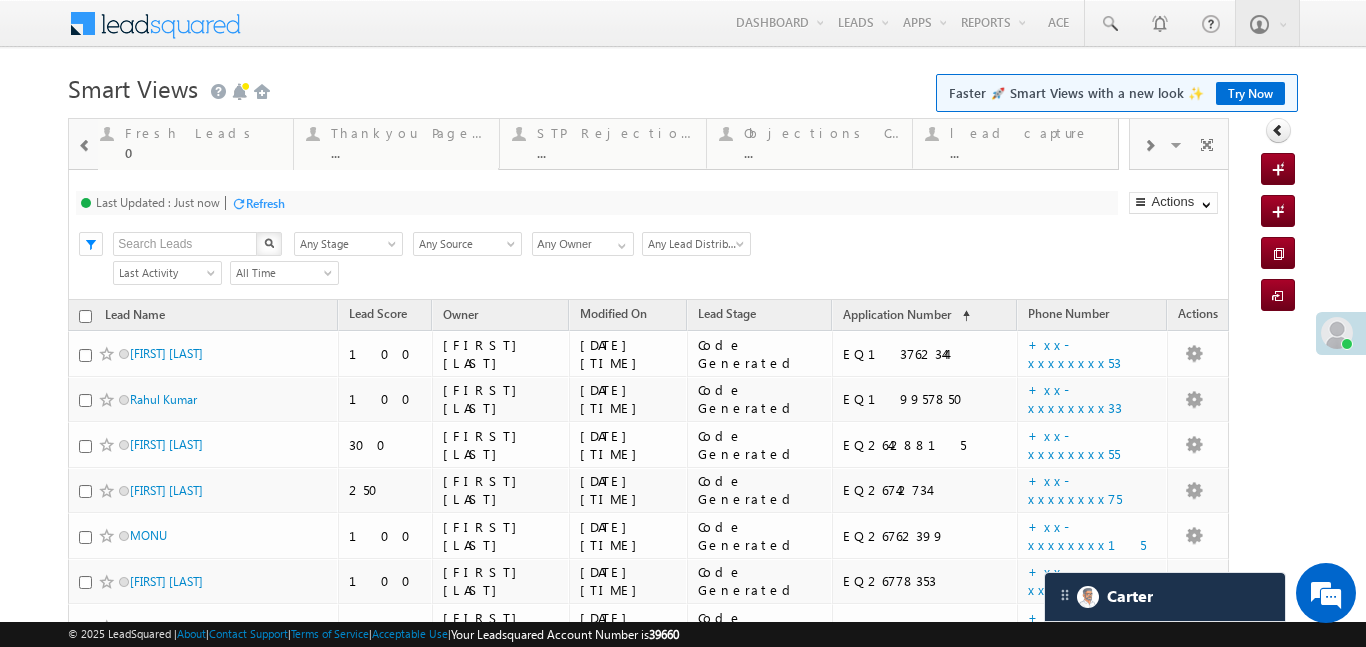 click at bounding box center [83, 143] 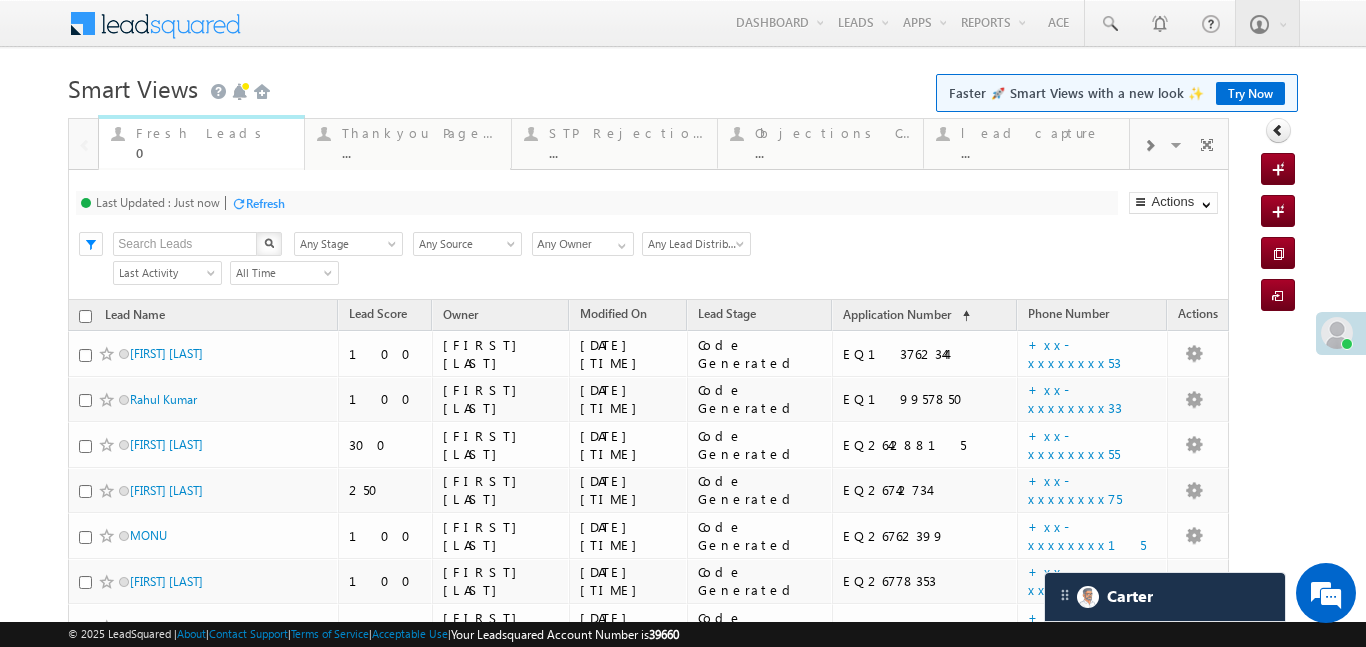 click on "Fresh Leads 0 Details" at bounding box center [201, 140] 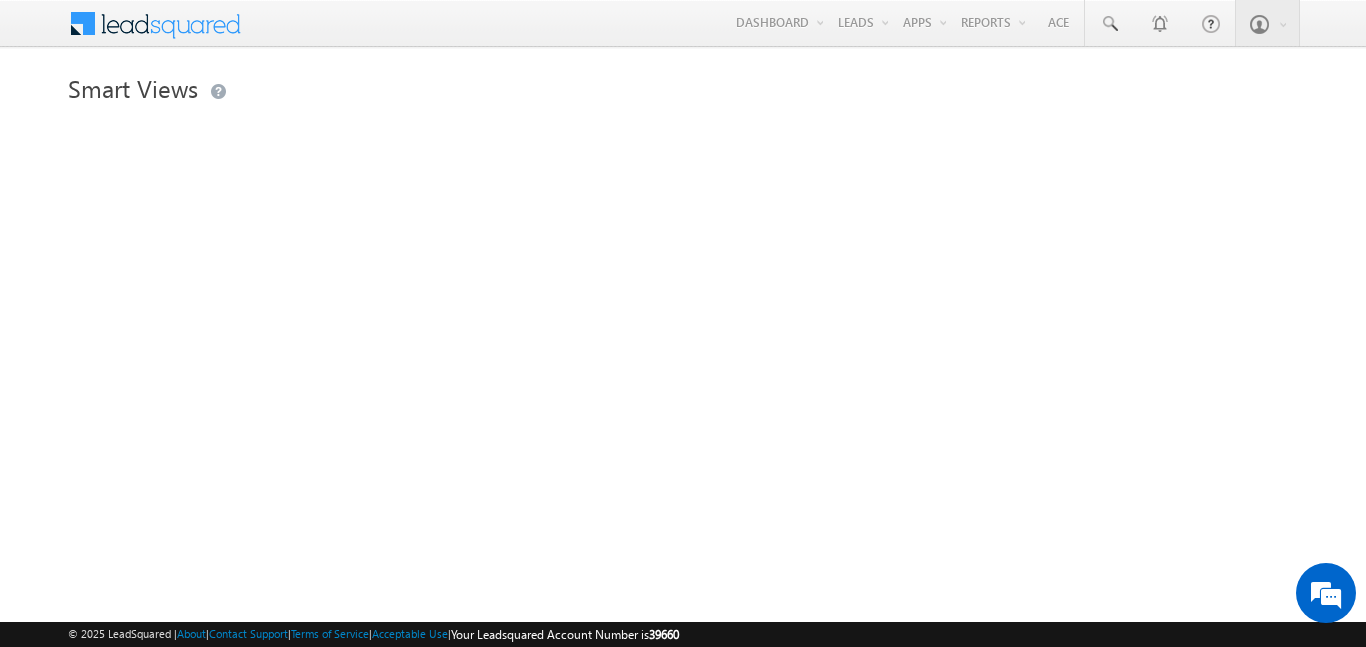 scroll, scrollTop: 0, scrollLeft: 0, axis: both 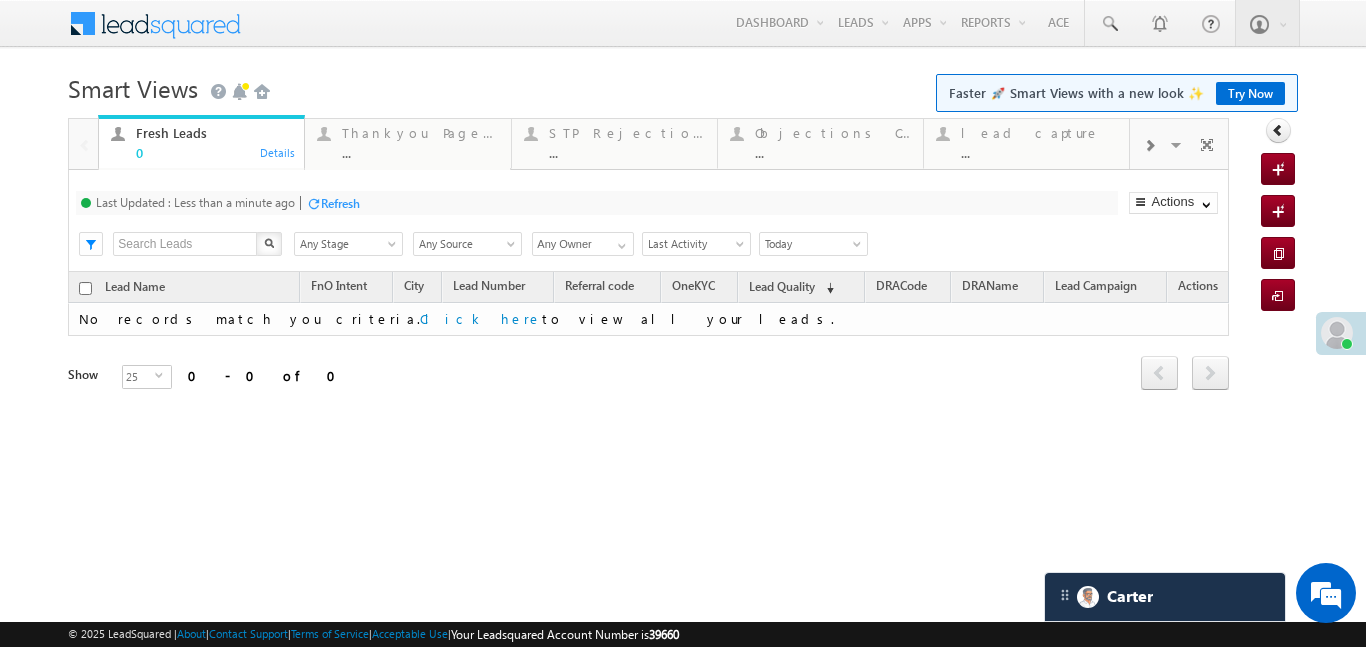 click at bounding box center [1149, 144] 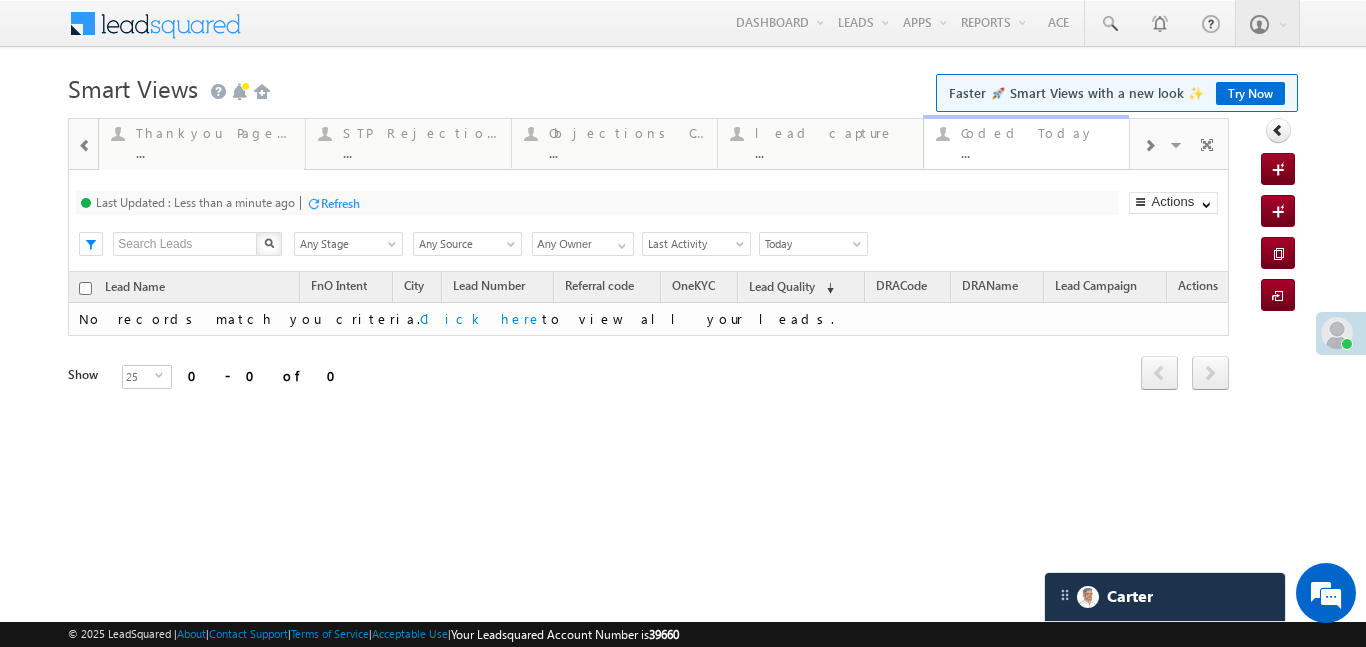 click on "Coded Today ..." at bounding box center (1039, 140) 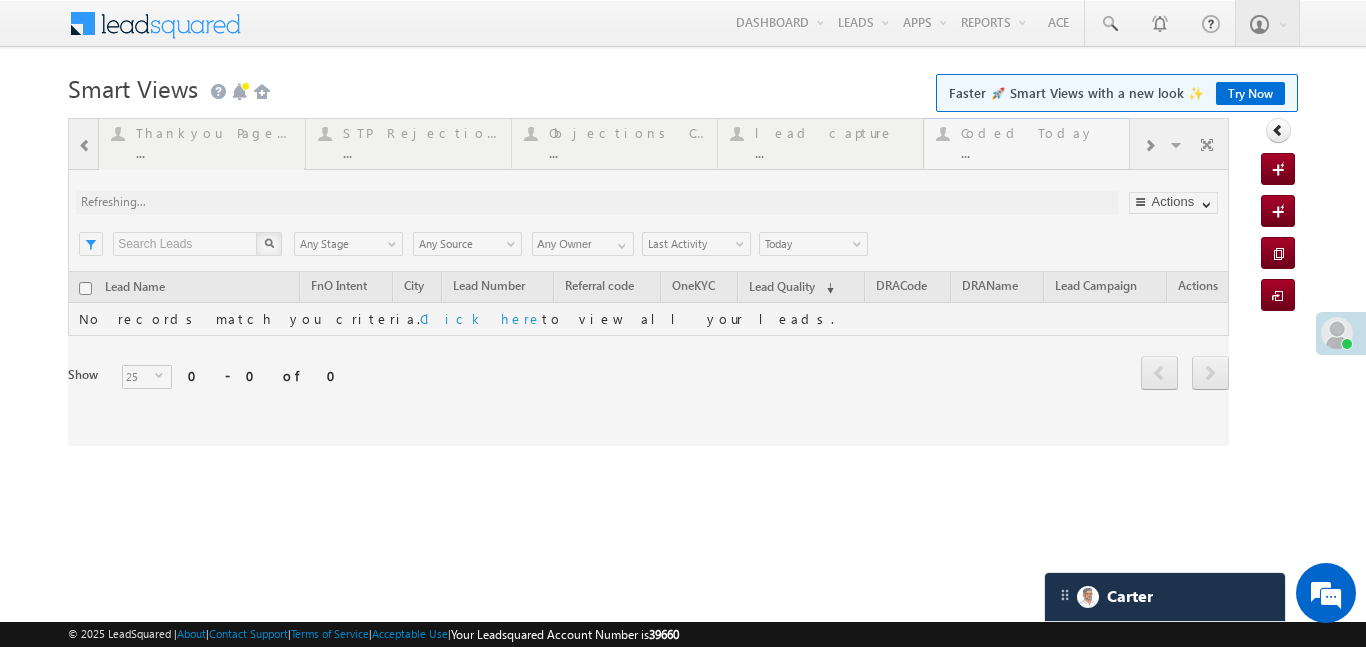 click at bounding box center [648, 282] 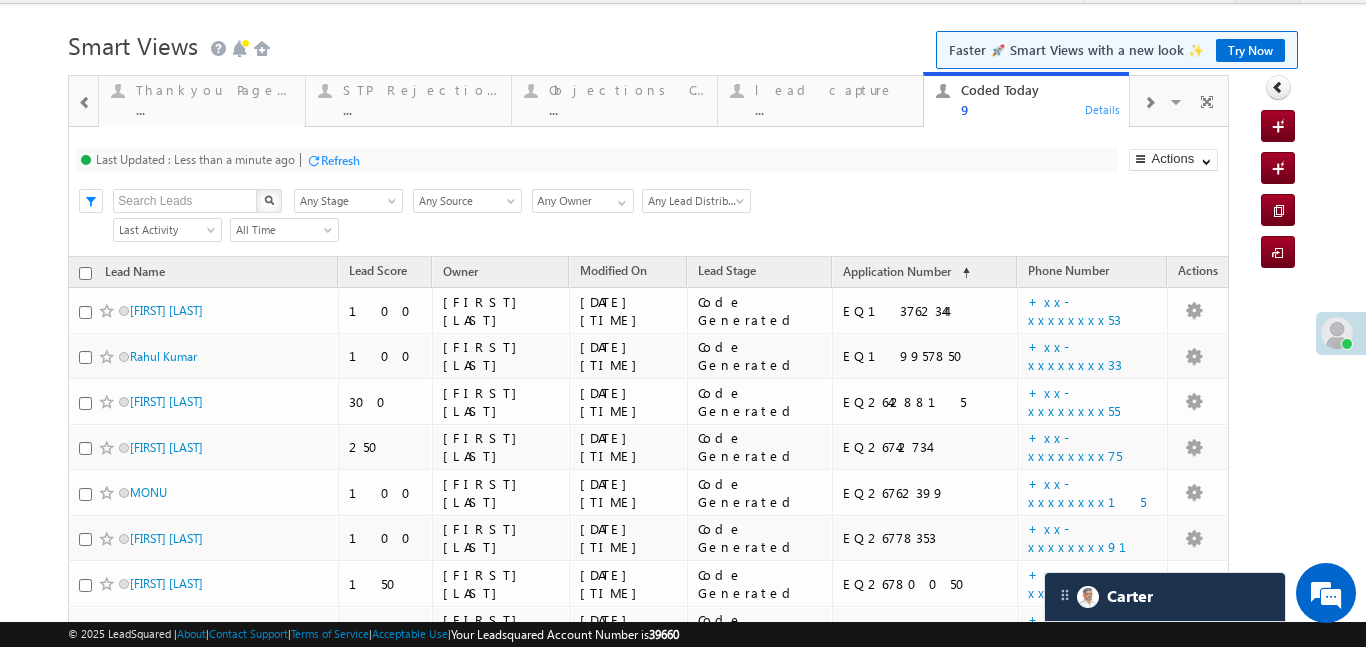 scroll, scrollTop: 106, scrollLeft: 0, axis: vertical 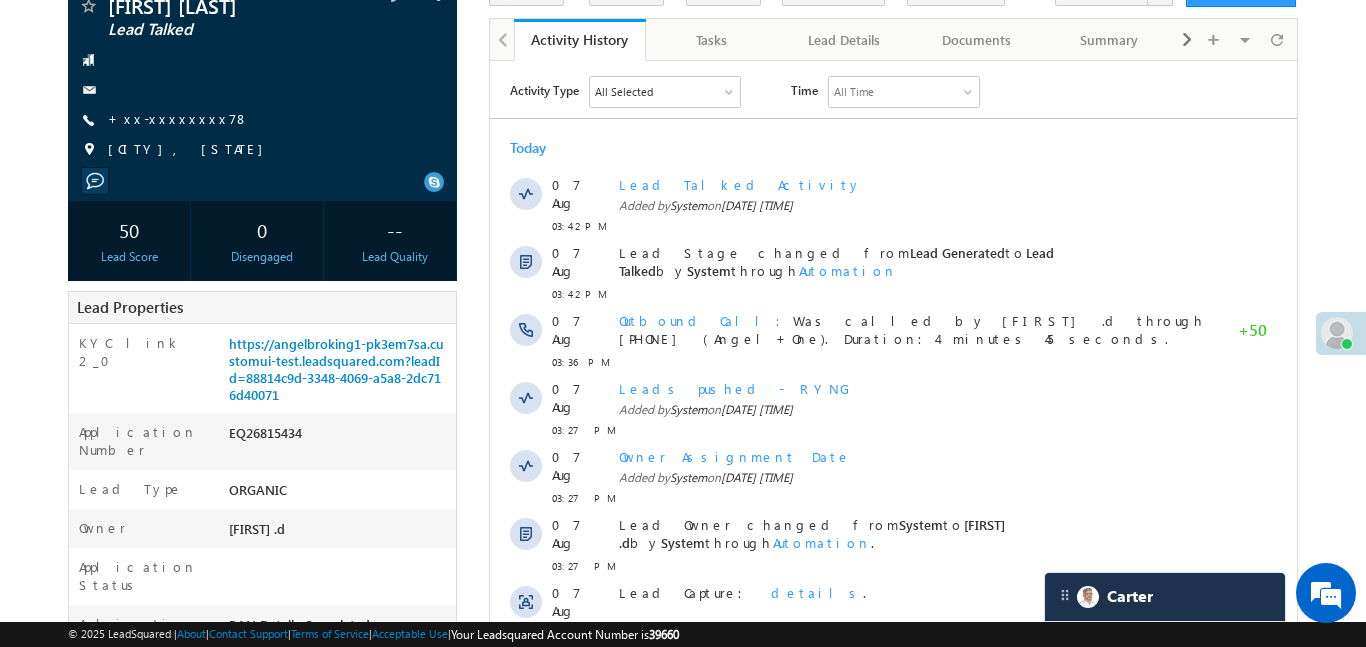 click on "+xx-xxxxxxxx78" at bounding box center [178, 120] 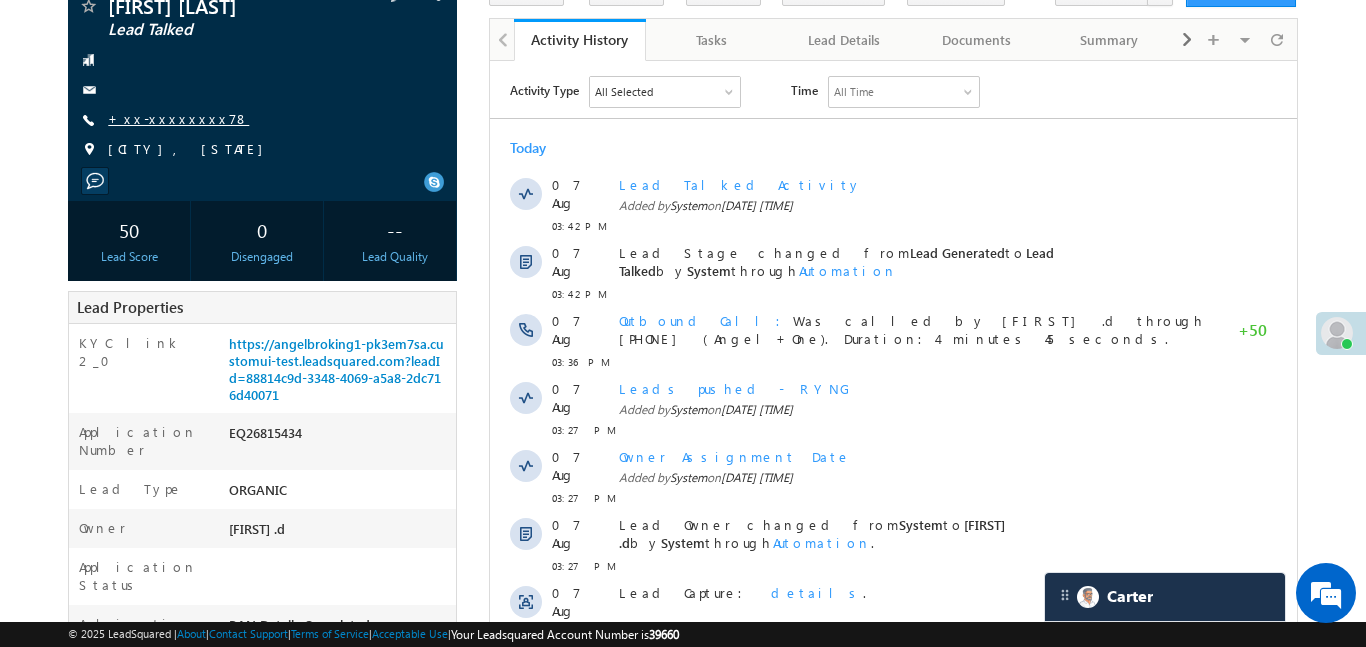 click on "[FIRST] [LAST]
Lead Talked
[PHONE]" at bounding box center [262, 83] 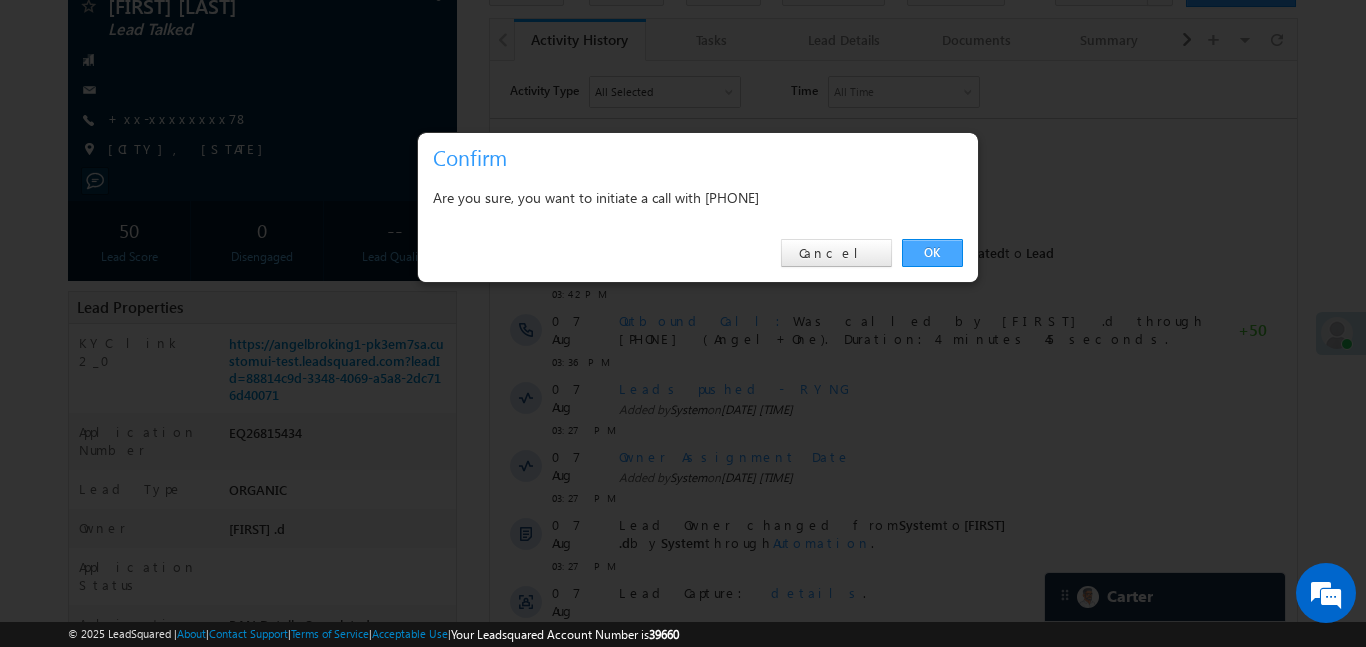 click on "OK" at bounding box center (932, 253) 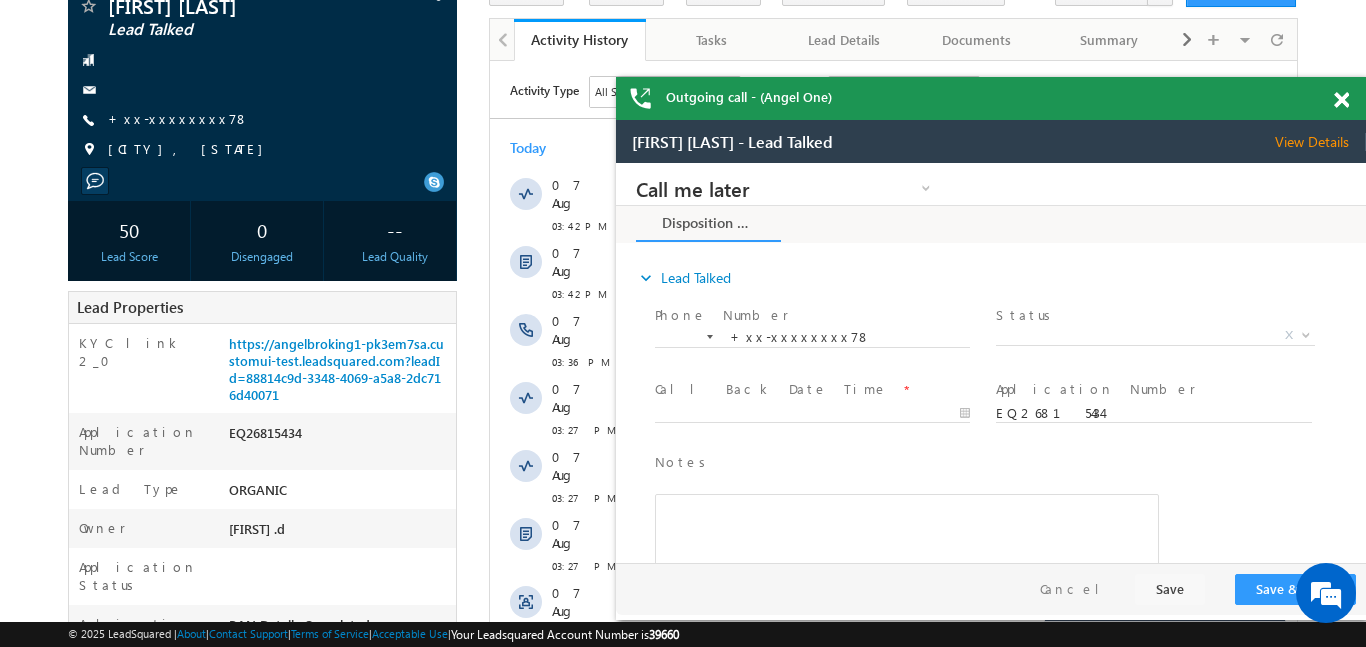 scroll, scrollTop: 782, scrollLeft: 0, axis: vertical 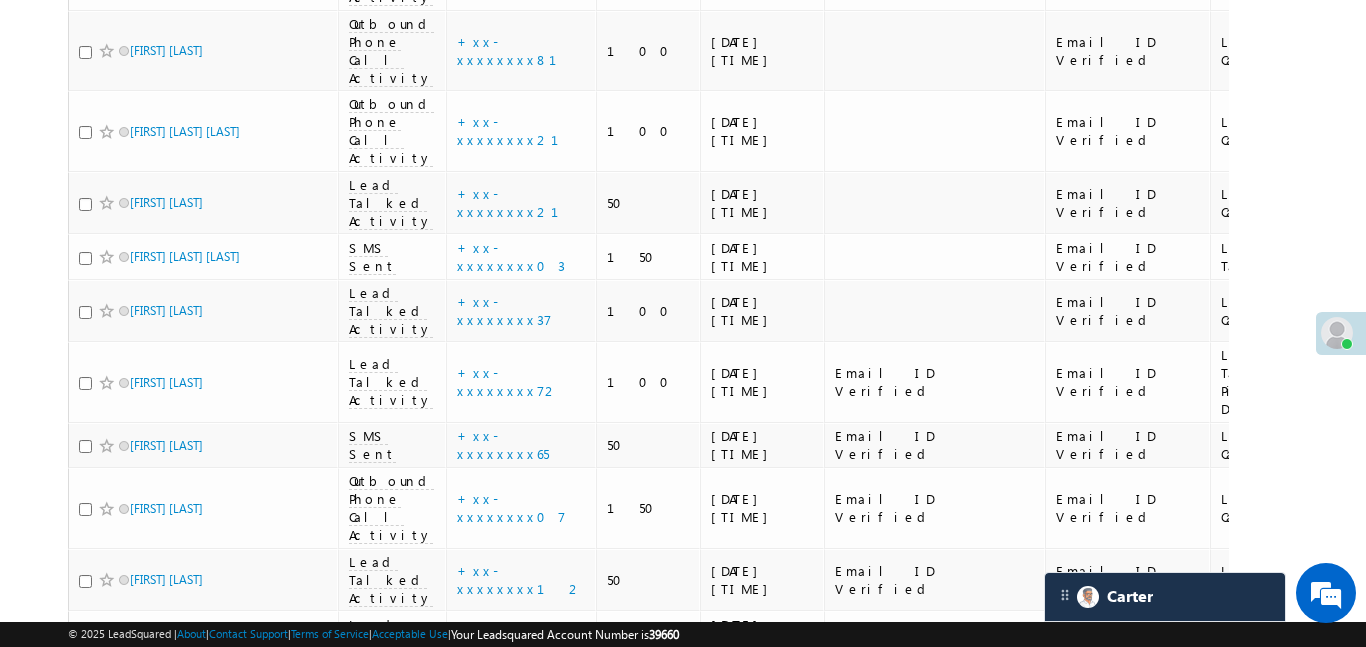 click on "+xx-xxxxxxxx07" at bounding box center (511, 848) 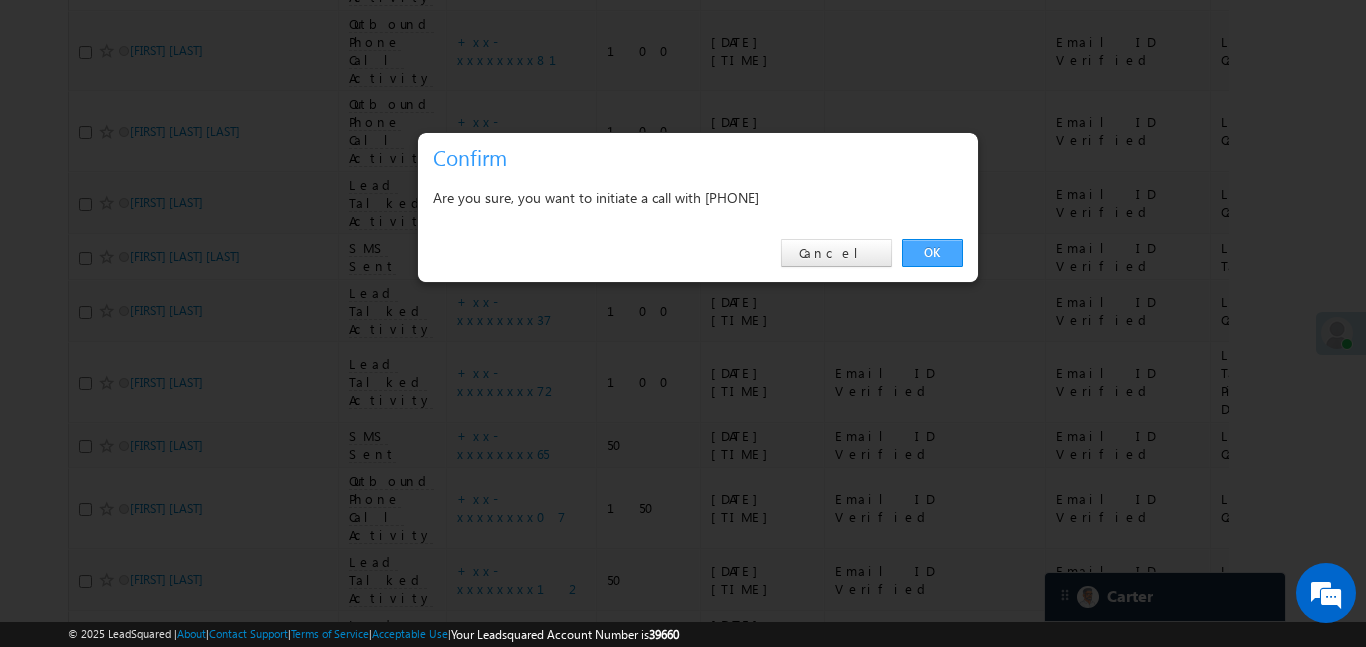 click on "OK" at bounding box center (932, 253) 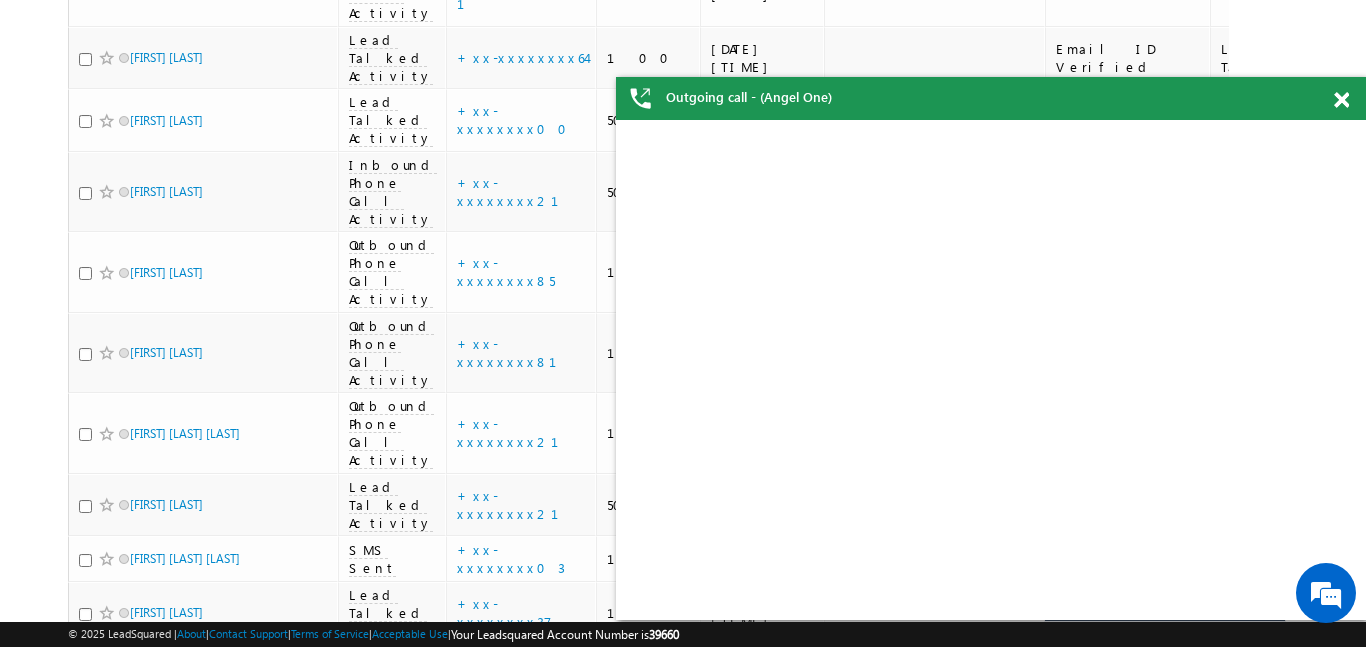 scroll, scrollTop: 0, scrollLeft: 0, axis: both 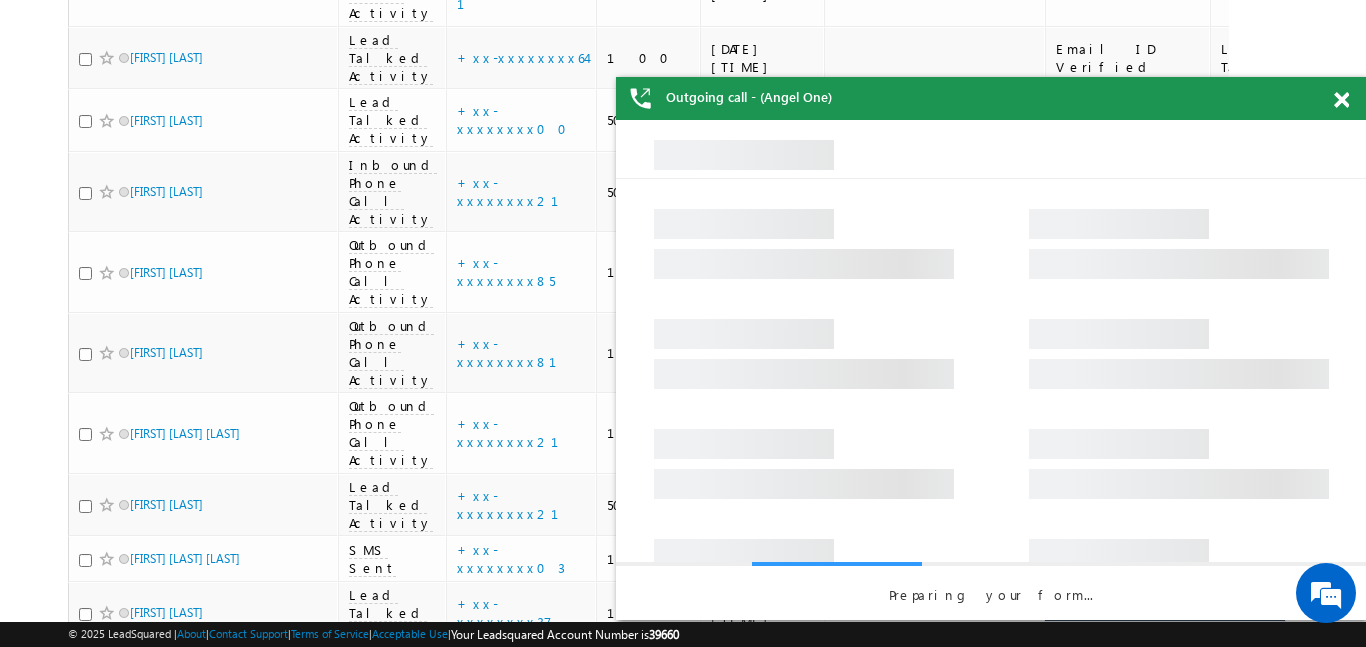 drag, startPoint x: 1345, startPoint y: 106, endPoint x: 1267, endPoint y: 96, distance: 78.63841 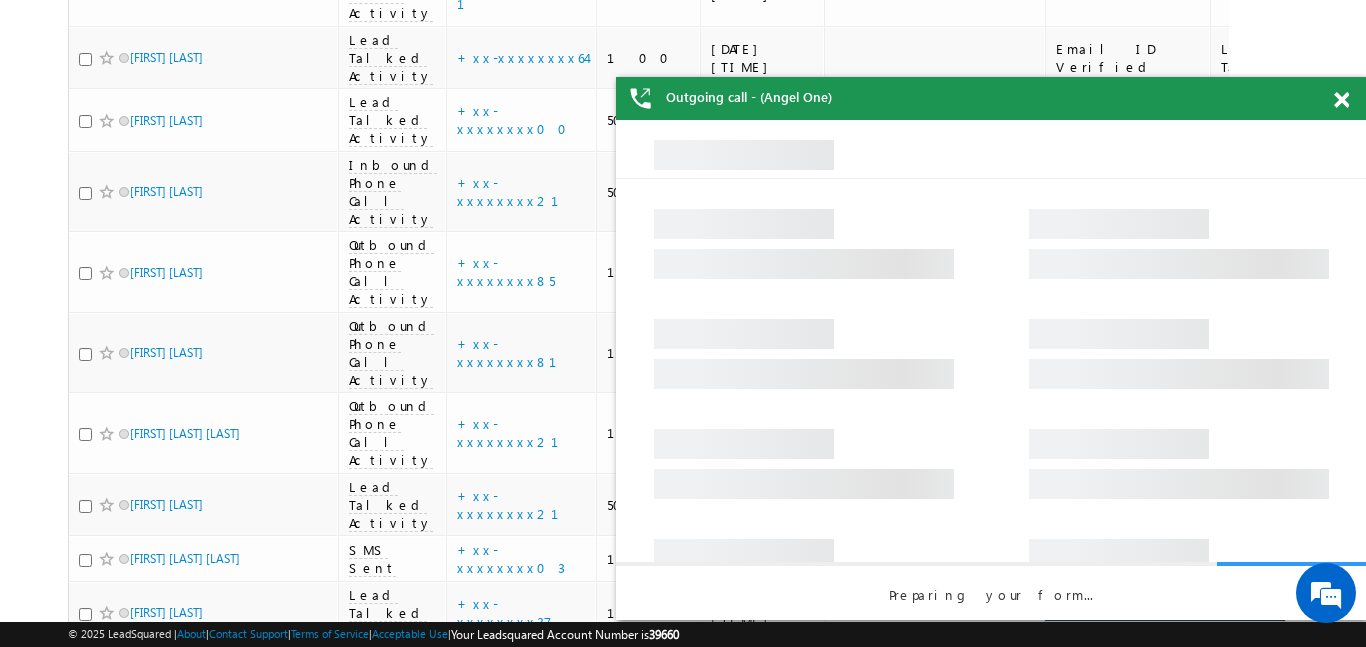 click at bounding box center [1341, 100] 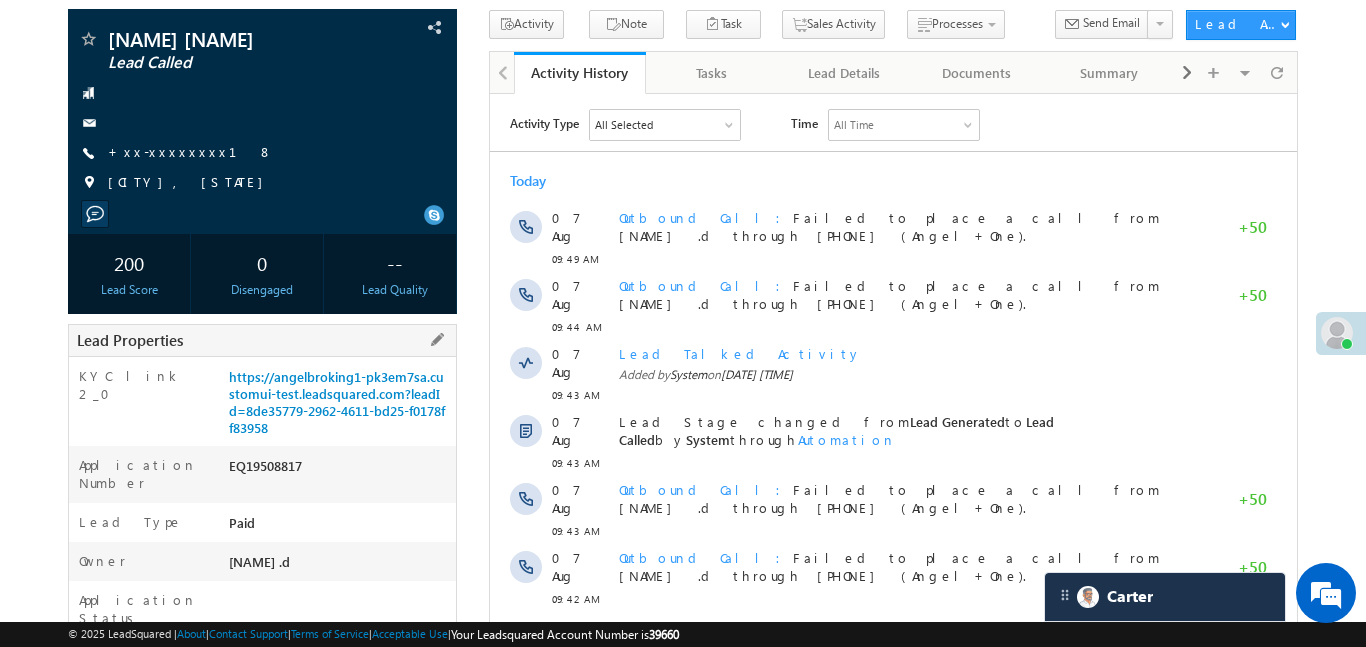 scroll, scrollTop: 174, scrollLeft: 0, axis: vertical 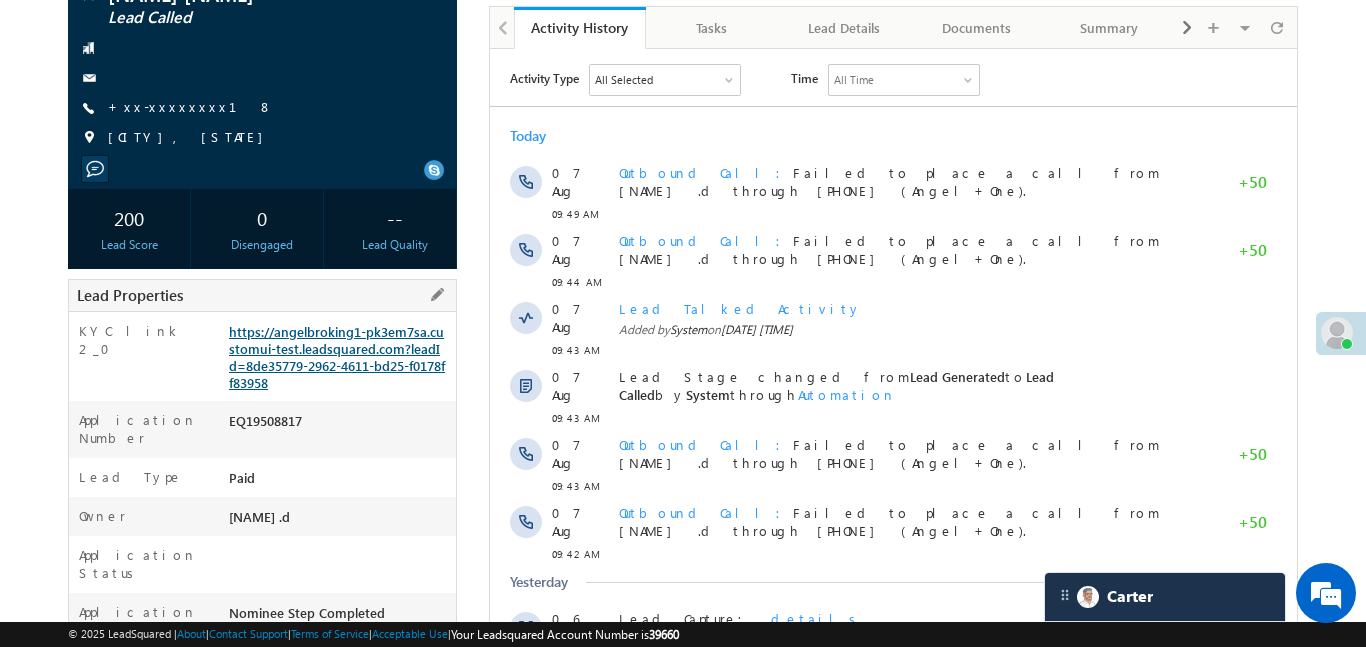 click on "https://angelbroking1-pk3em7sa.customui-test.leadsquared.com?leadId=8de35779-2962-4611-bd25-f0178ff83958" at bounding box center [337, 357] 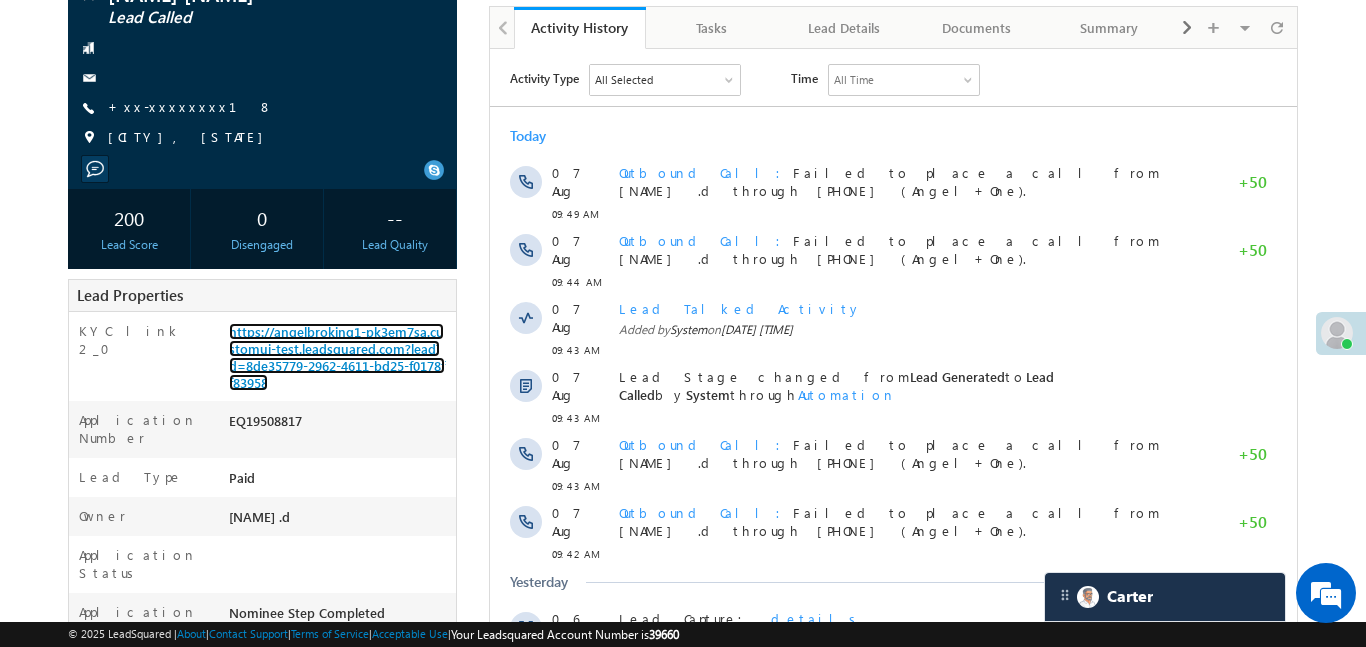 scroll, scrollTop: 0, scrollLeft: 0, axis: both 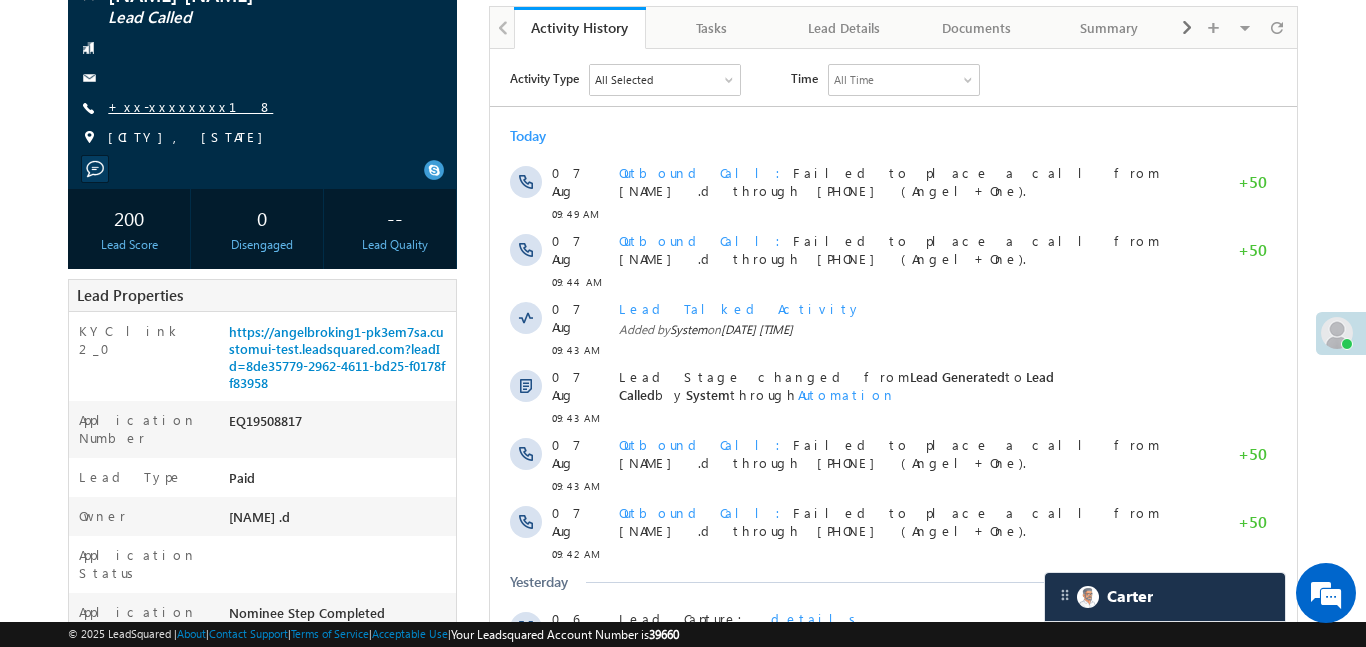 click on "+xx-xxxxxxxx18" at bounding box center (190, 106) 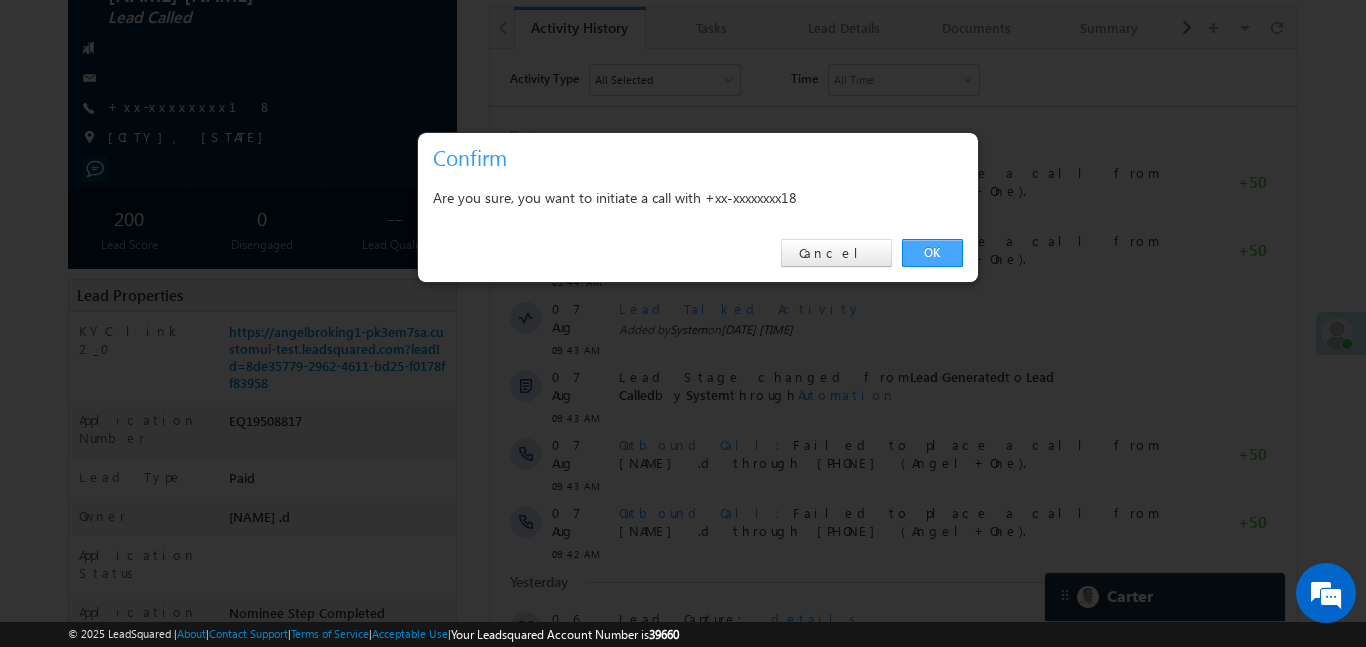 click on "OK" at bounding box center (932, 253) 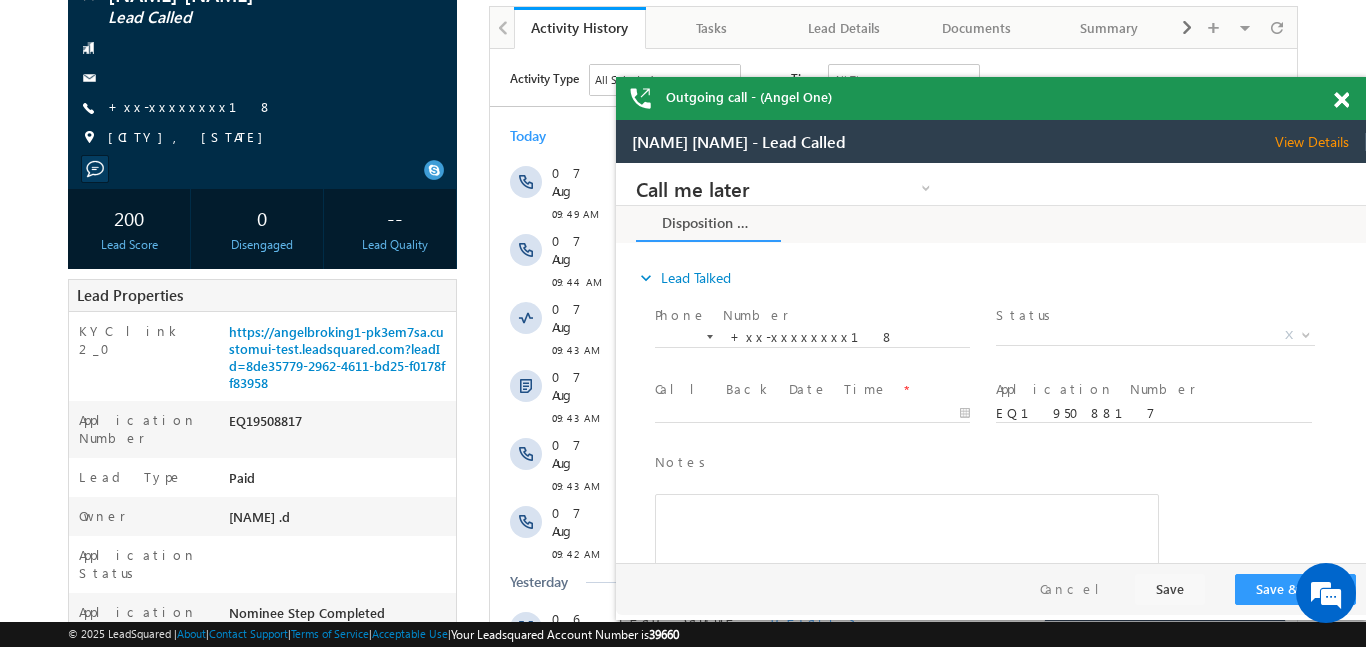 scroll, scrollTop: 0, scrollLeft: 0, axis: both 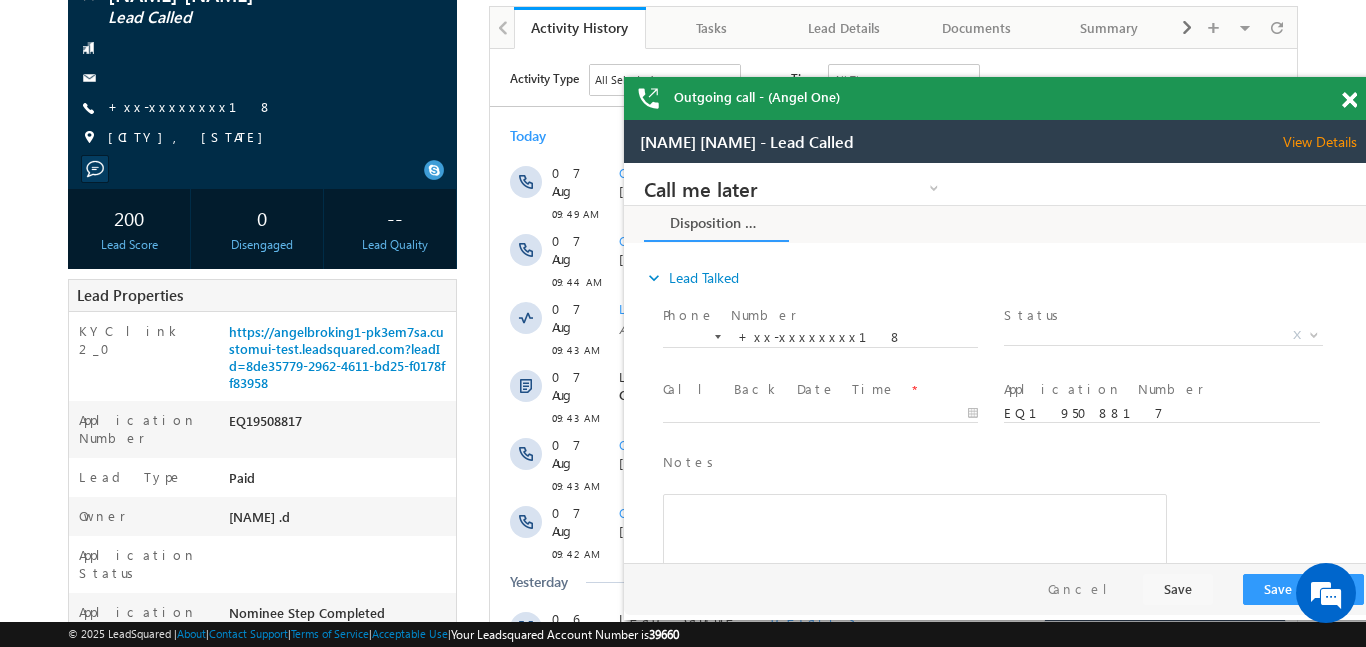 click on "Outgoing call -  (Angel One)" at bounding box center [999, 98] 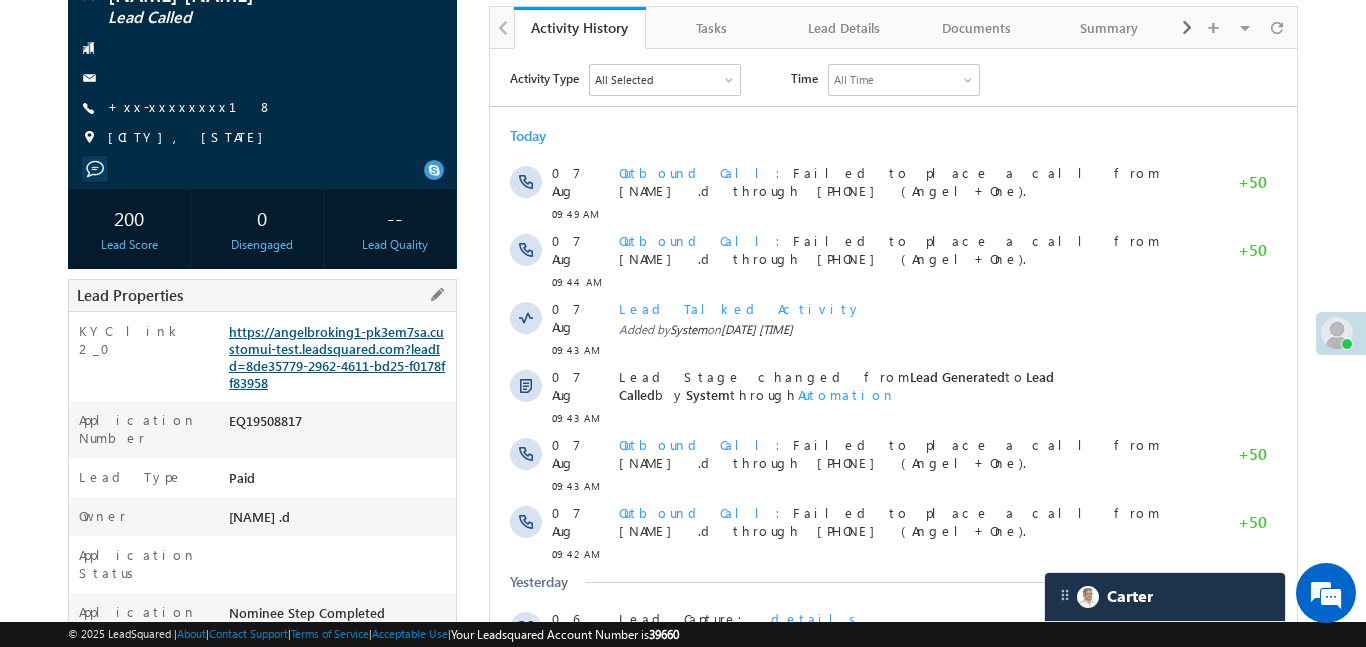 click on "https://angelbroking1-pk3em7sa.customui-test.leadsquared.com?leadId=8de35779-2962-4611-bd25-f0178ff83958" at bounding box center (337, 357) 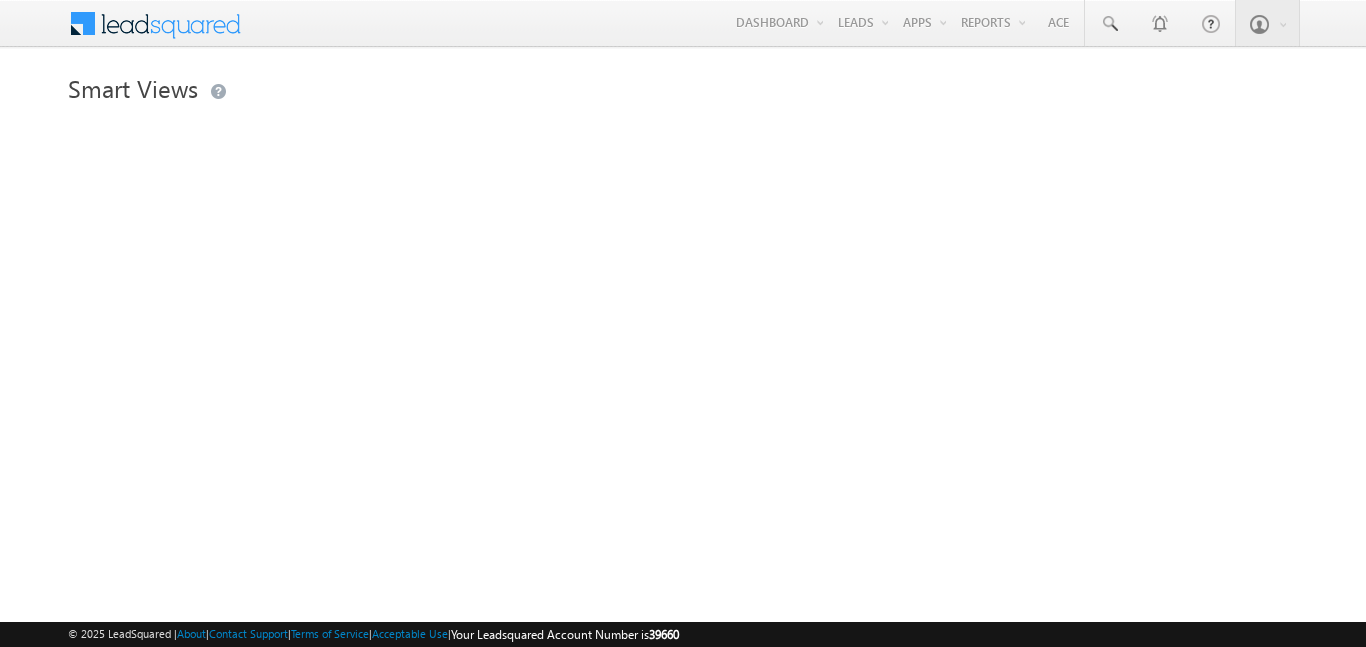 scroll, scrollTop: 0, scrollLeft: 0, axis: both 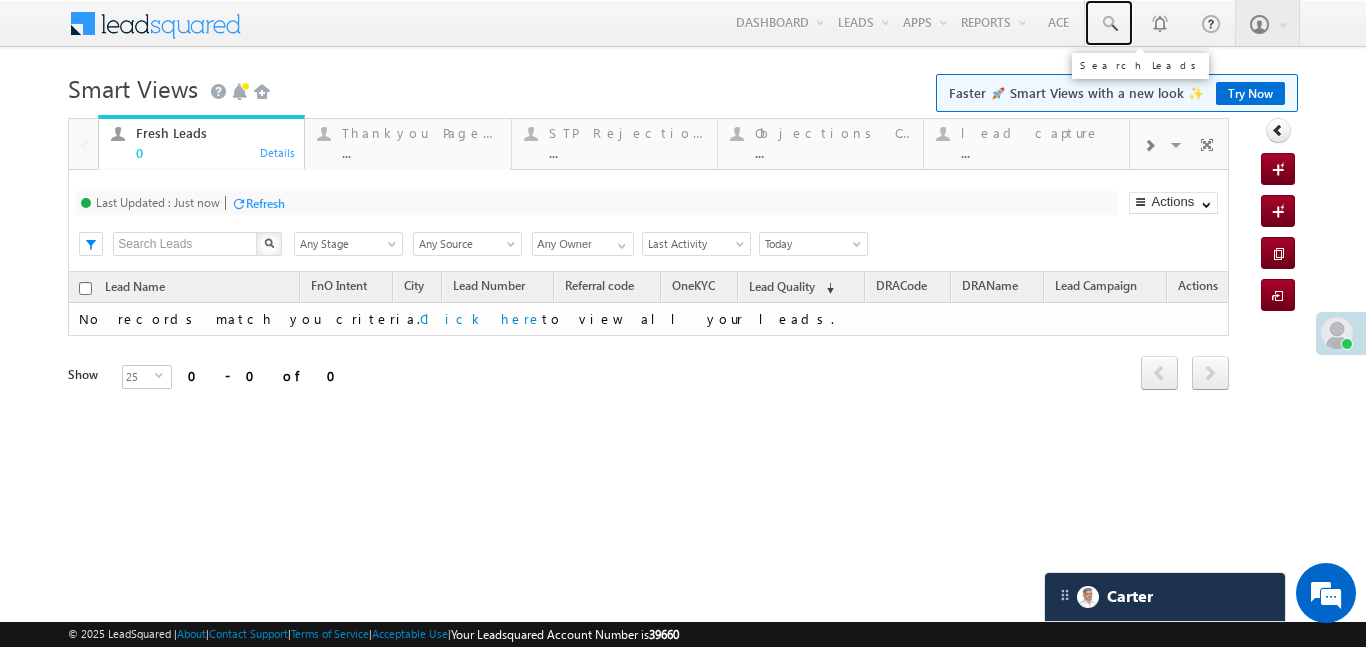 drag, startPoint x: 1089, startPoint y: 14, endPoint x: 1365, endPoint y: 250, distance: 363.14185 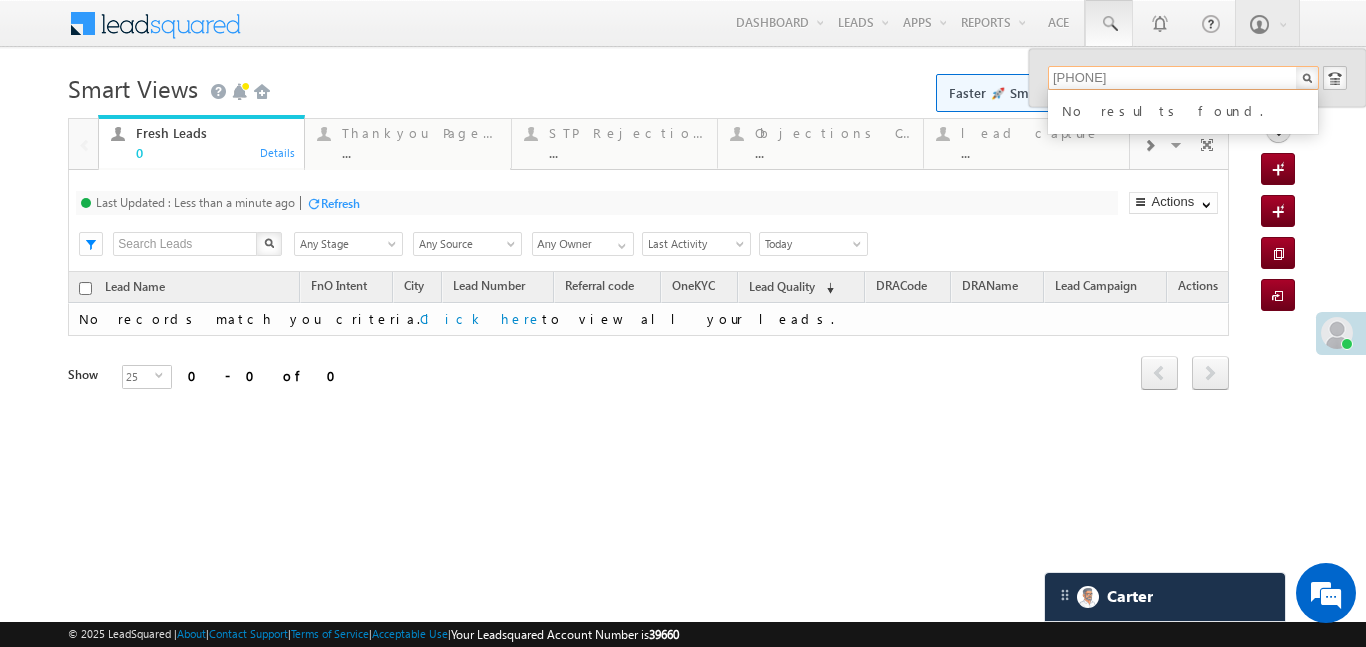 type on "9818118819" 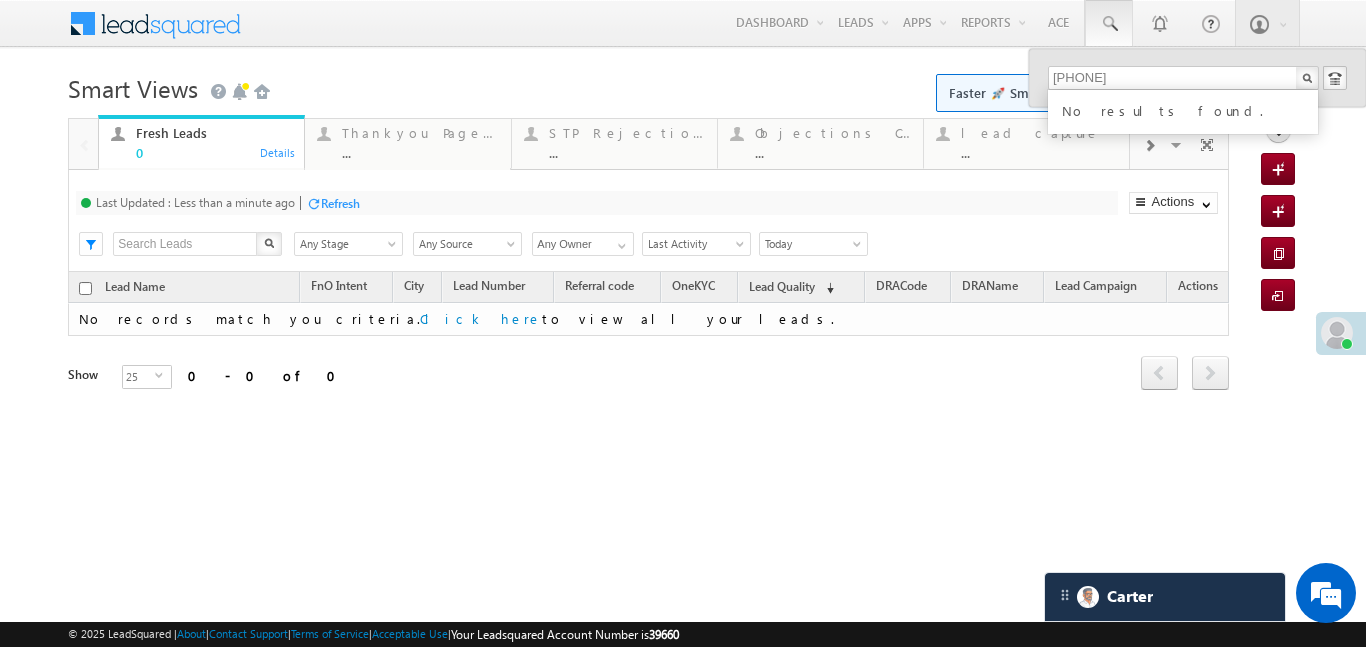 click on "Menu
Aakansha .d
Aakan sha.D @ange lbrok ing.c om
Angel Broki     Settings" at bounding box center (682, 24) 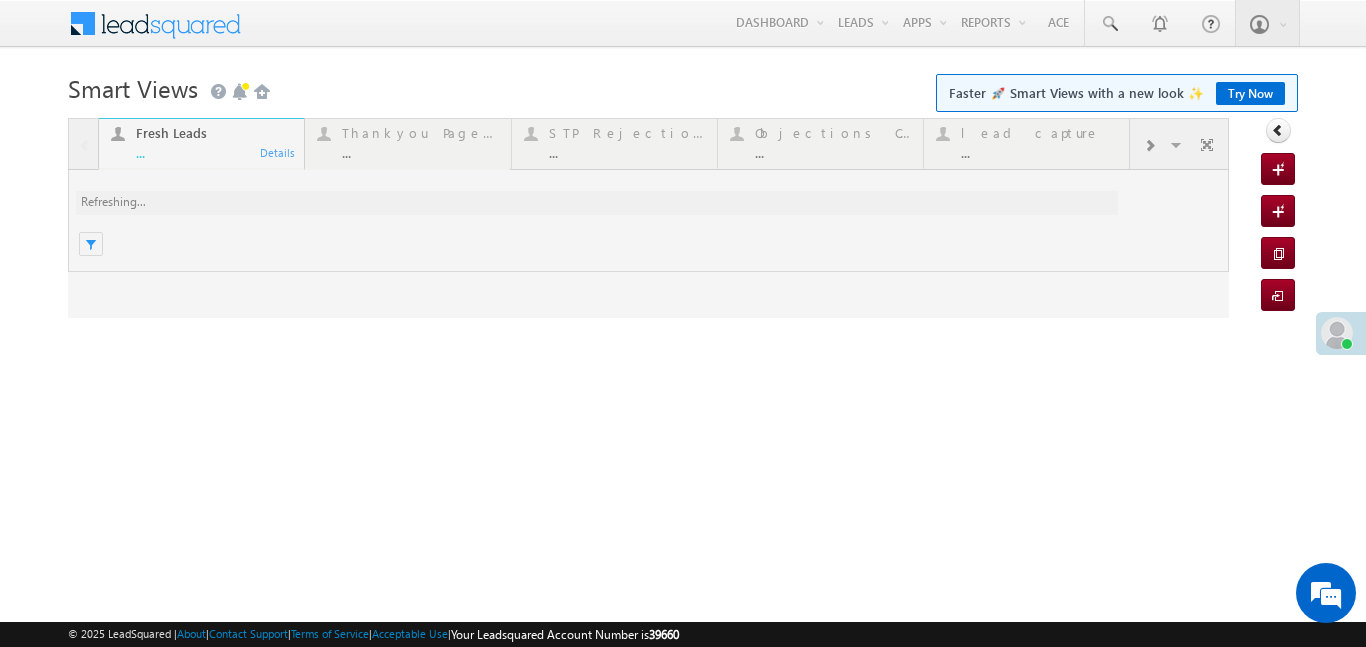 scroll, scrollTop: 0, scrollLeft: 0, axis: both 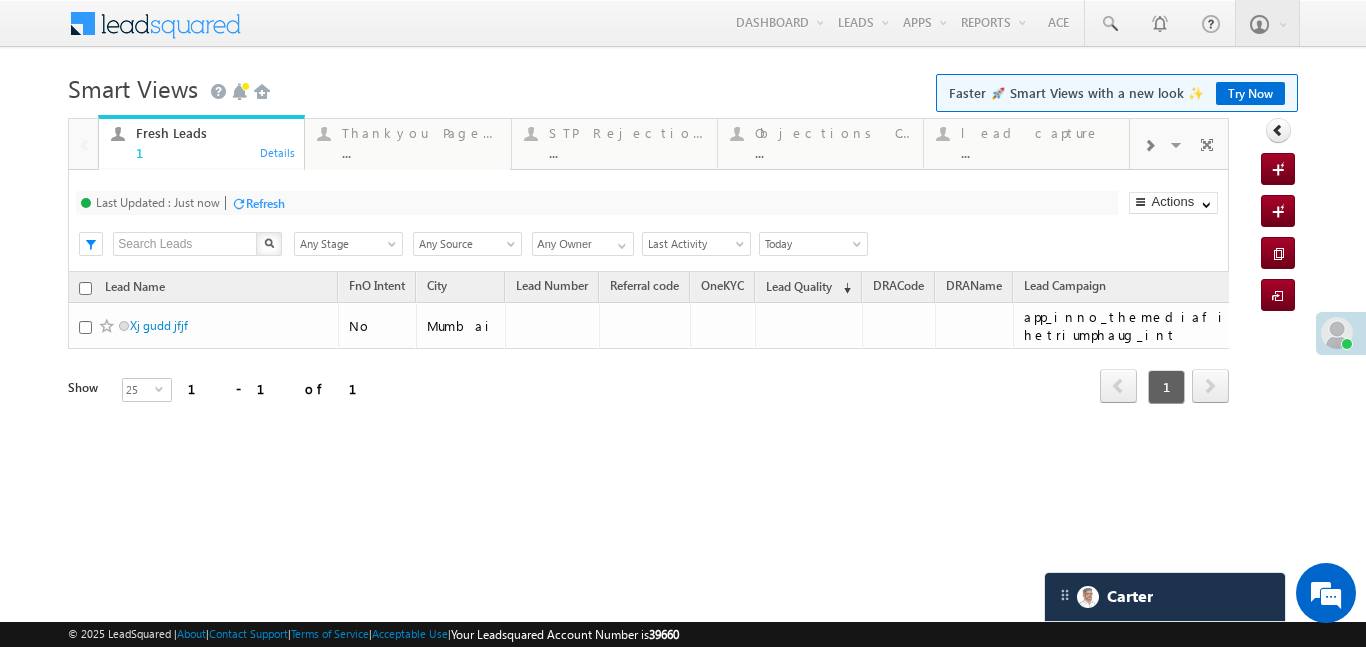 click at bounding box center (1149, 144) 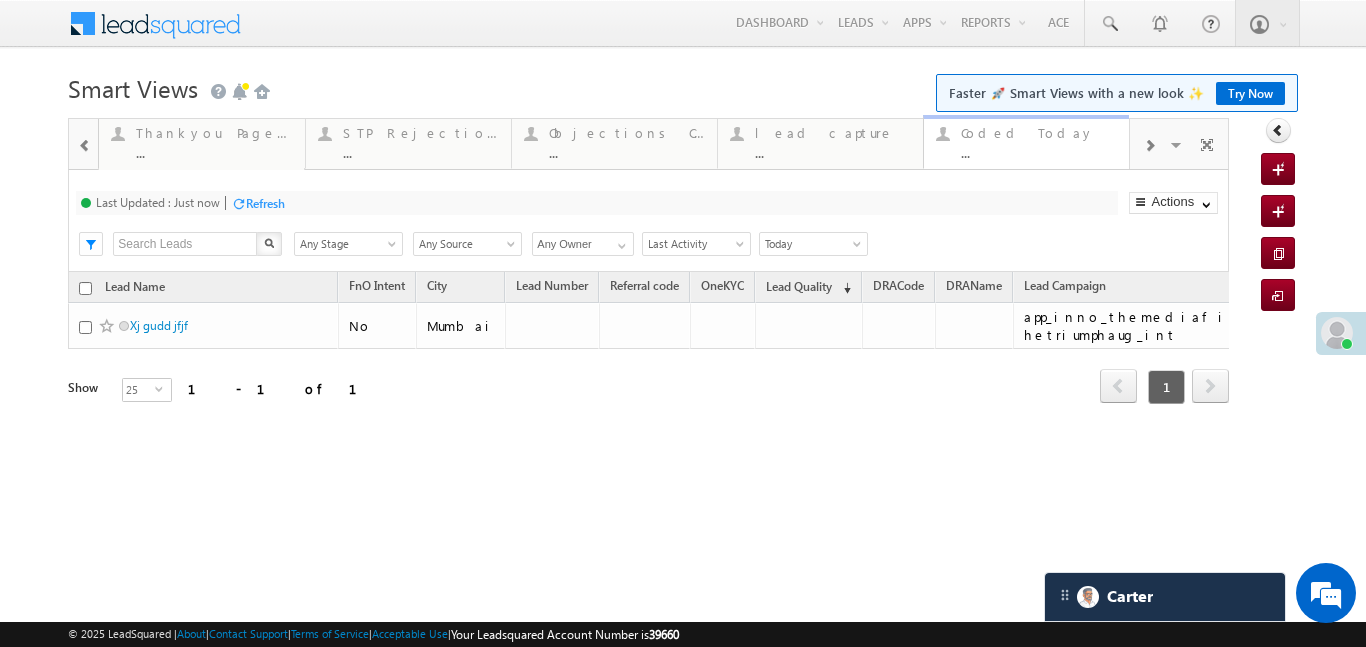 click on "..." at bounding box center (1039, 152) 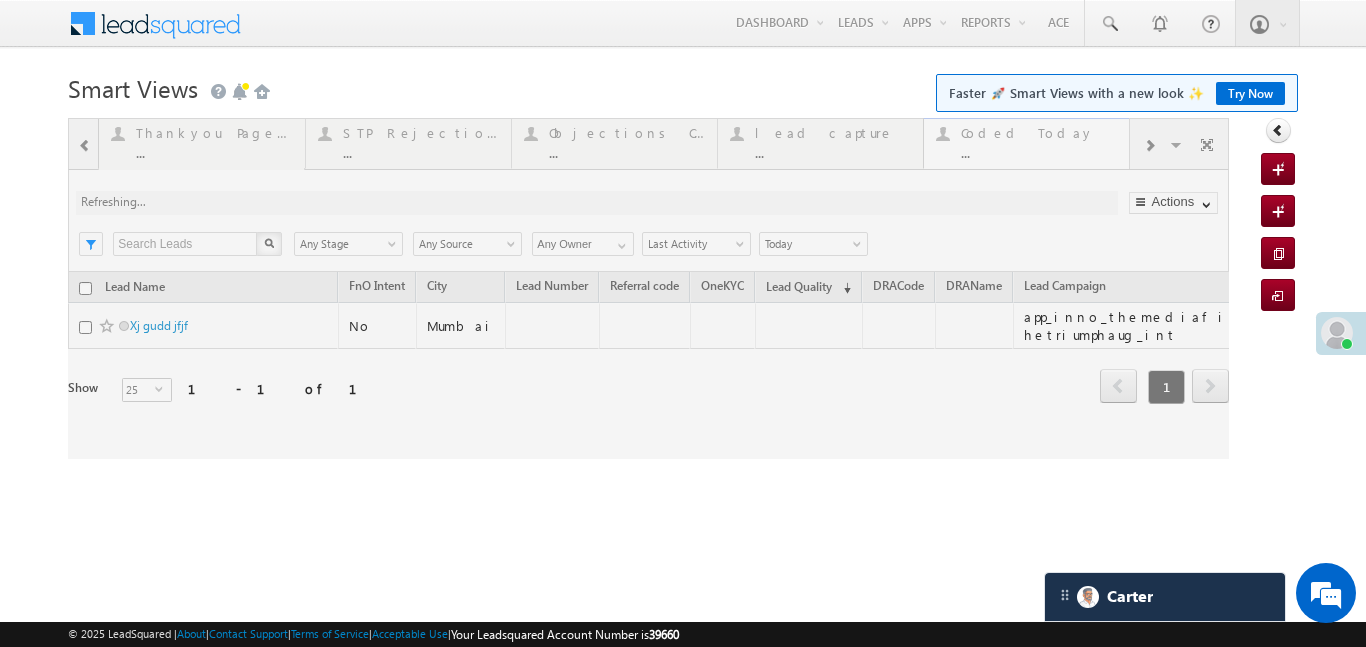 click at bounding box center (648, 288) 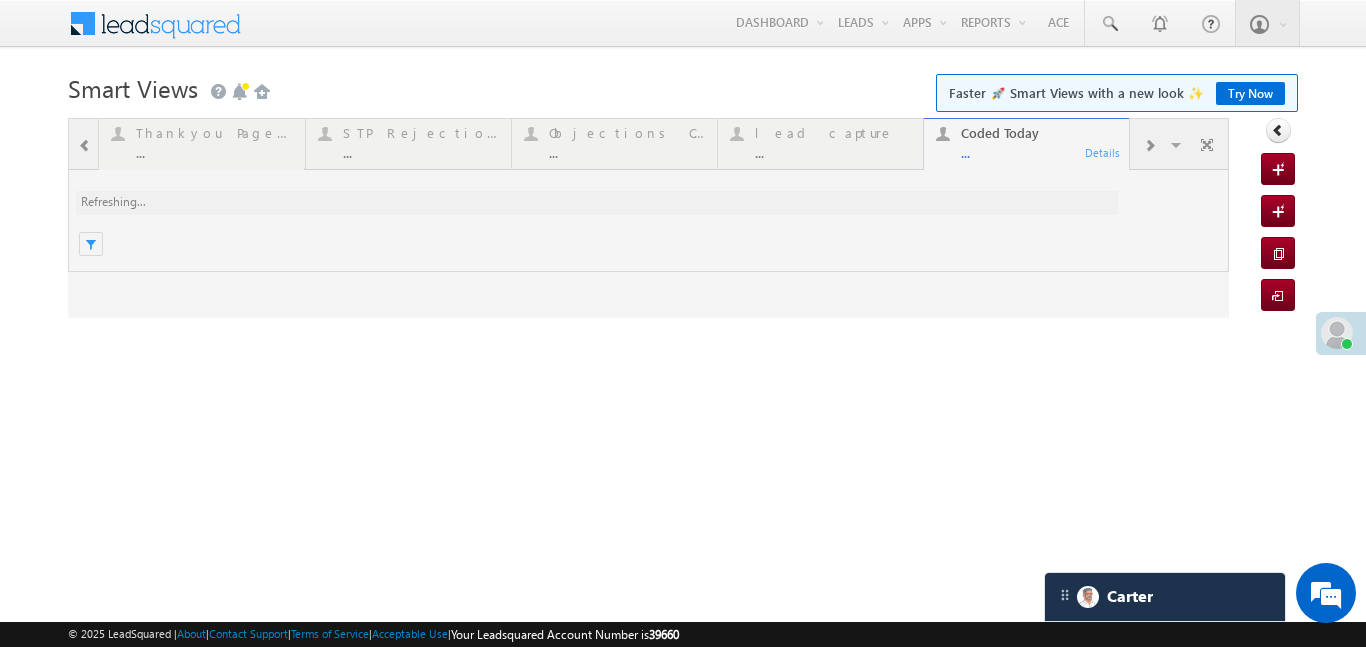 scroll, scrollTop: 0, scrollLeft: 0, axis: both 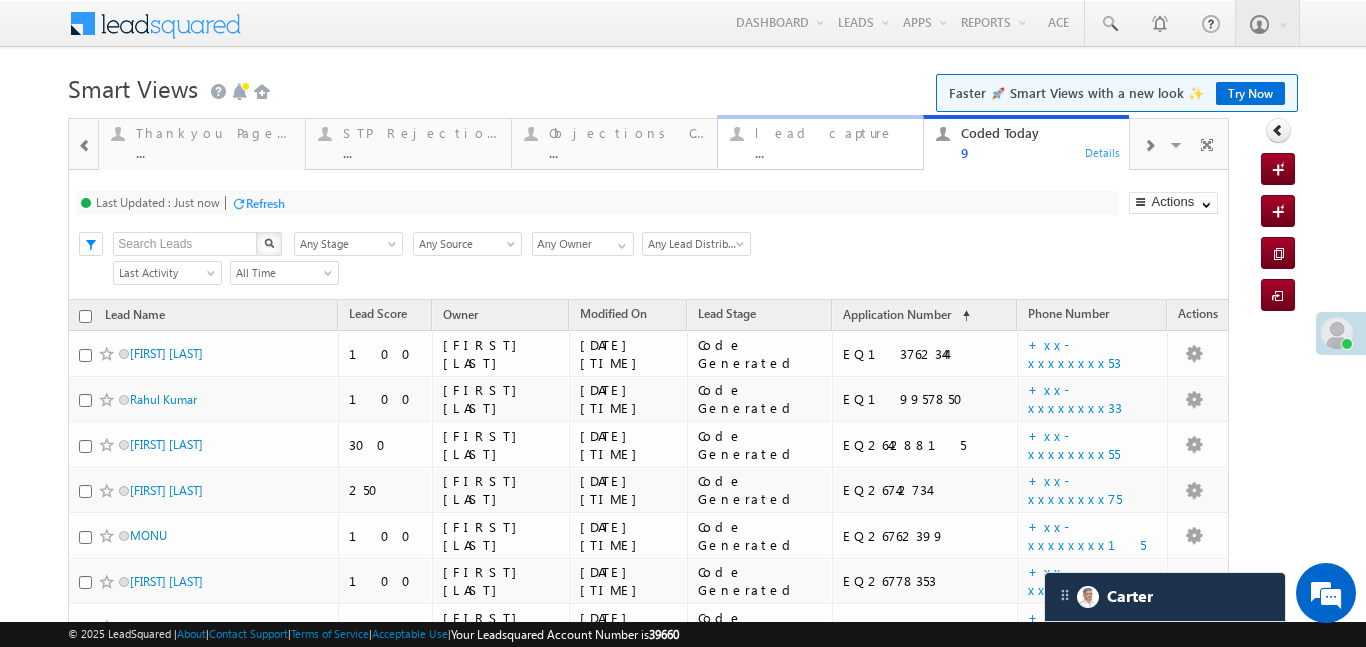 click on "lead capture" at bounding box center (833, 133) 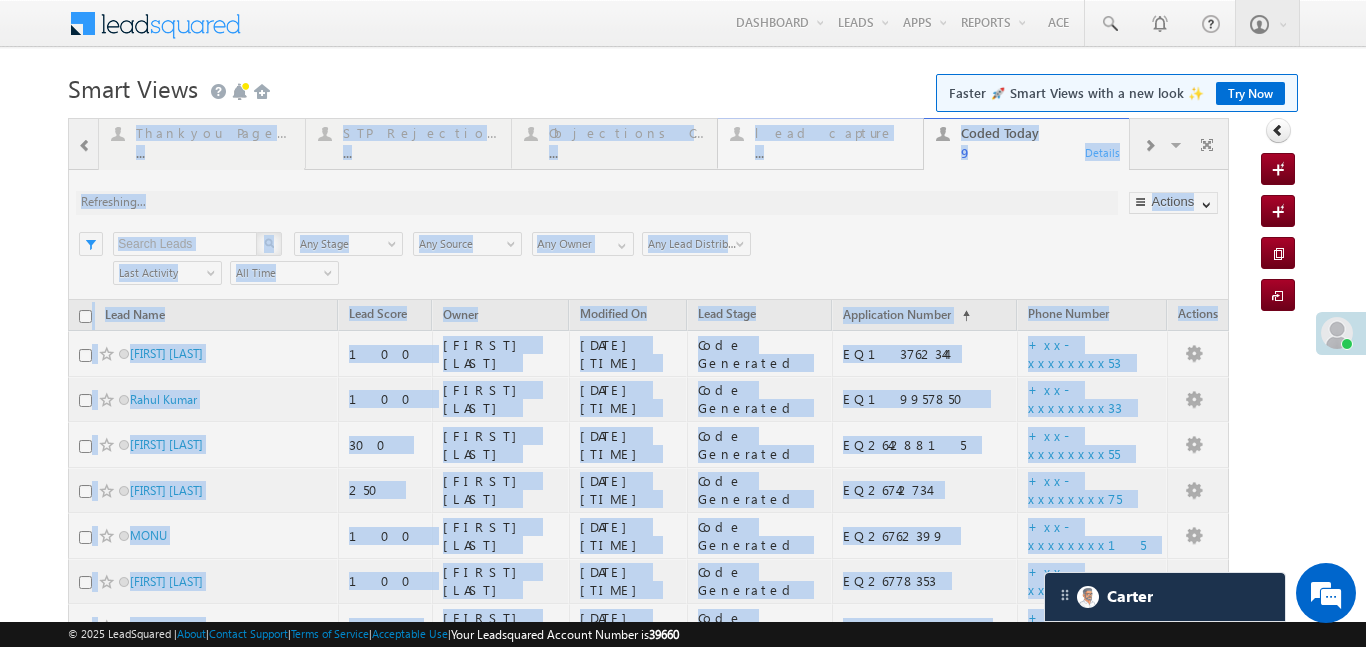 click at bounding box center [648, 484] 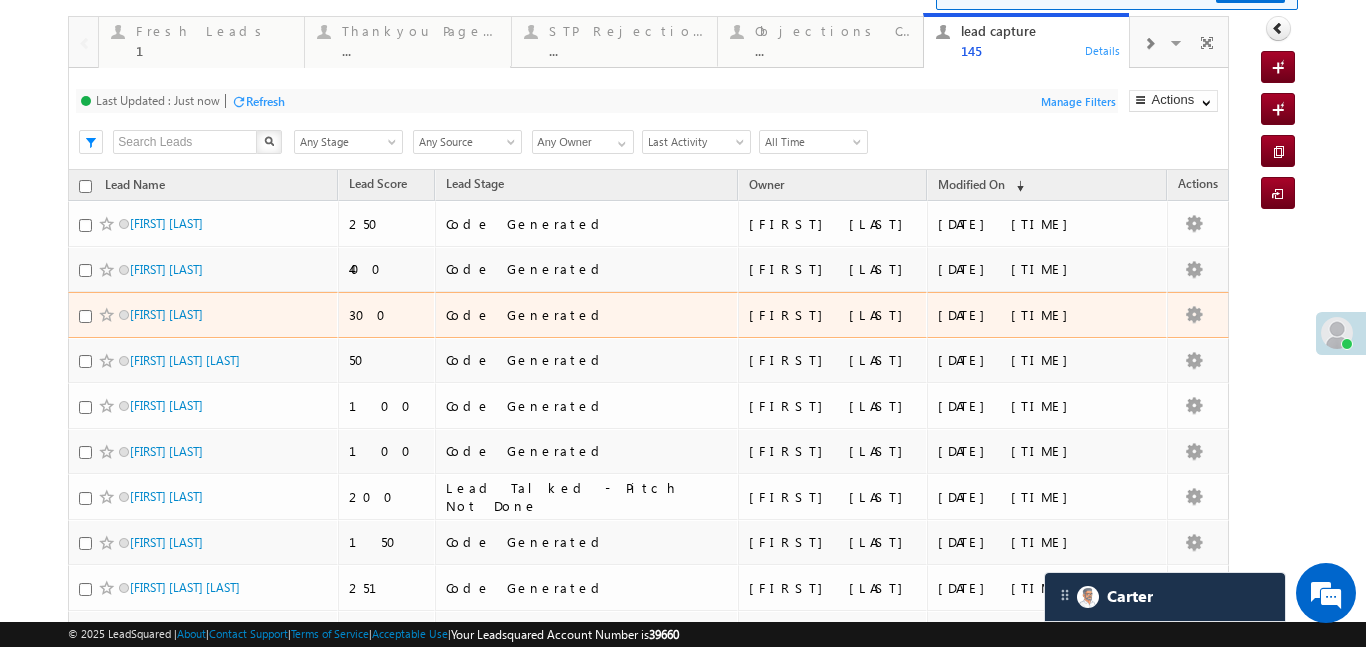 scroll, scrollTop: 107, scrollLeft: 0, axis: vertical 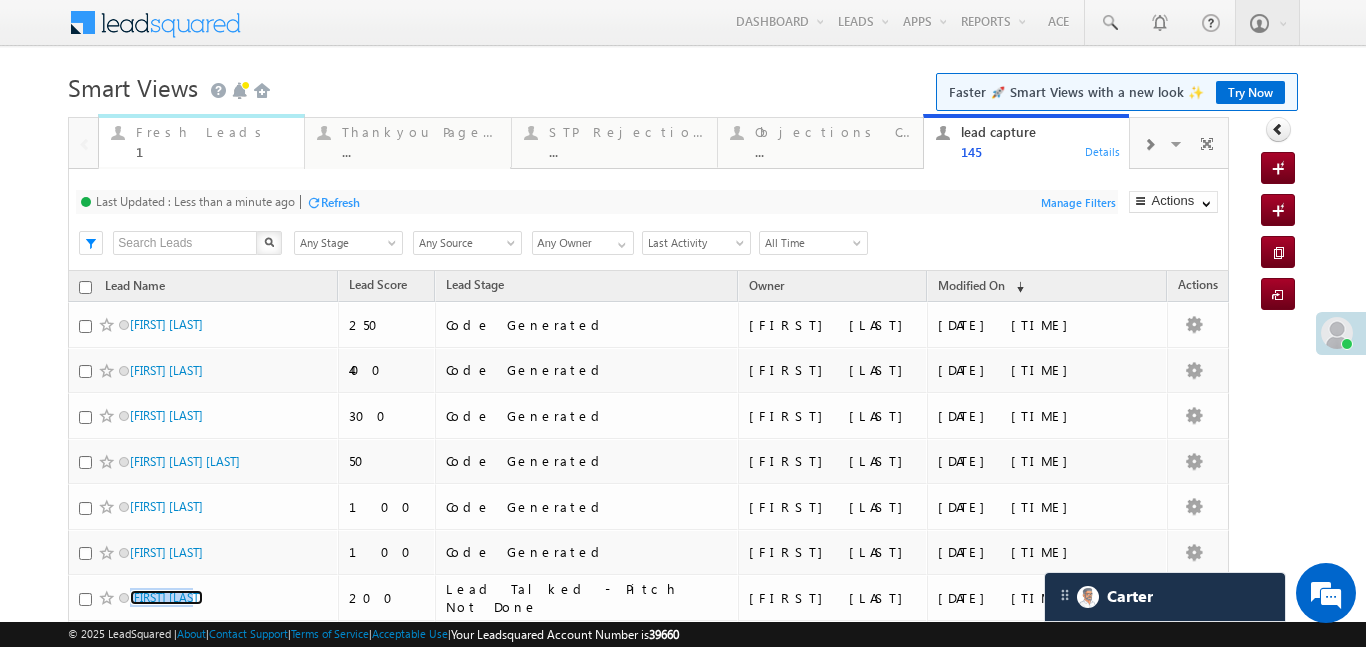 click on "Fresh Leads 1" at bounding box center [214, 139] 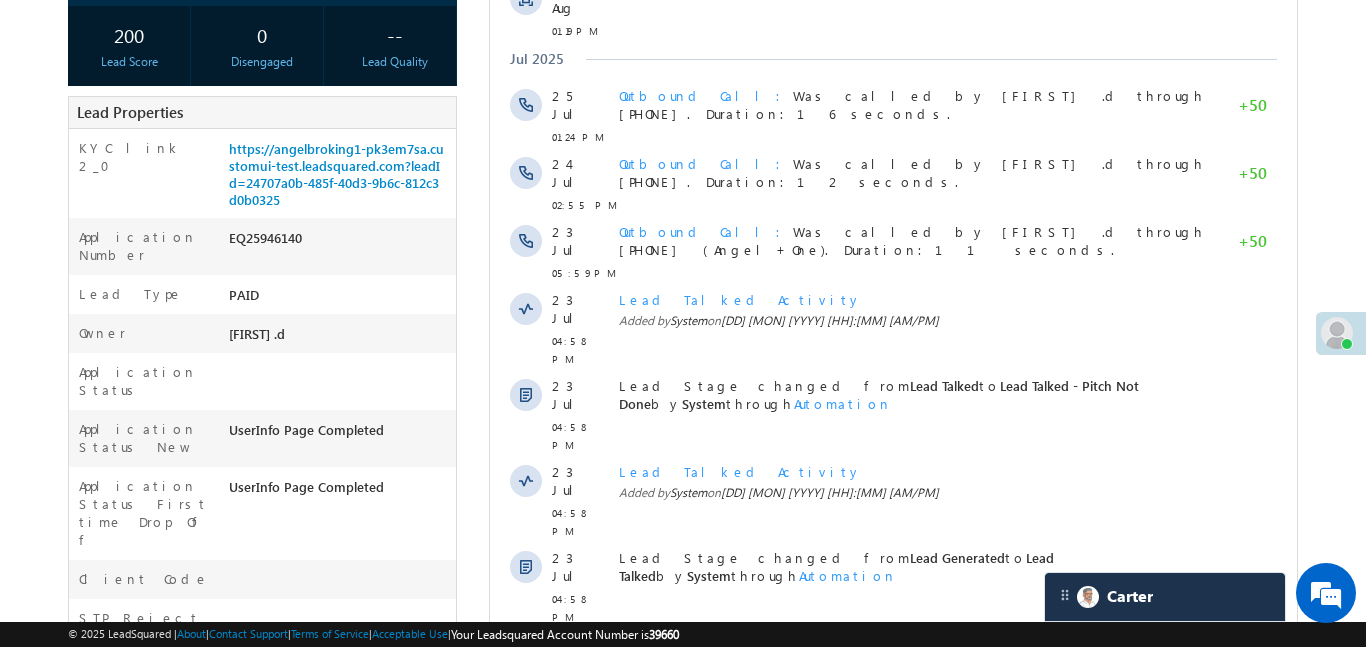 scroll, scrollTop: 210, scrollLeft: 0, axis: vertical 